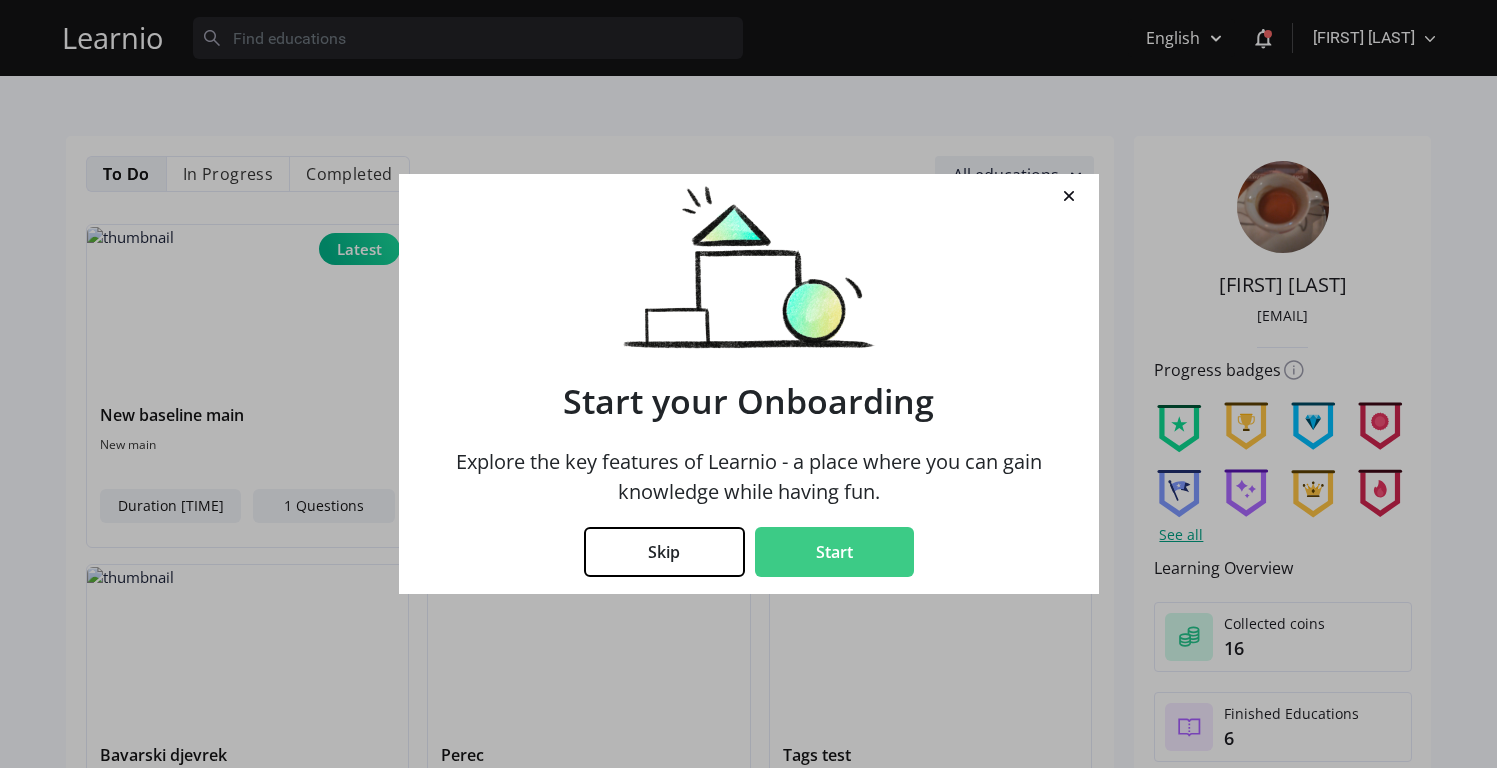 scroll, scrollTop: 0, scrollLeft: 0, axis: both 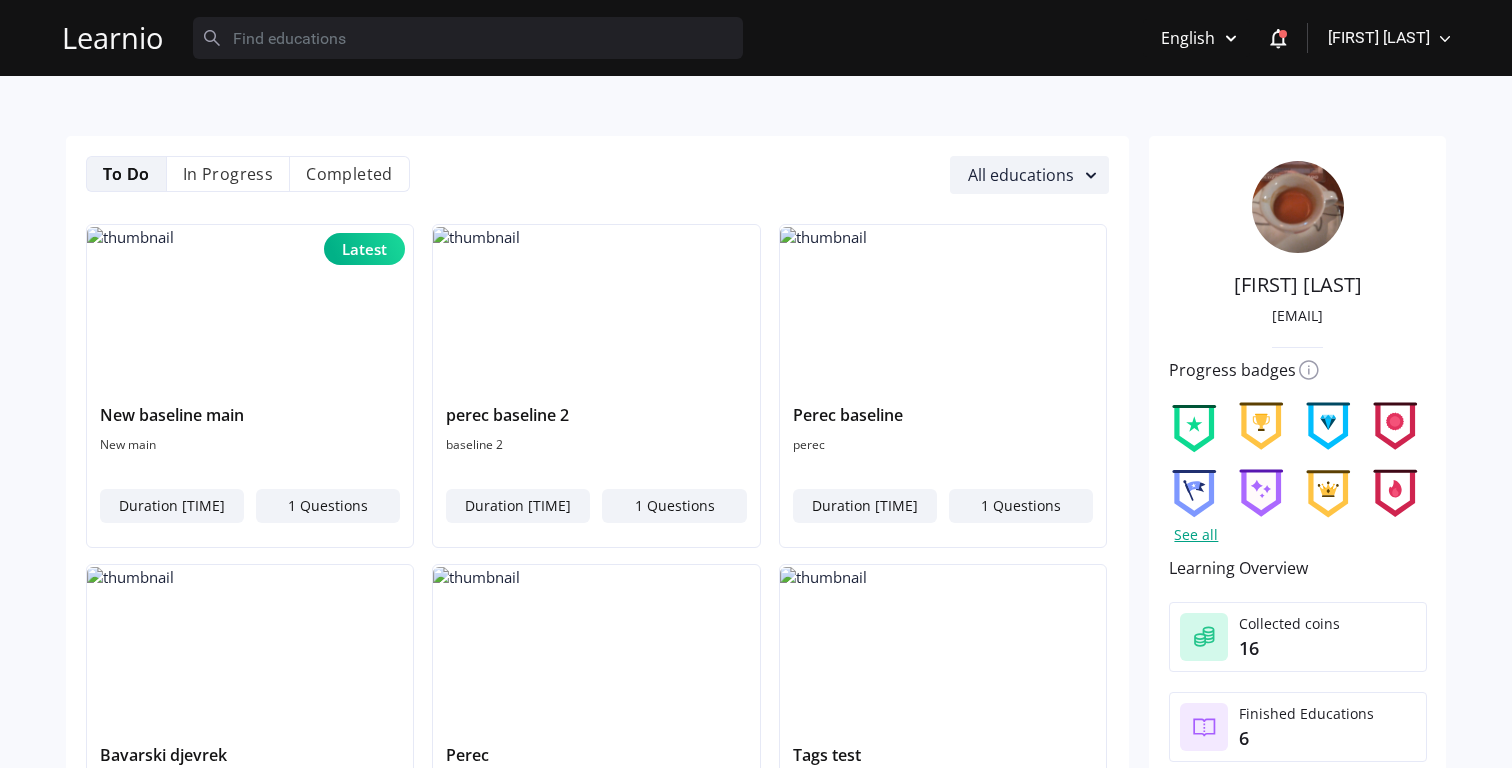 click on "[FIRST] [LAST]" at bounding box center (1379, 38) 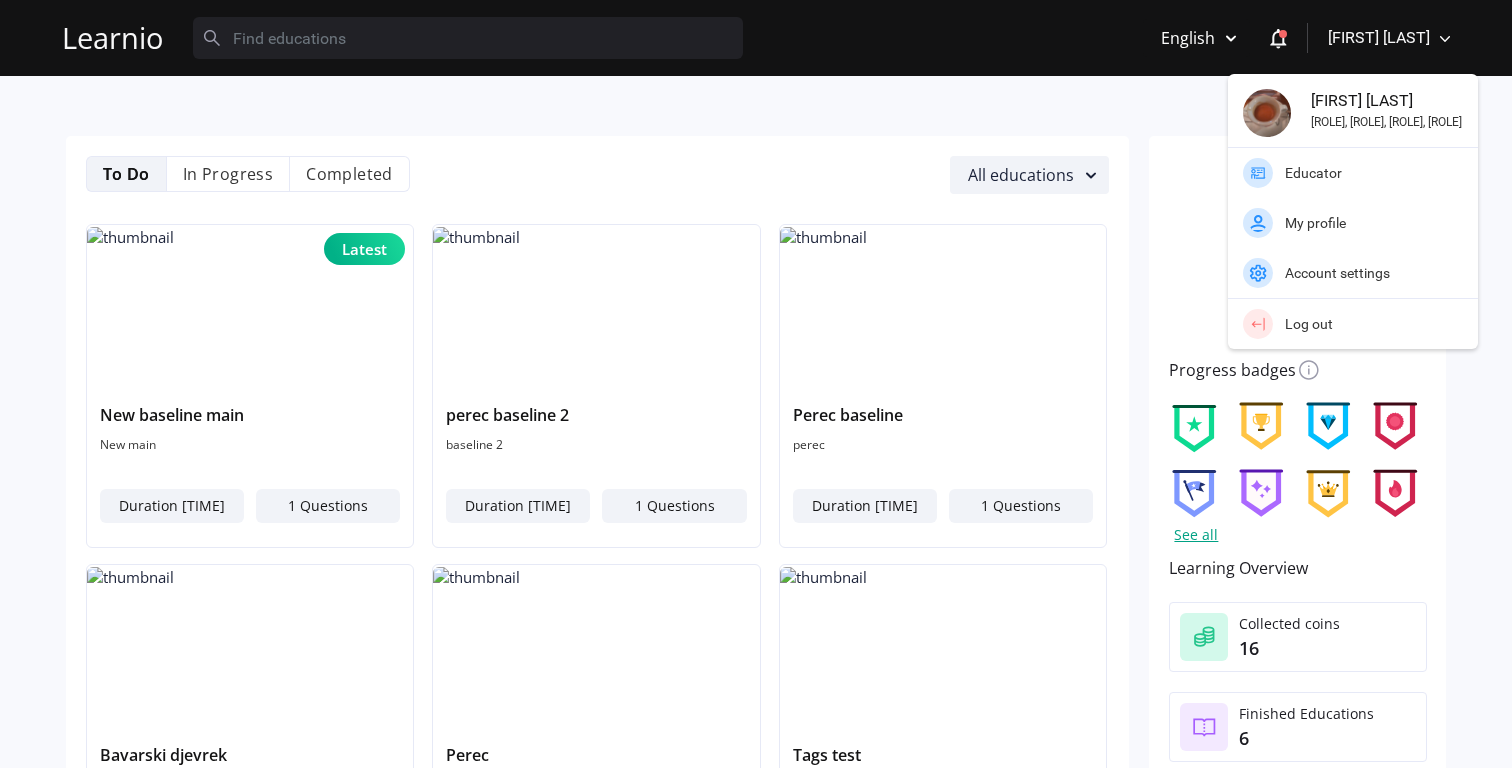 click at bounding box center (1258, 173) 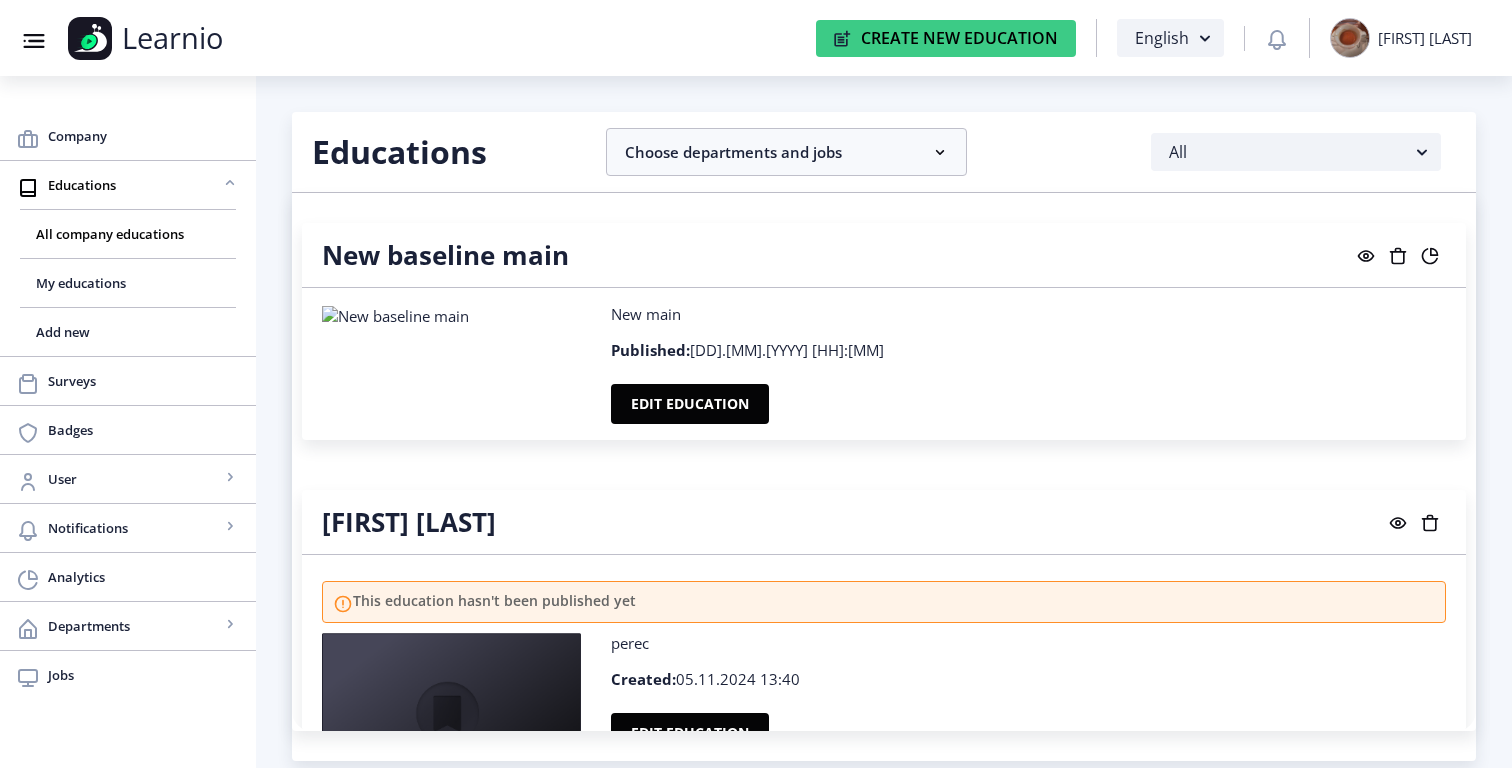 click at bounding box center (1398, 256) 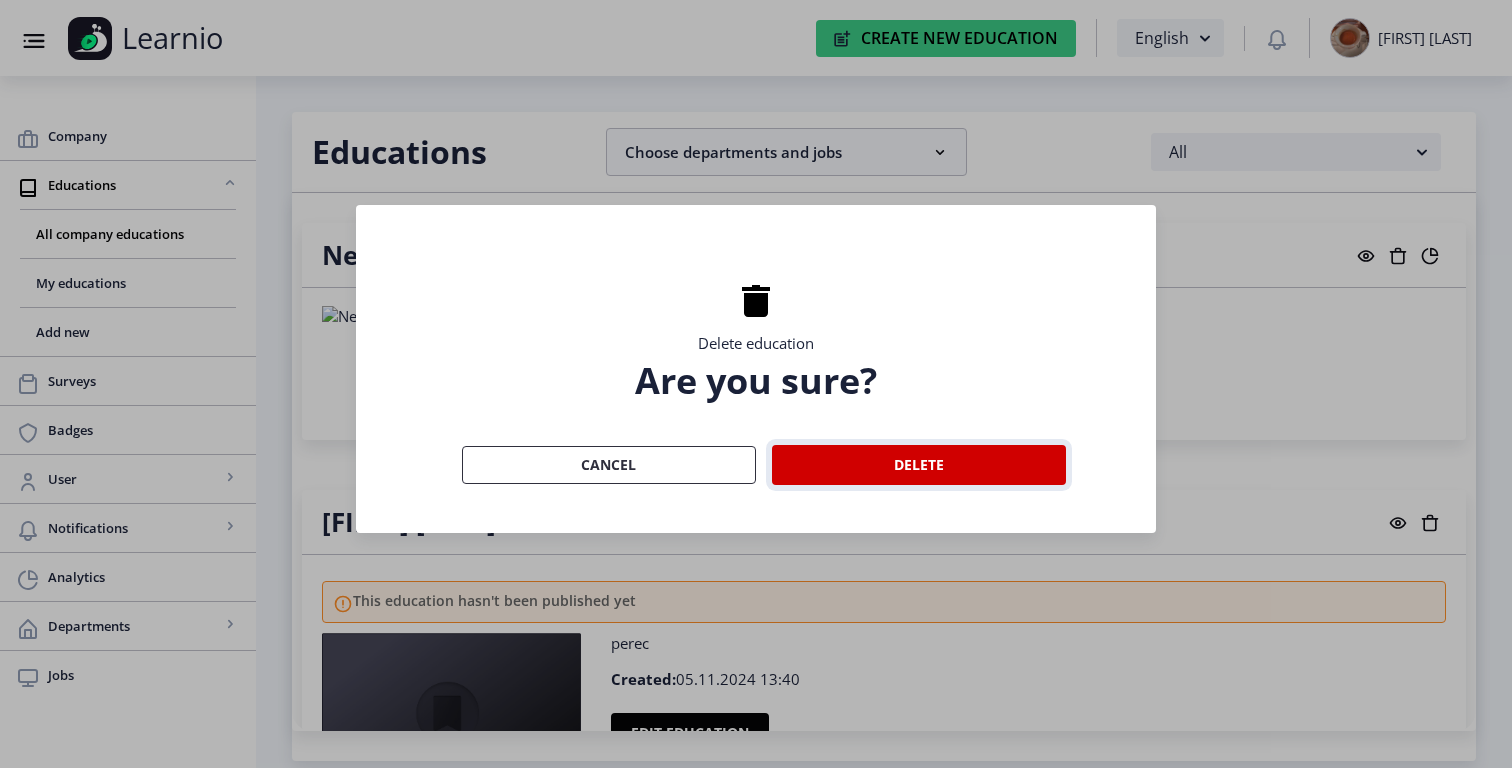 click on "Delete" at bounding box center (919, 465) 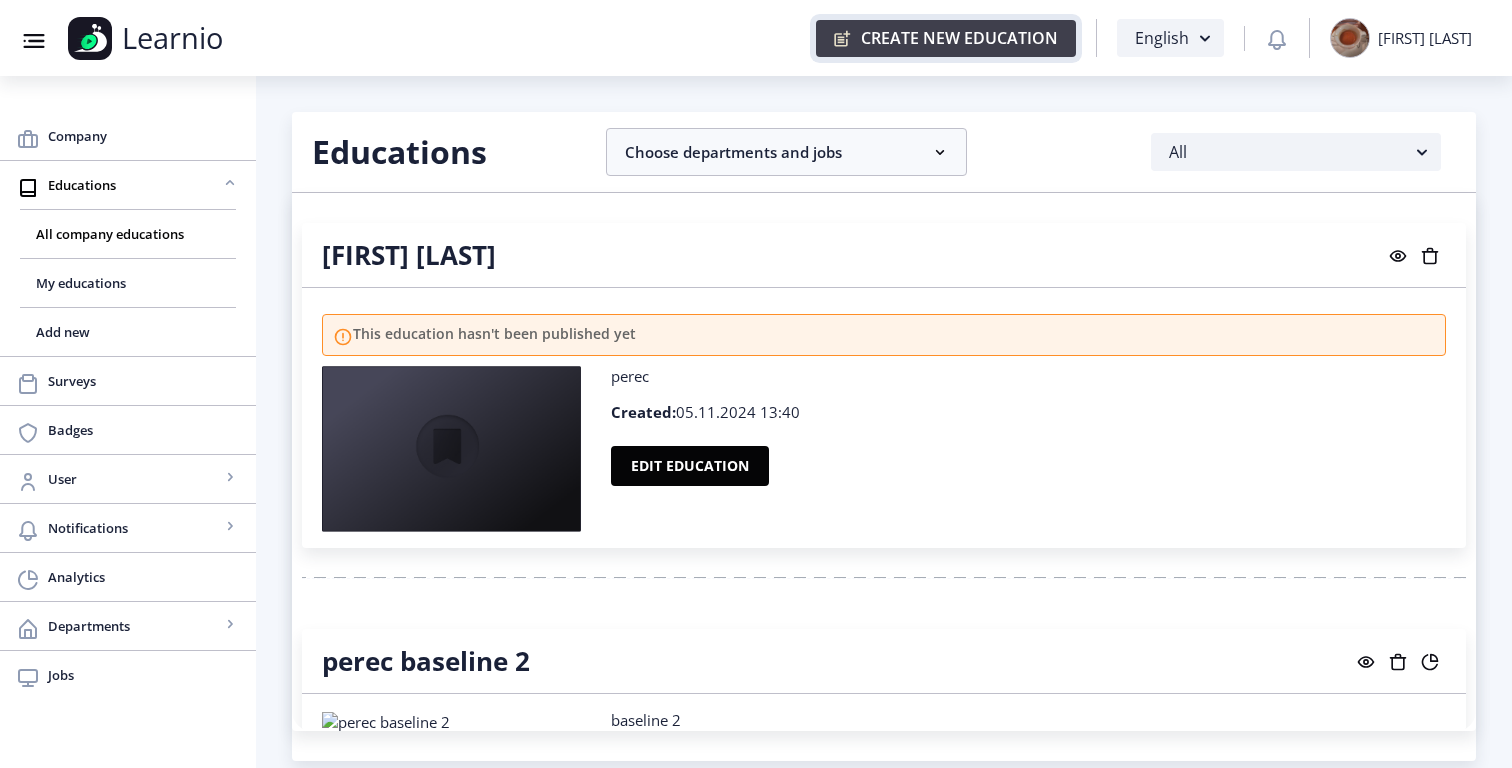 click on "Create New Education" at bounding box center [946, 38] 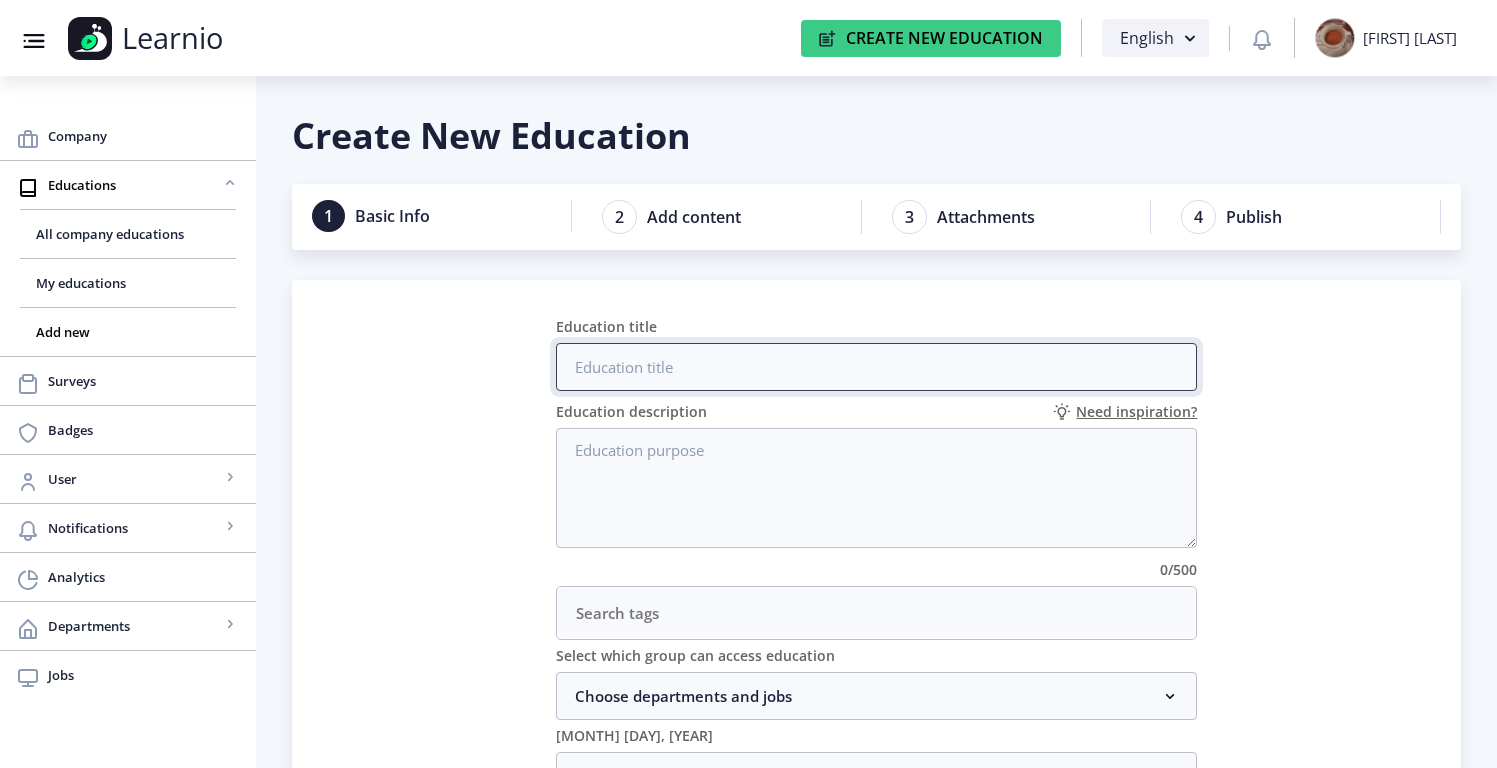 click on "Education title" at bounding box center (877, 367) 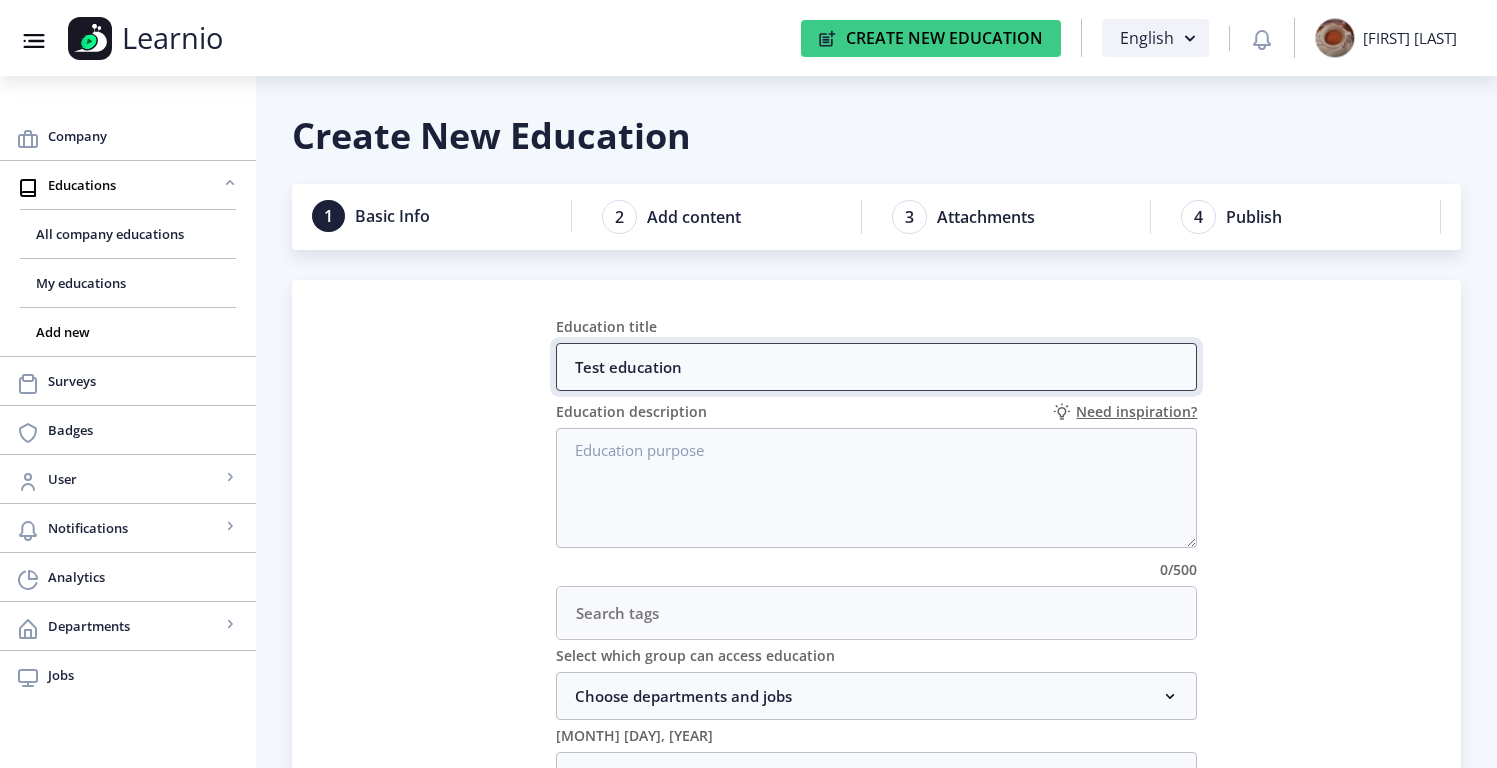 type on "Test education" 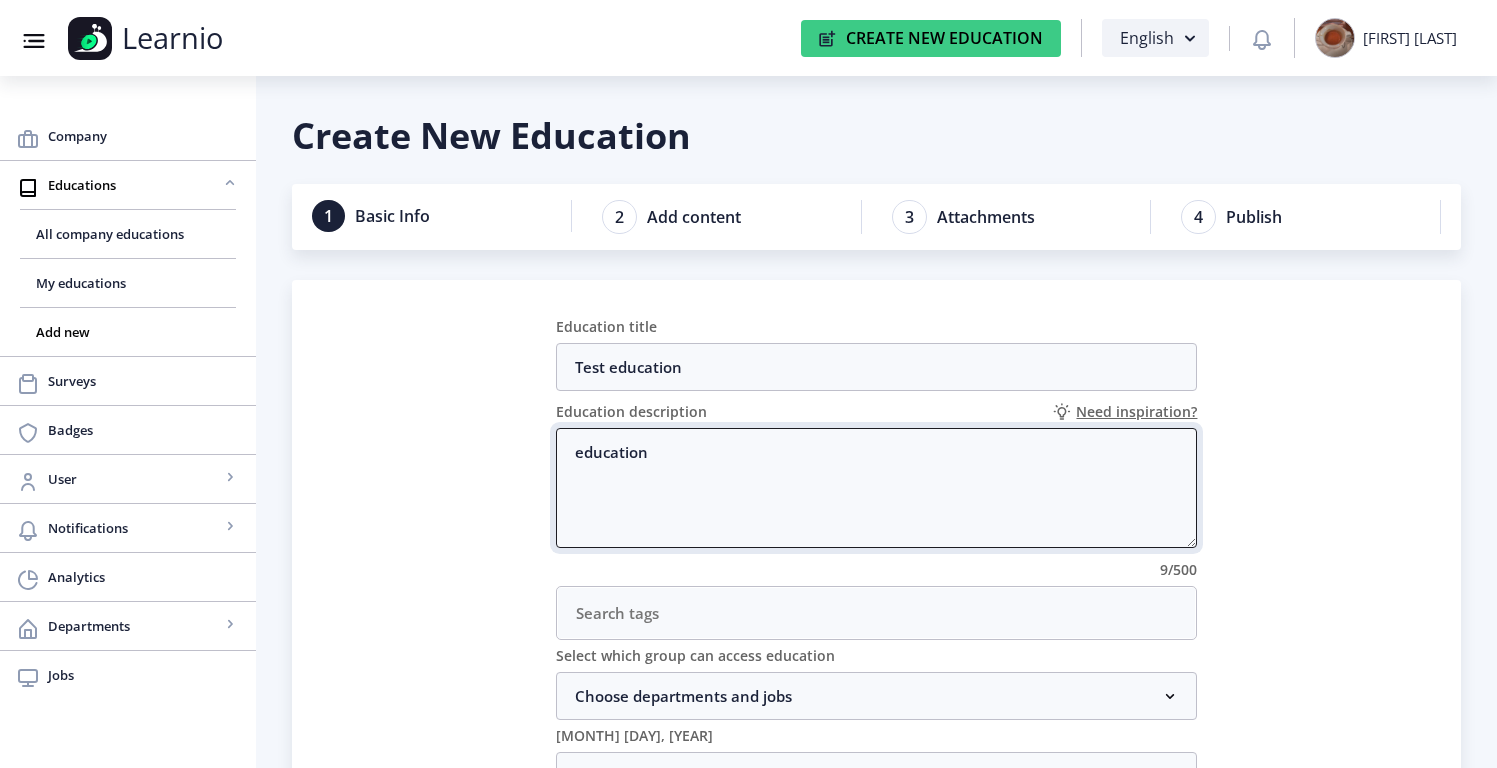 type on "education" 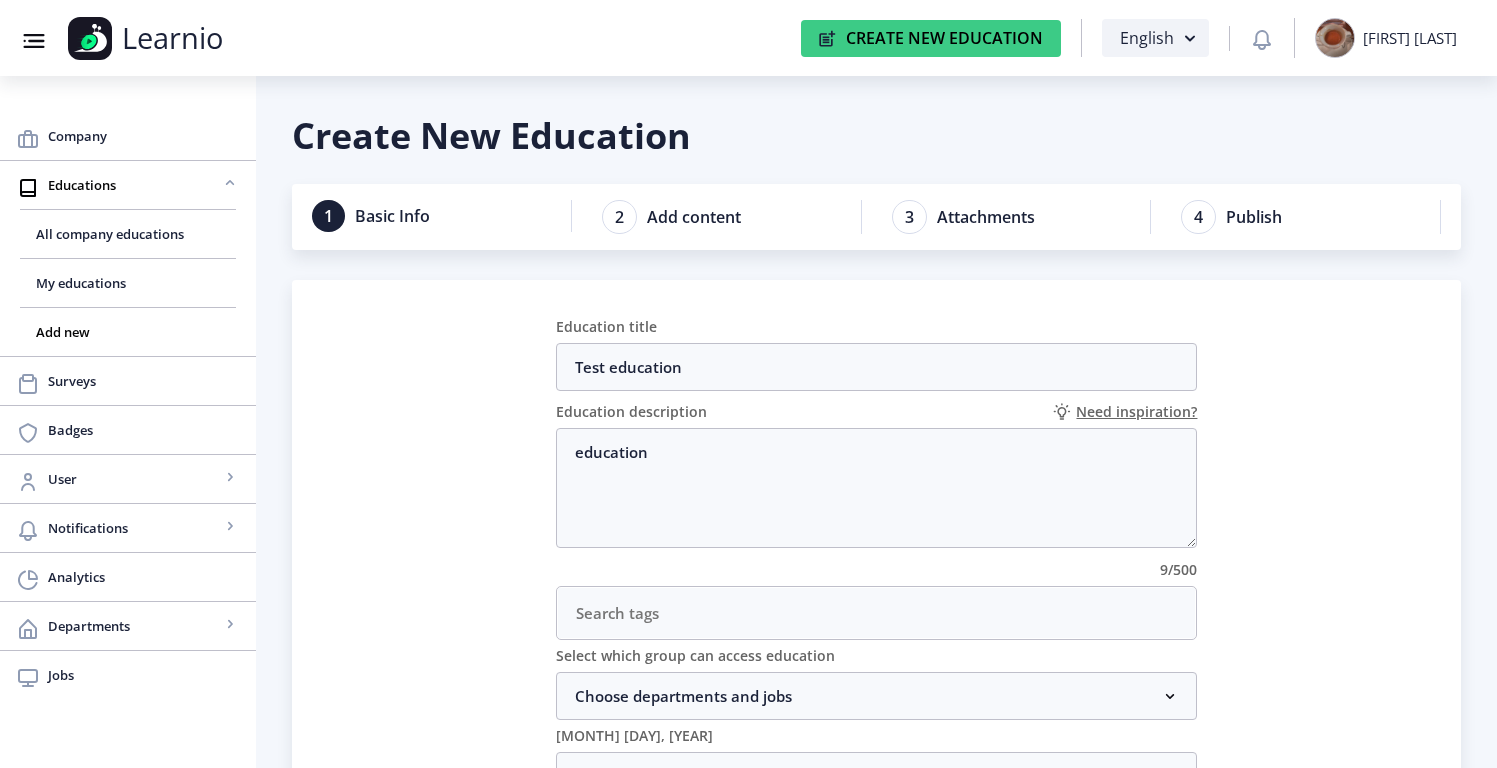 click at bounding box center (877, 613) 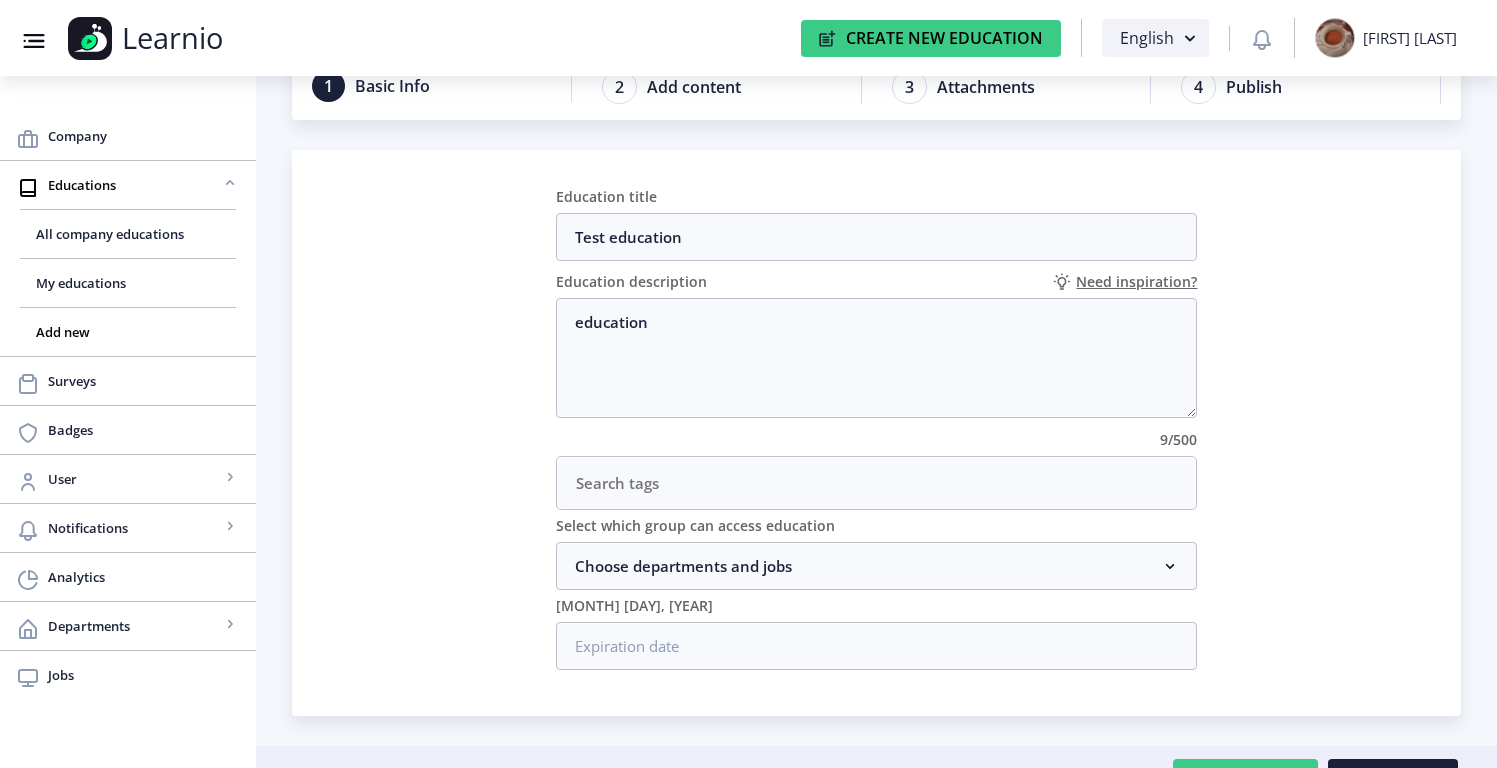 scroll, scrollTop: 172, scrollLeft: 0, axis: vertical 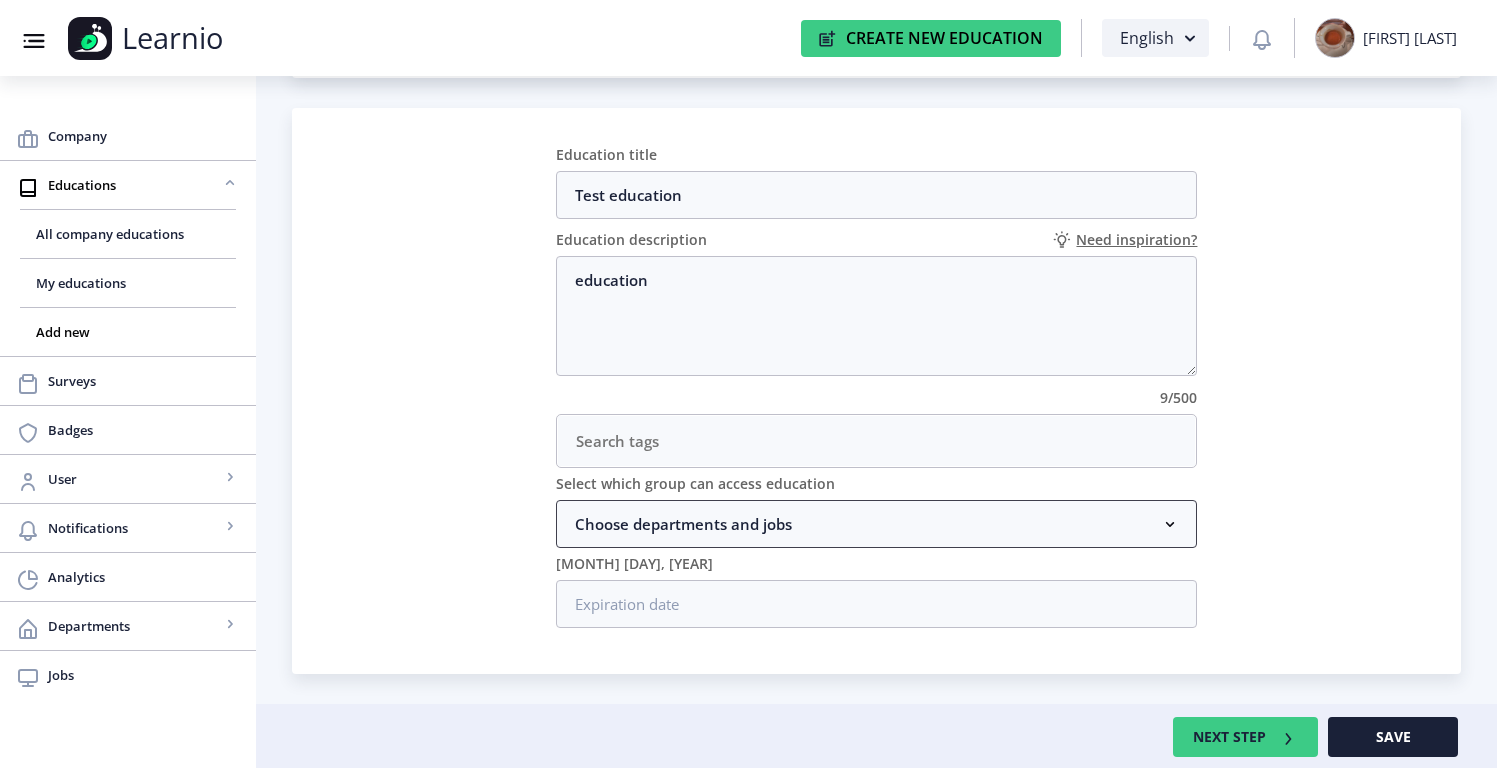 click on "Choose departments and jobs" at bounding box center (877, 524) 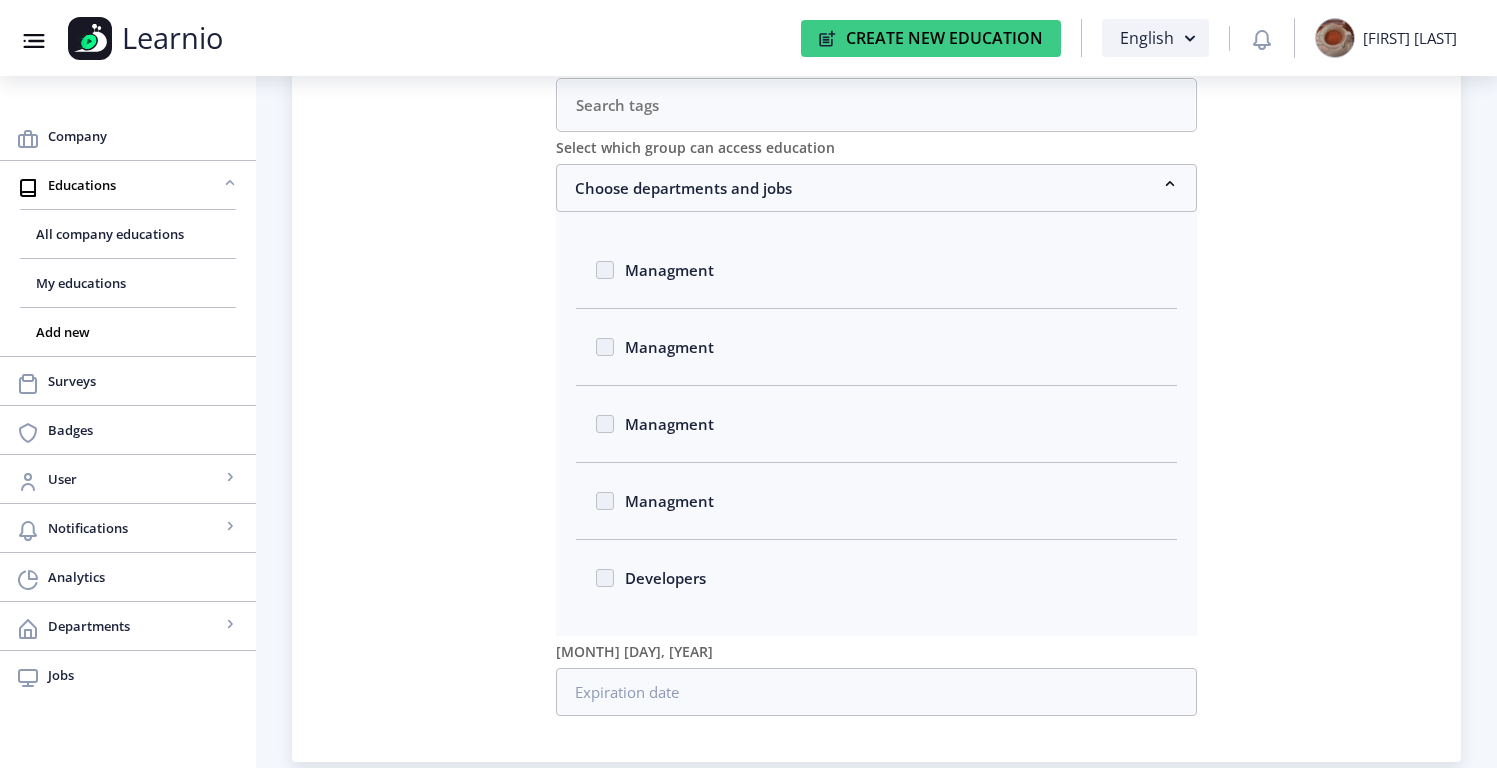 scroll, scrollTop: 596, scrollLeft: 0, axis: vertical 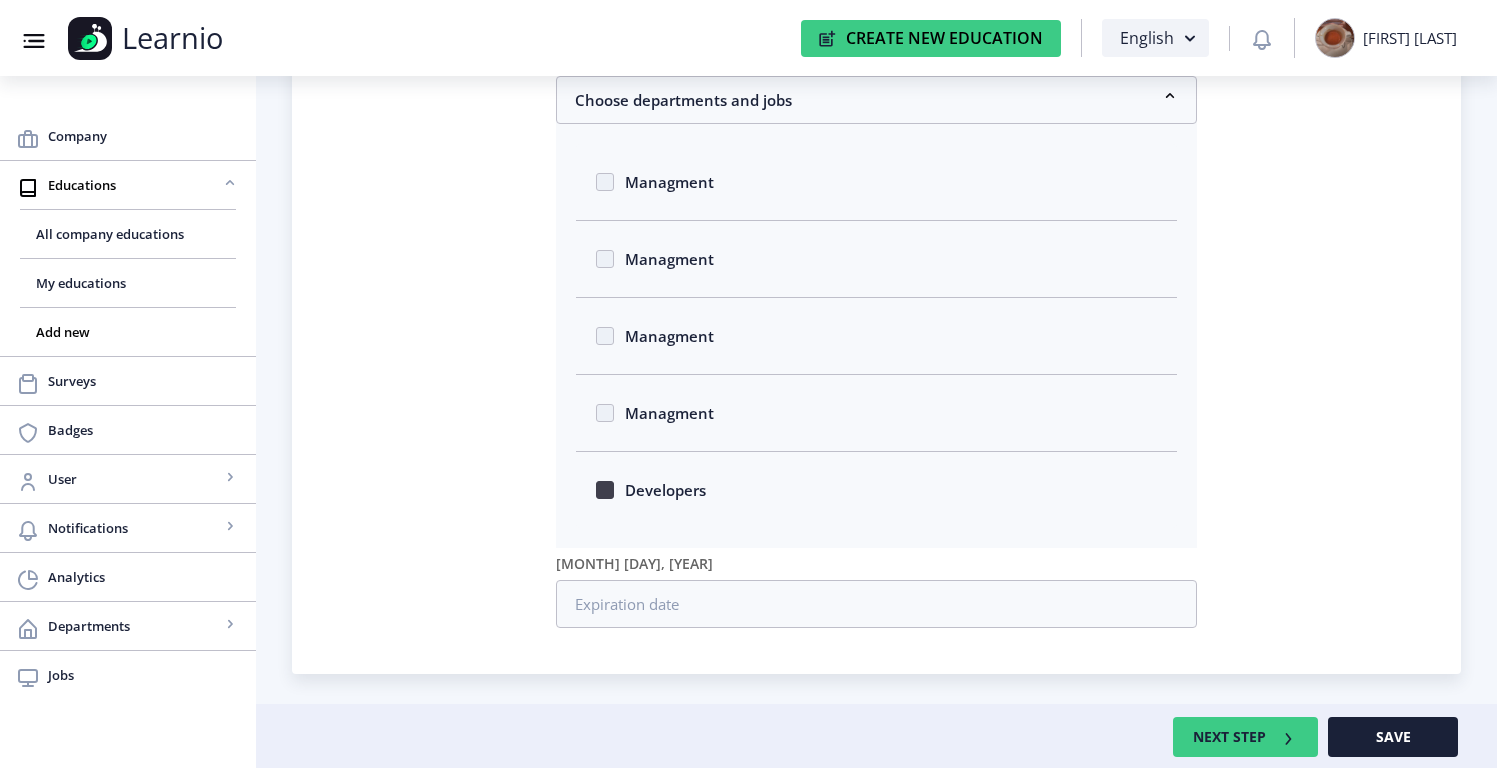 click at bounding box center (605, 490) 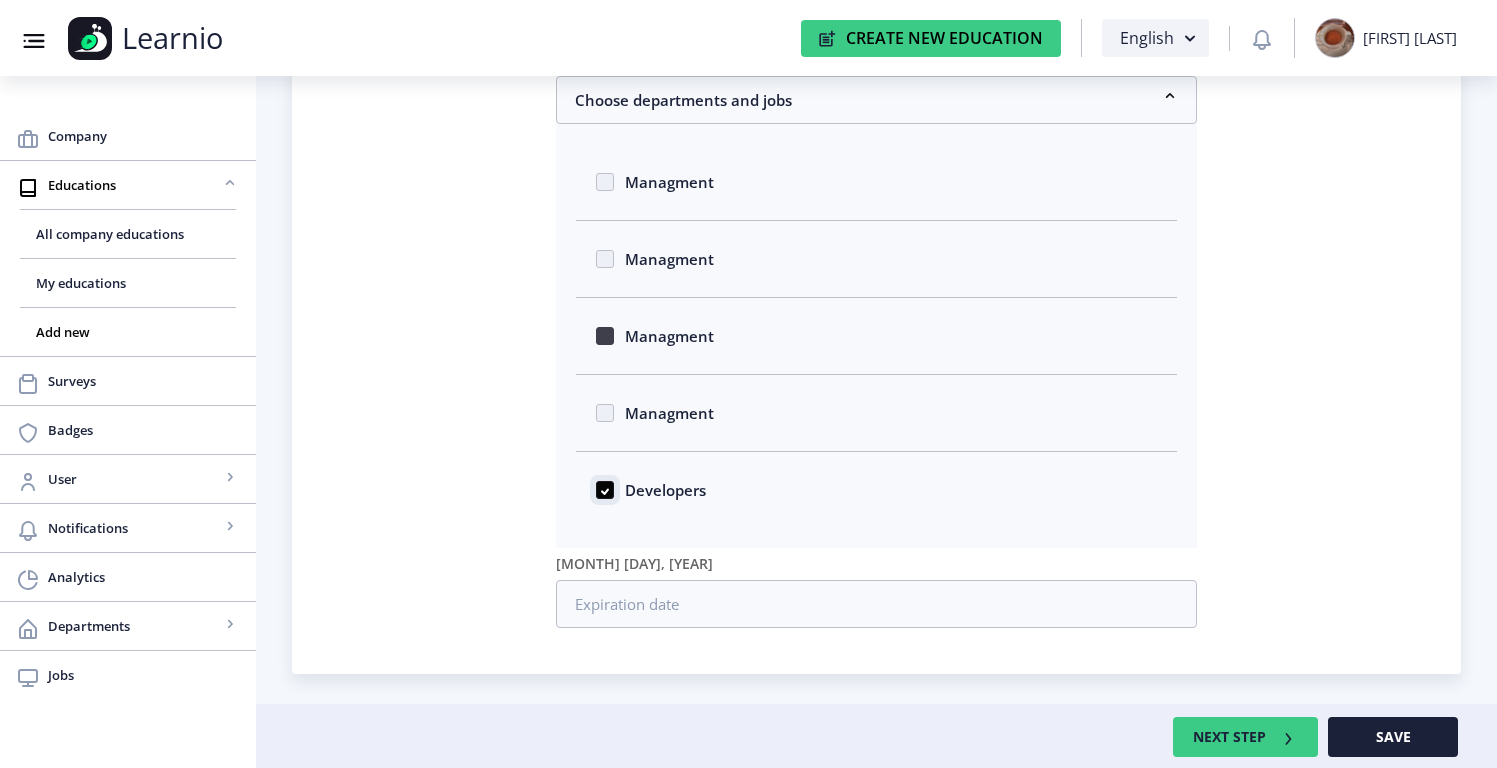 scroll, scrollTop: 586, scrollLeft: 0, axis: vertical 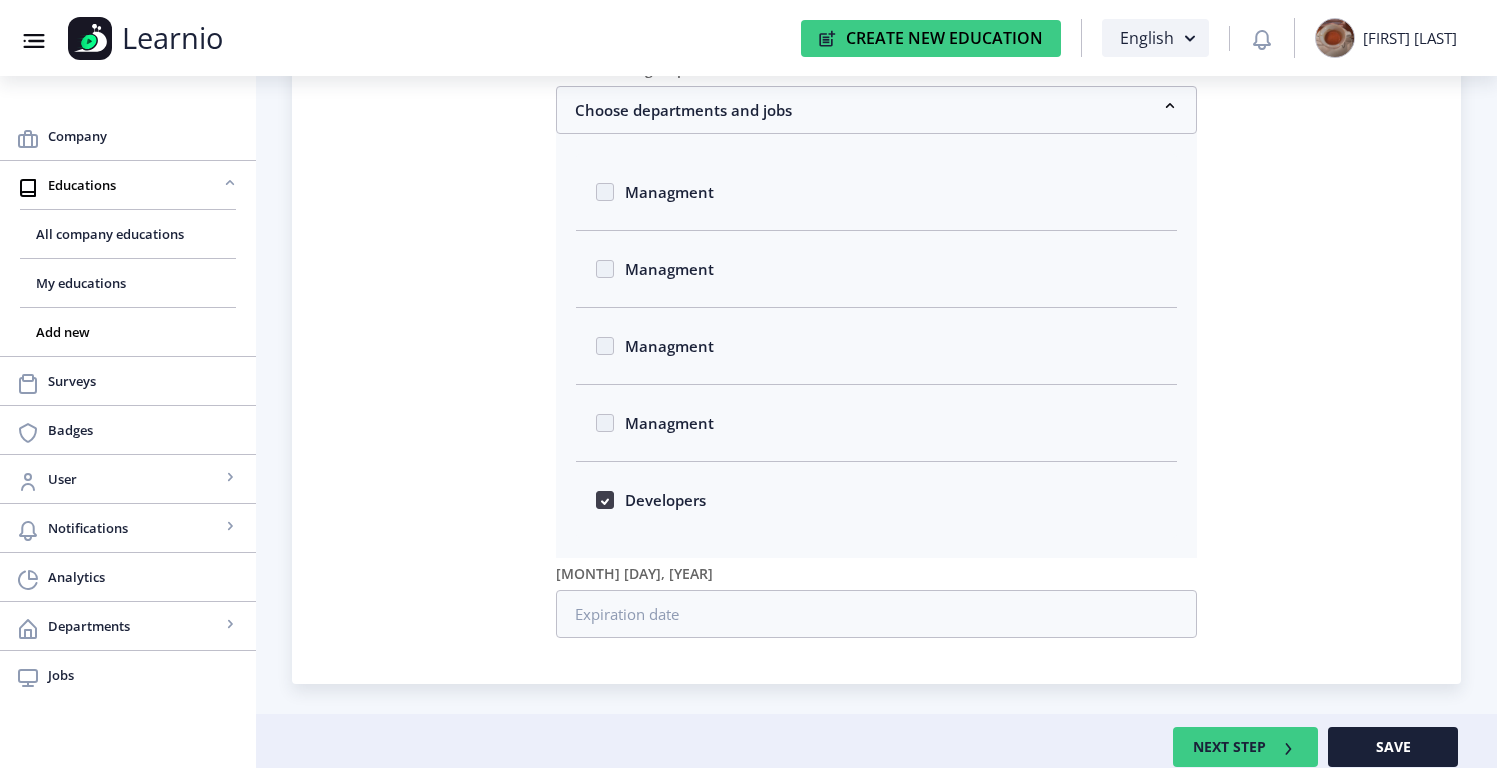 click at bounding box center [605, 500] 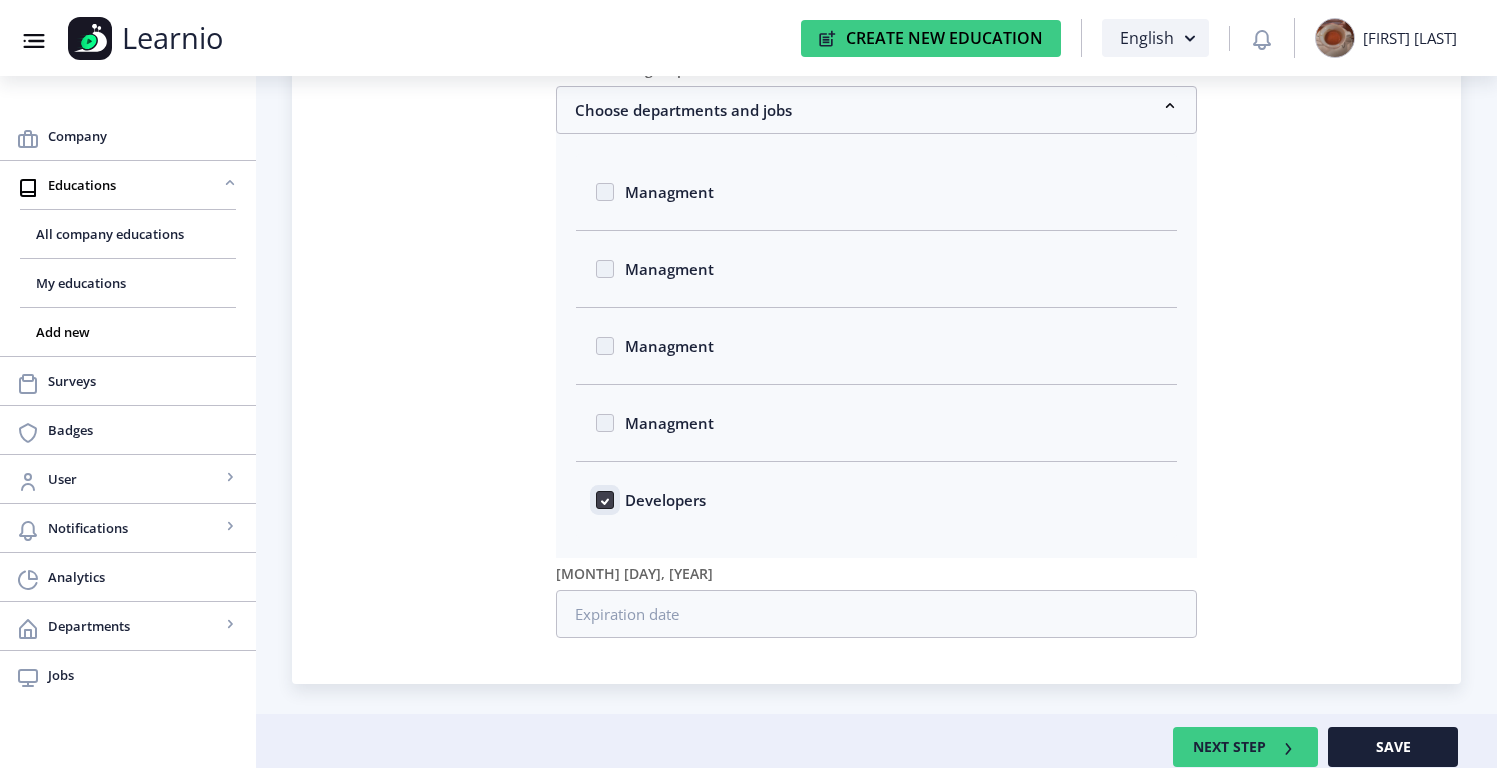 click on "Developers" at bounding box center [596, 494] 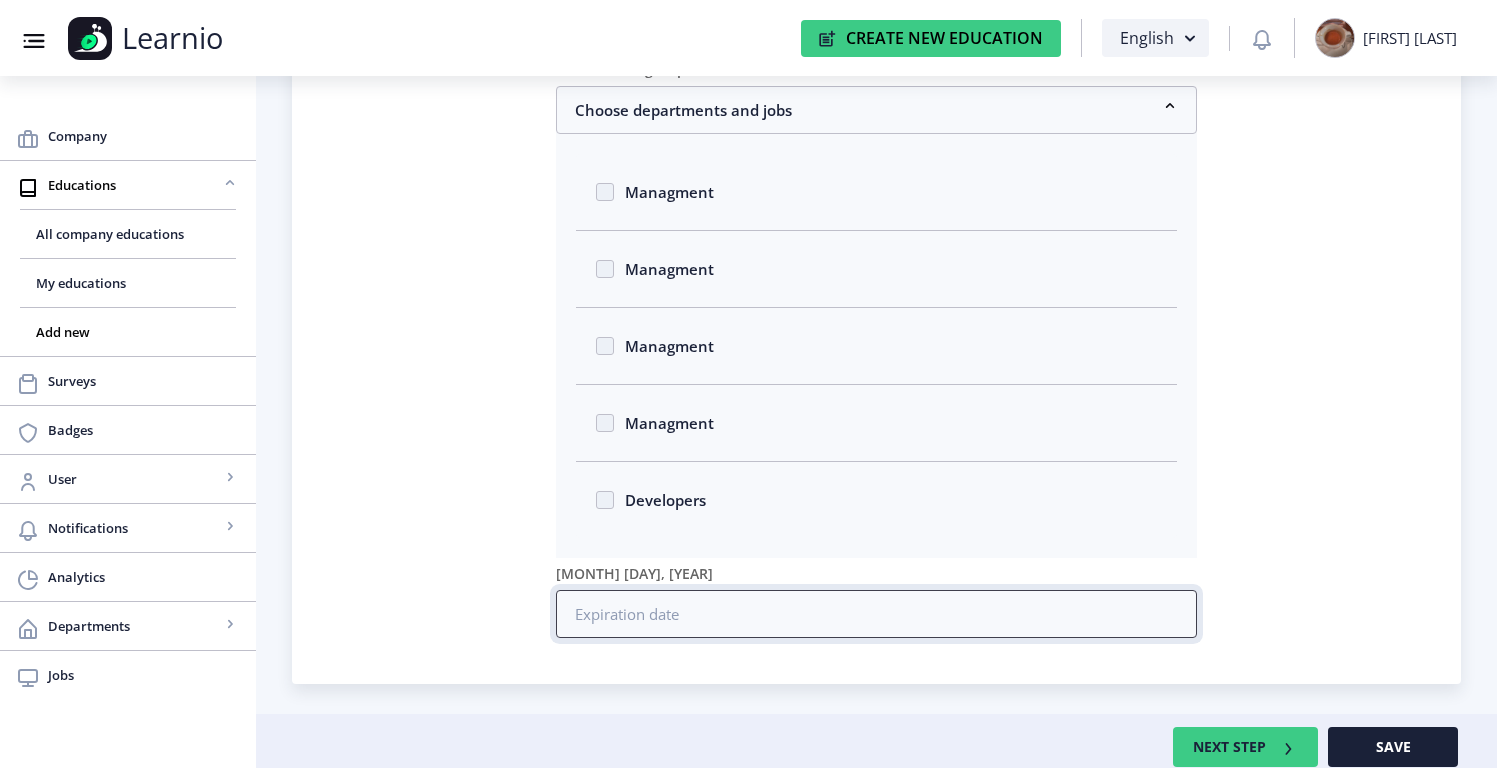 click at bounding box center [877, 614] 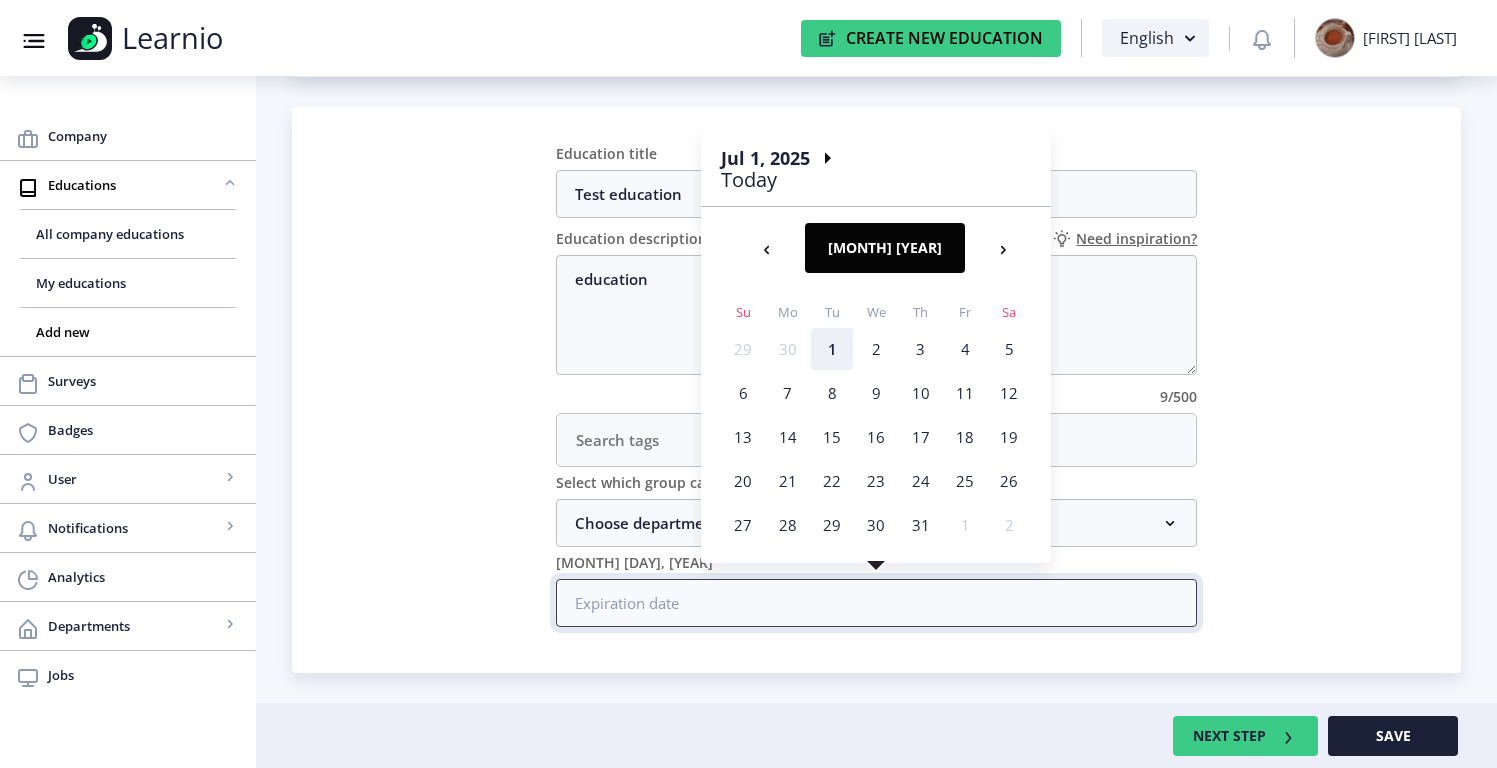 scroll, scrollTop: 172, scrollLeft: 0, axis: vertical 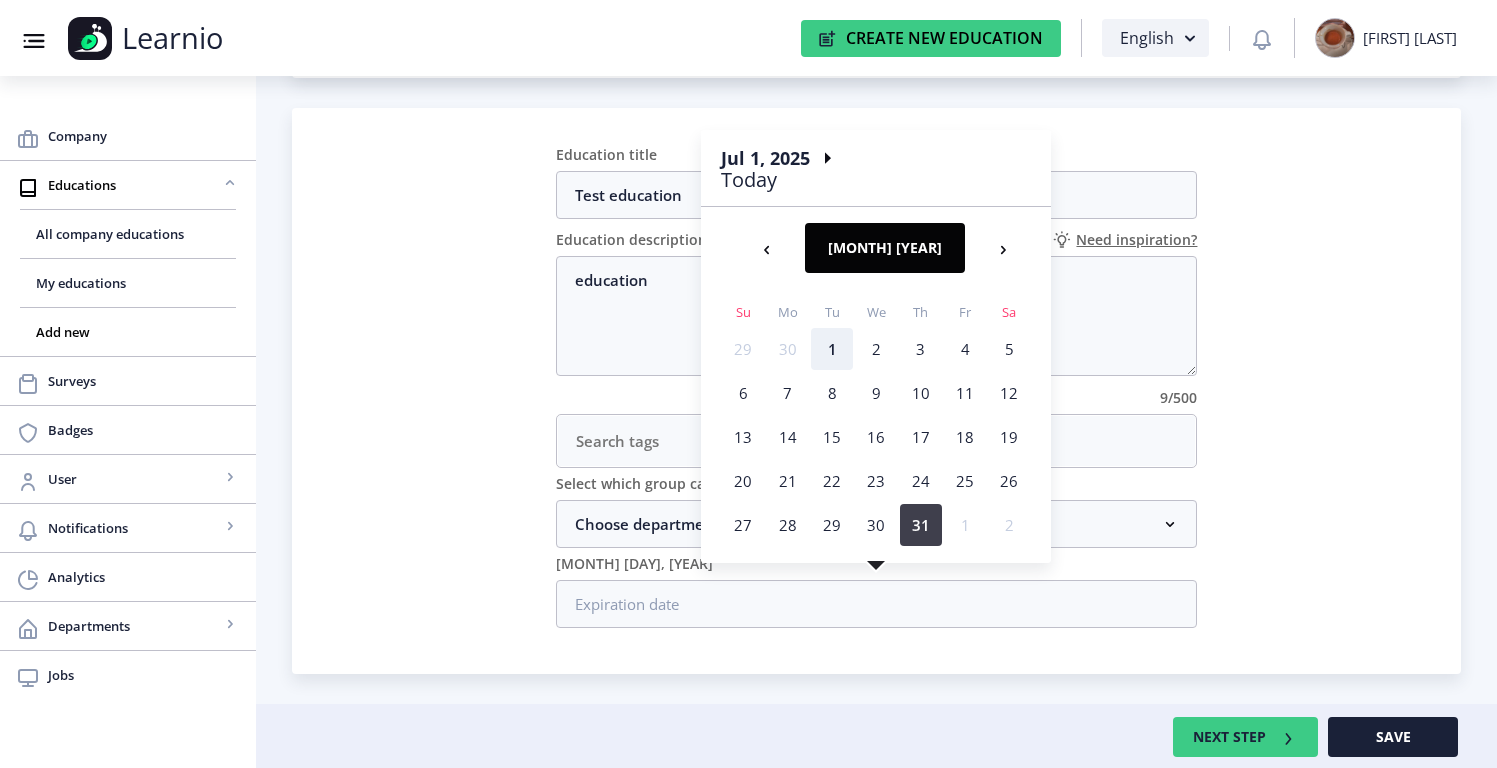 click on "31" at bounding box center (921, 349) 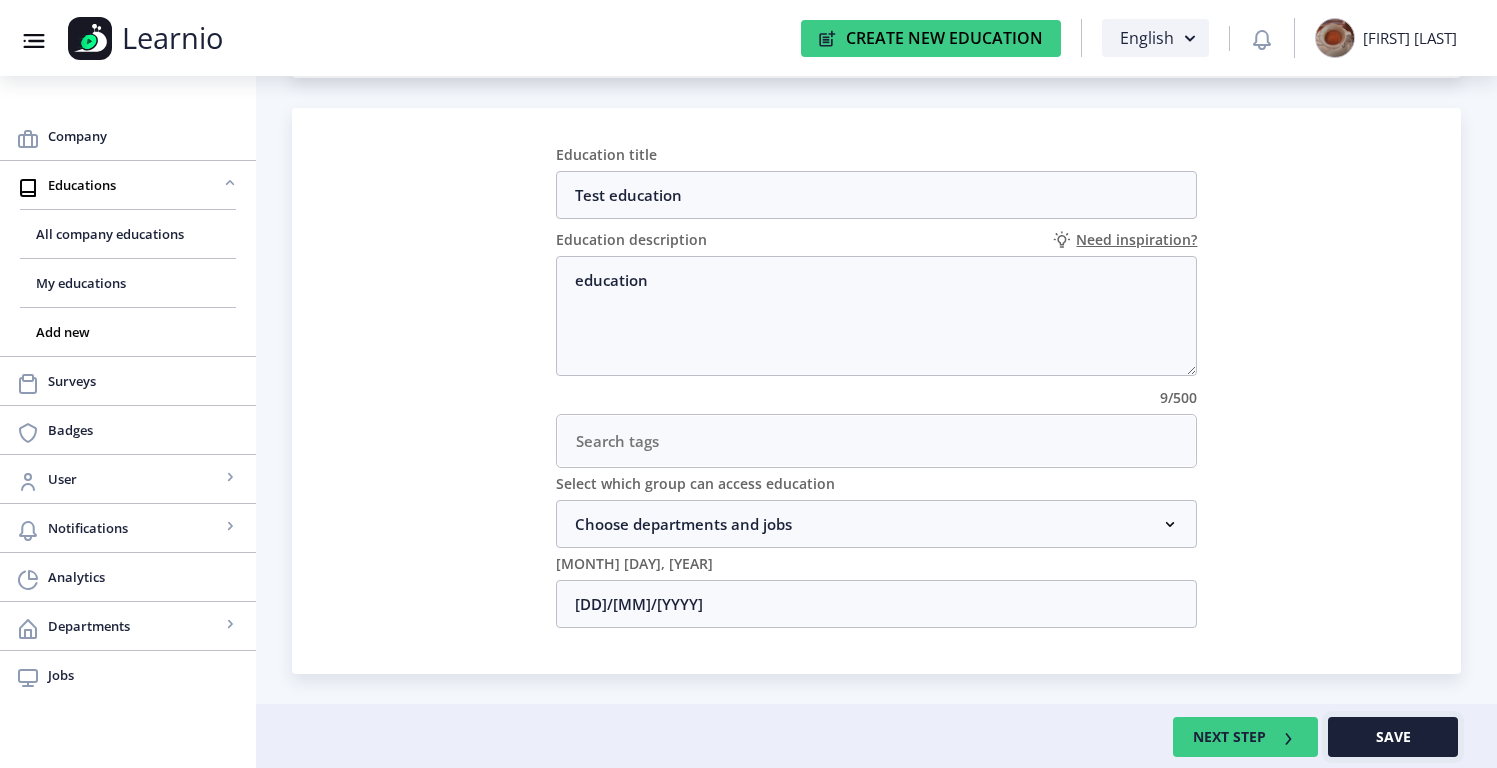 click on "Save" at bounding box center [1393, 737] 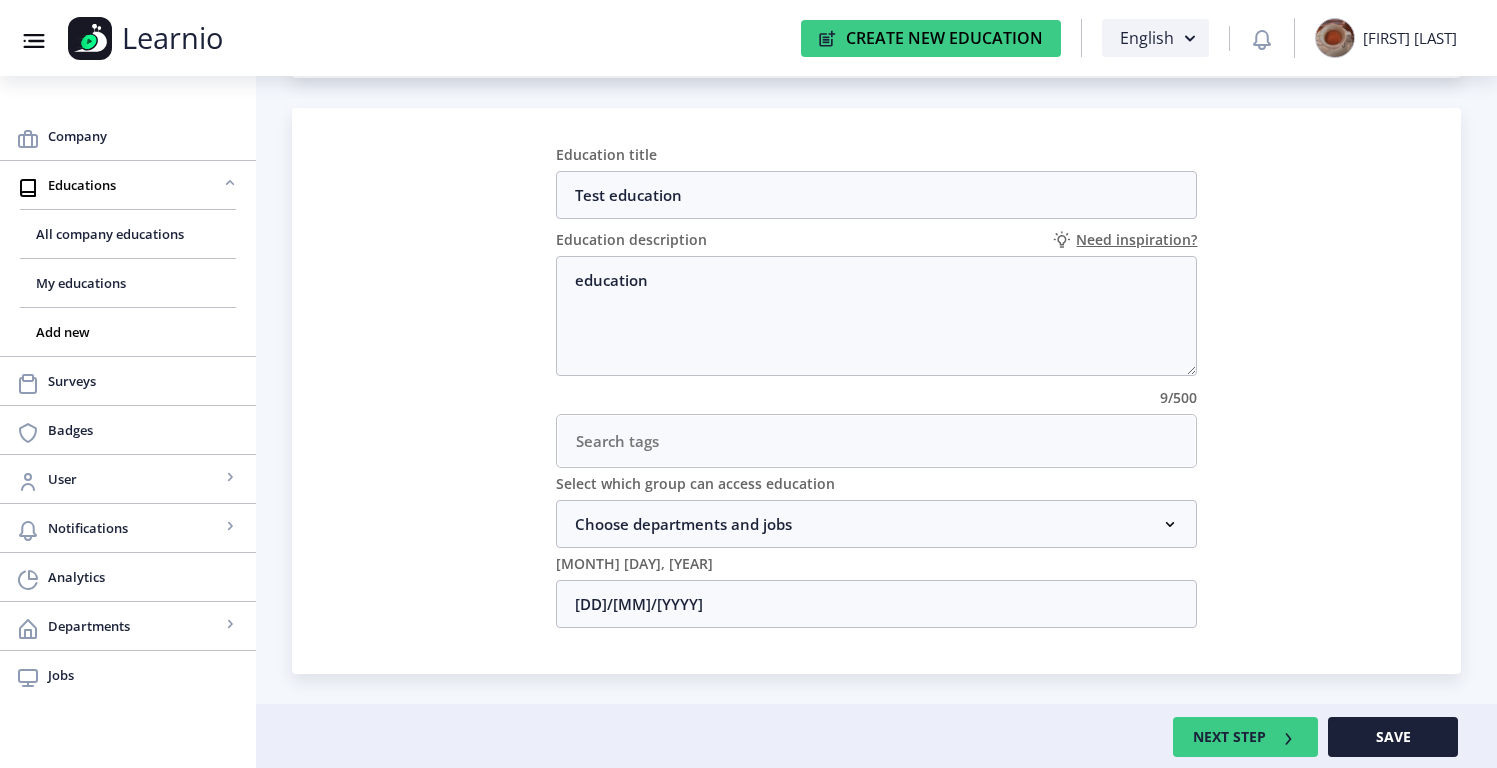 scroll, scrollTop: 0, scrollLeft: 0, axis: both 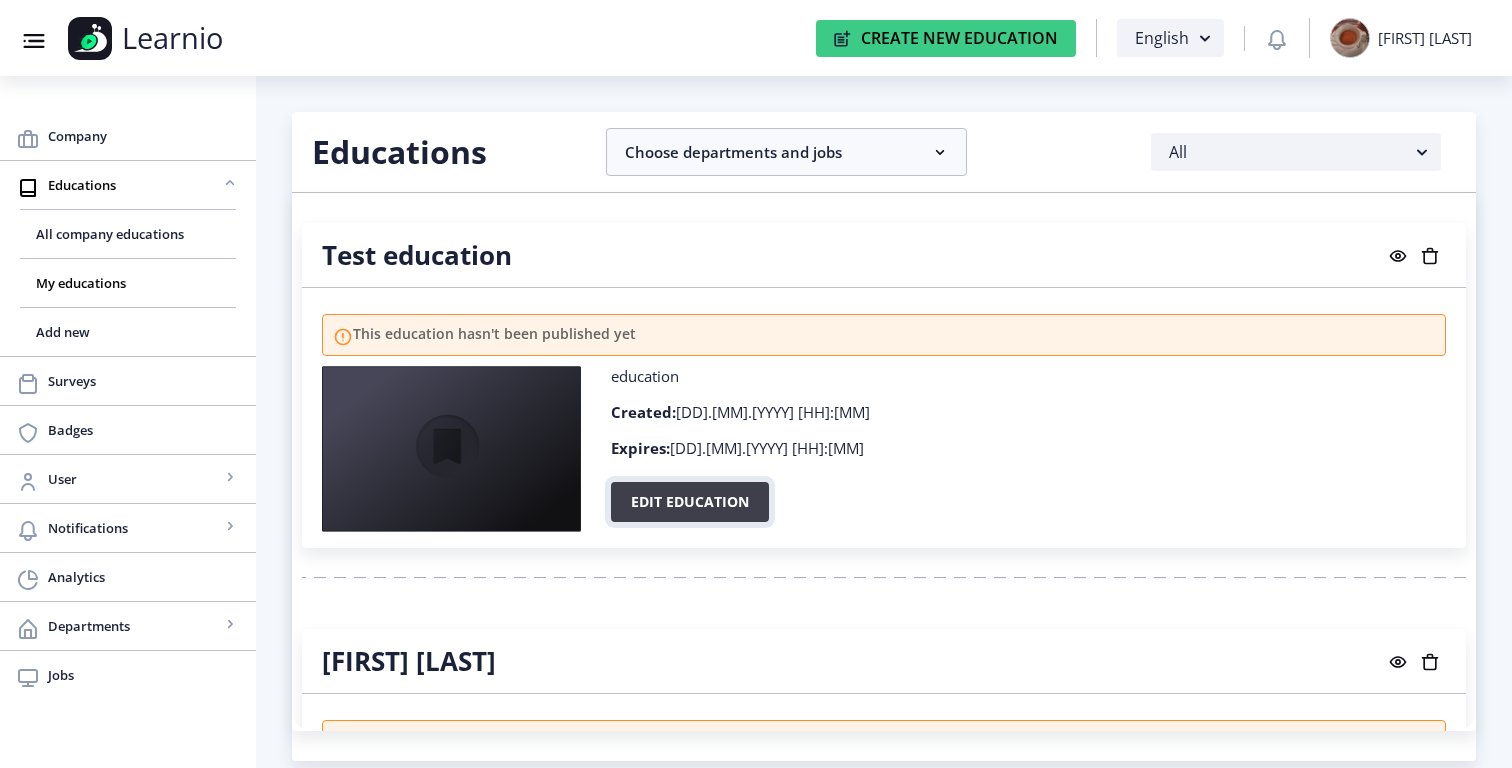 click on "Edit education" at bounding box center (690, 502) 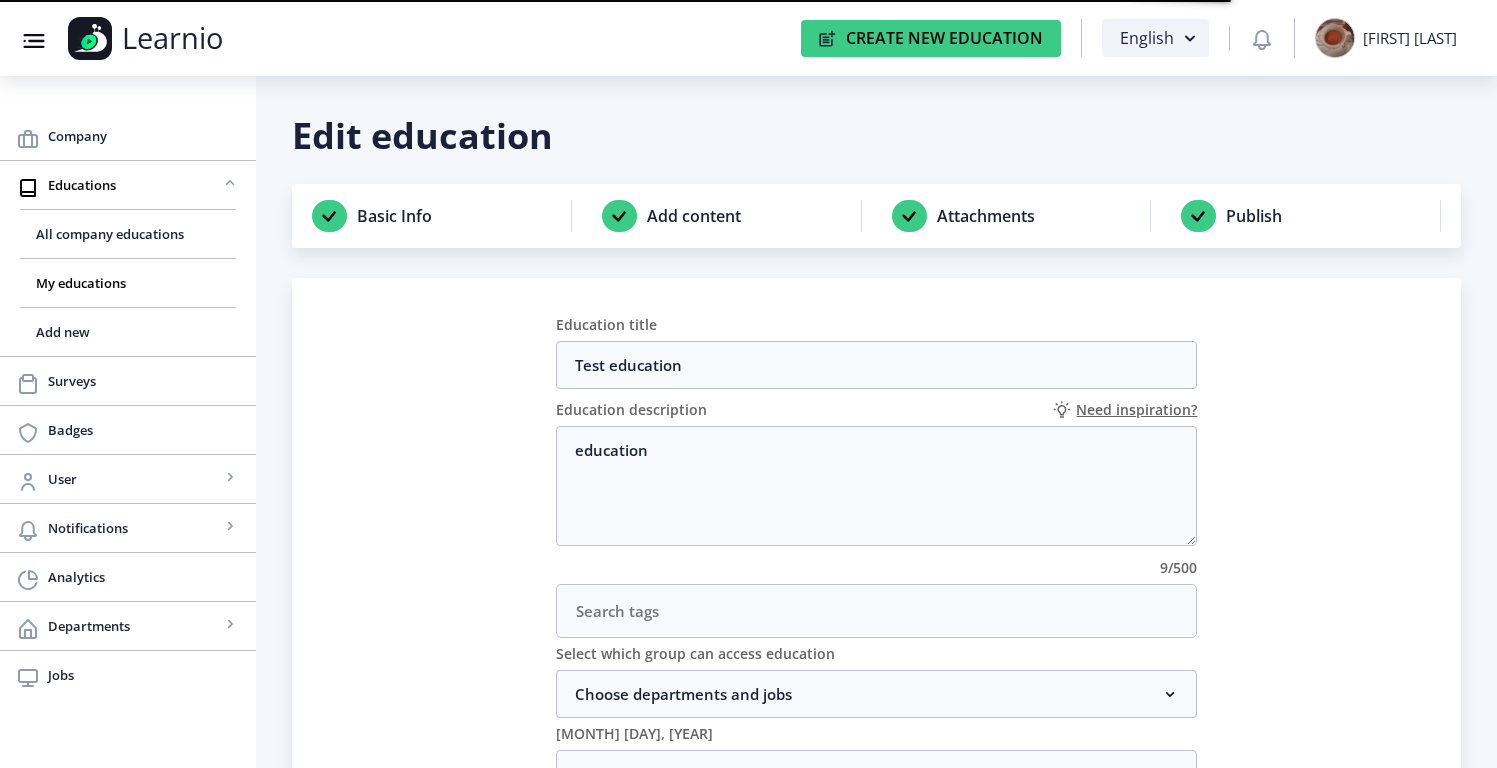 scroll, scrollTop: 170, scrollLeft: 0, axis: vertical 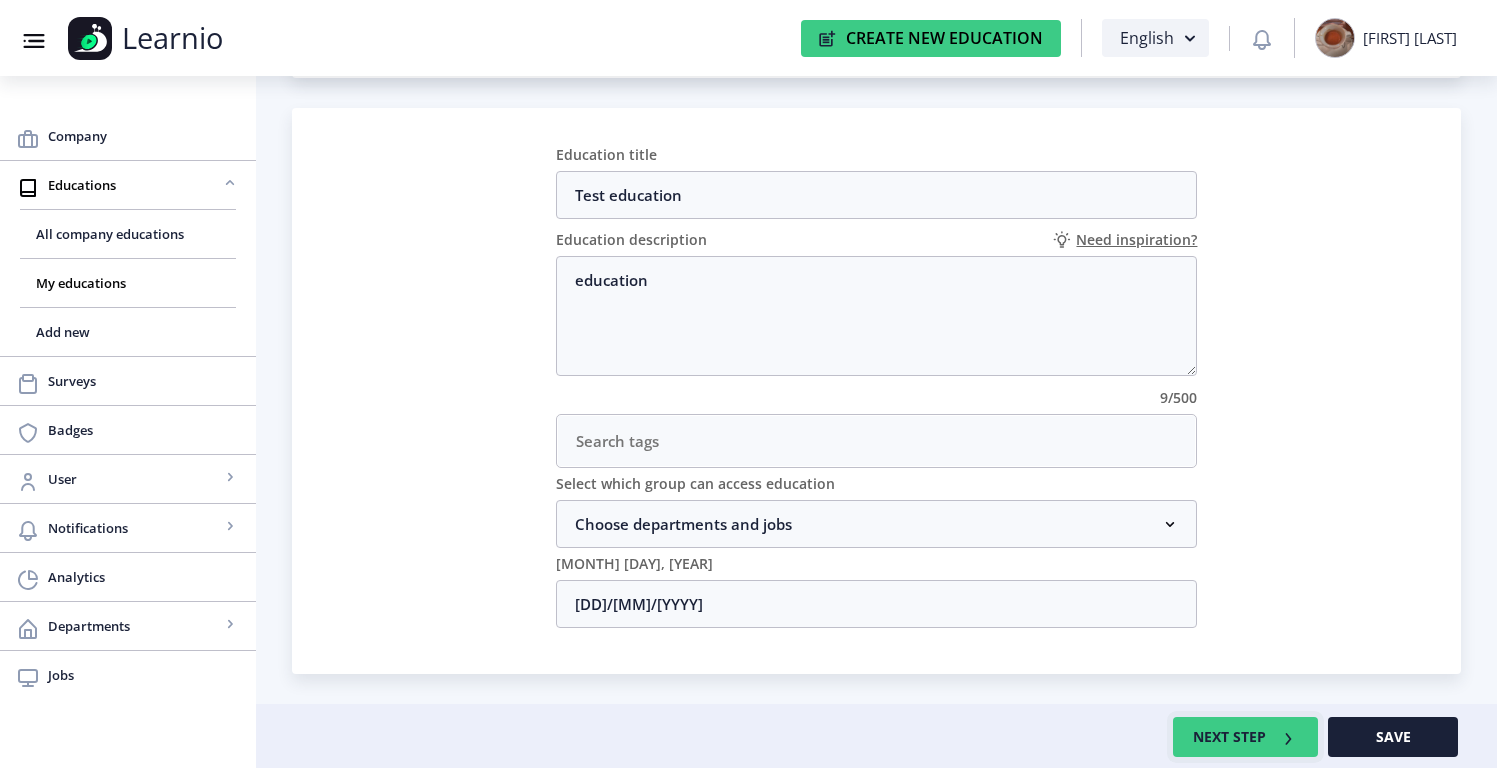 click on "NEXT STEP" at bounding box center [1245, 737] 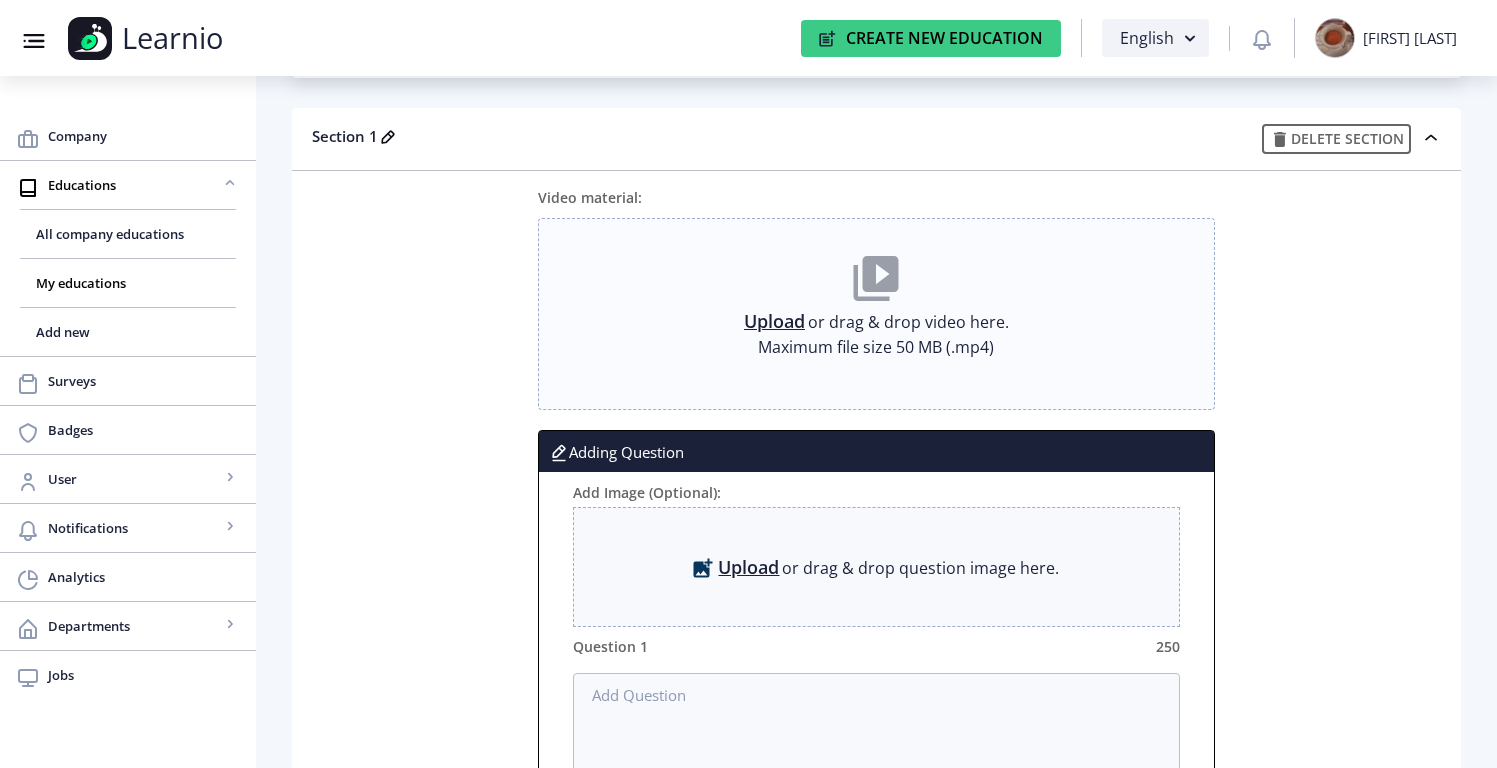 click on "Upload" at bounding box center [774, 321] 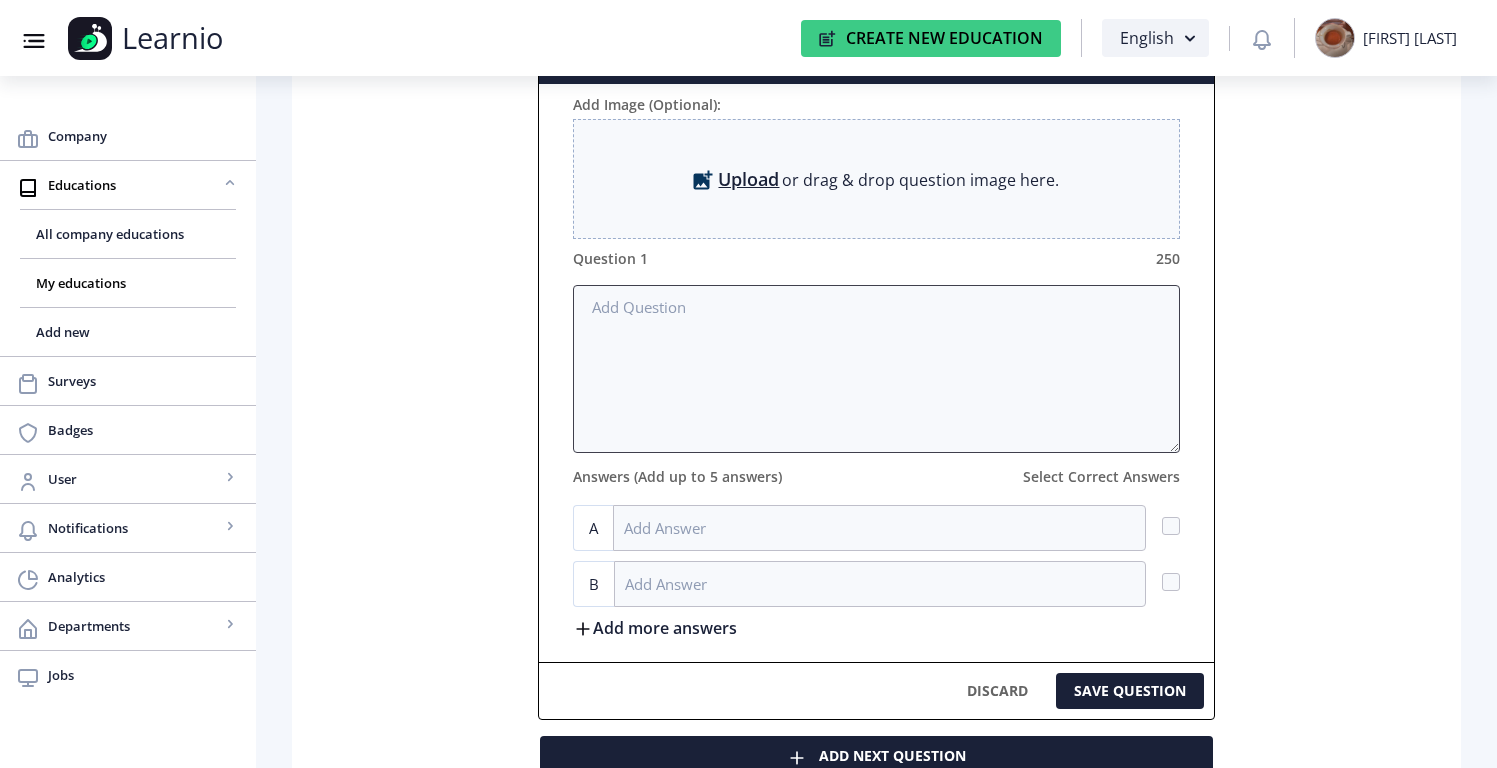scroll, scrollTop: 570, scrollLeft: 0, axis: vertical 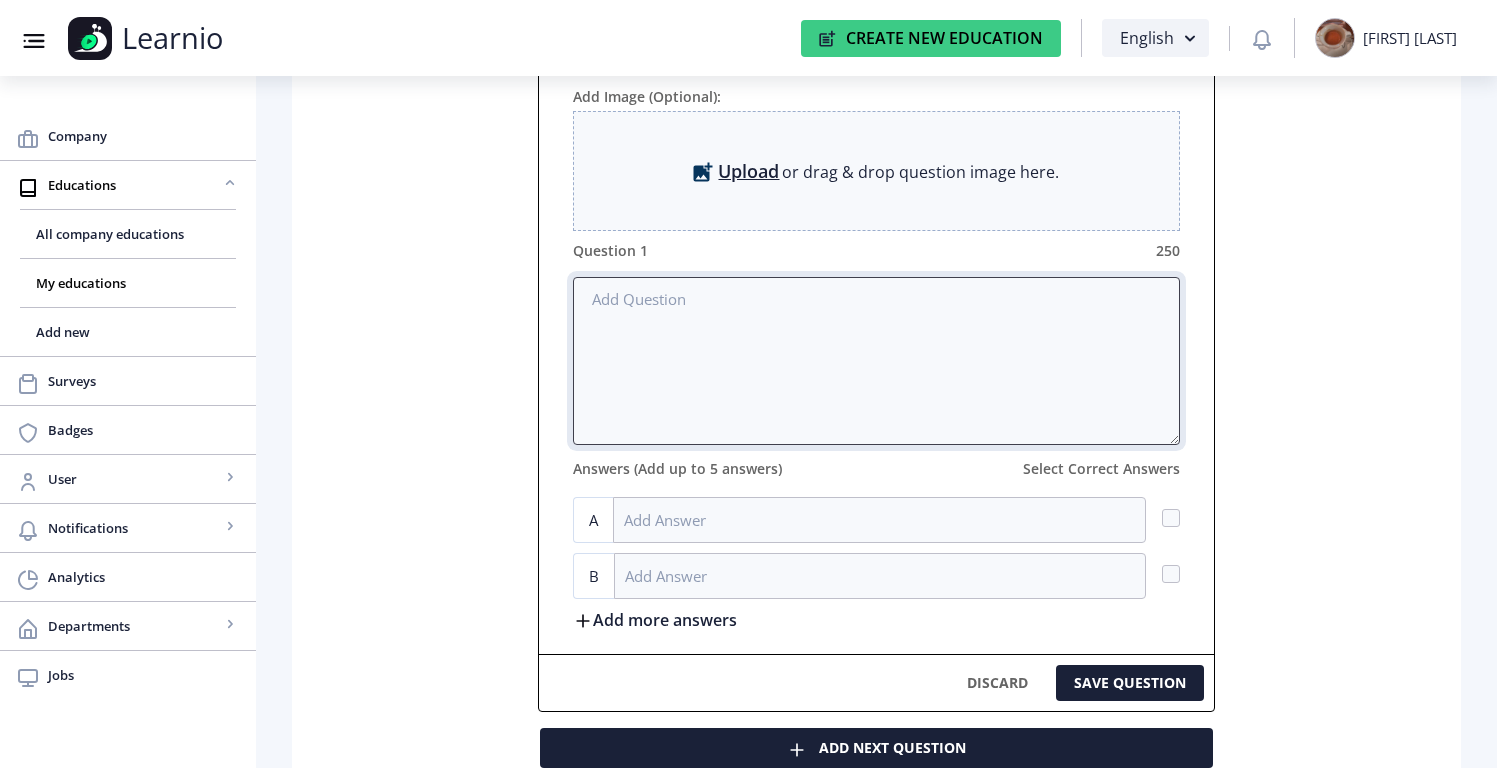 click at bounding box center [877, 361] 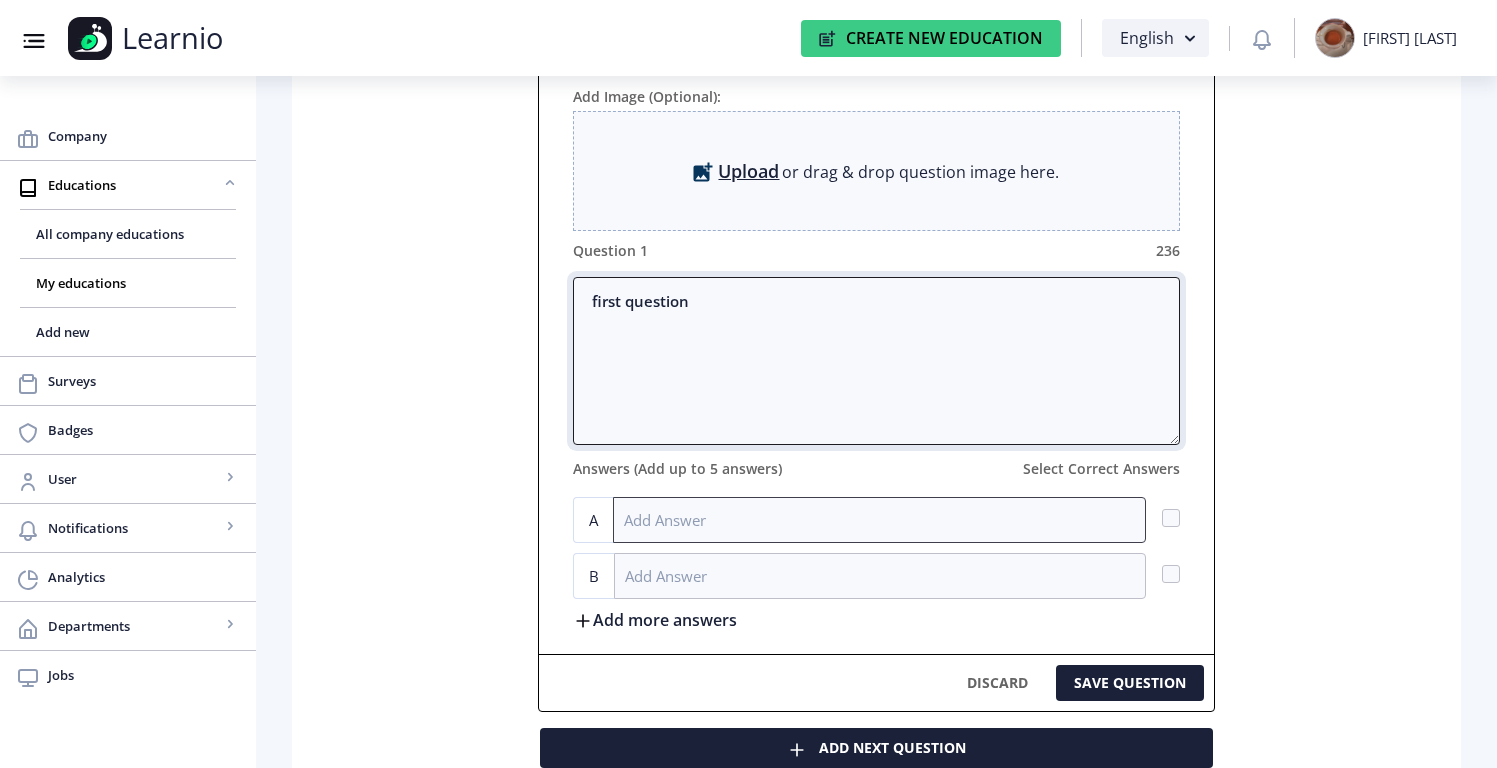 type on "first question" 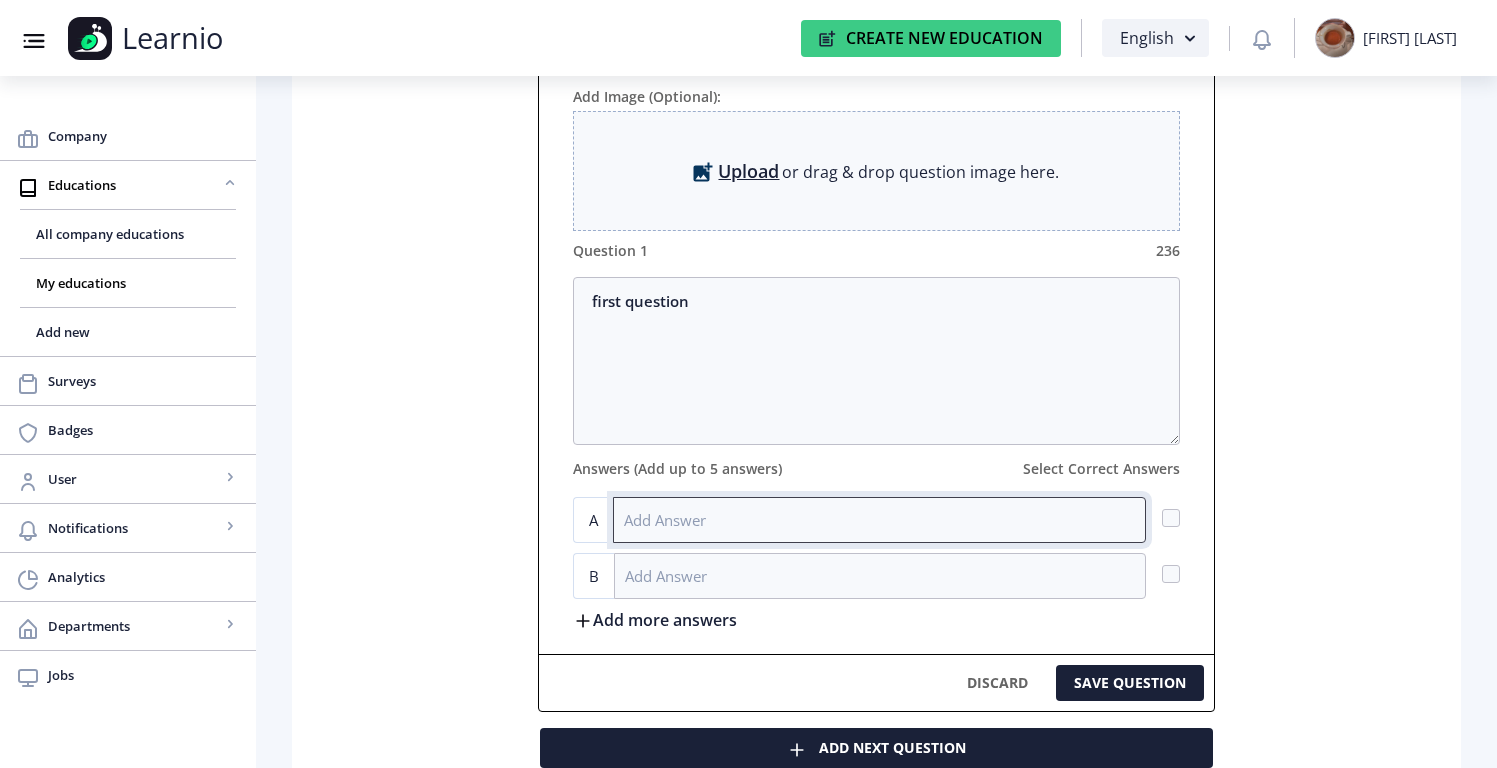 click at bounding box center (880, 520) 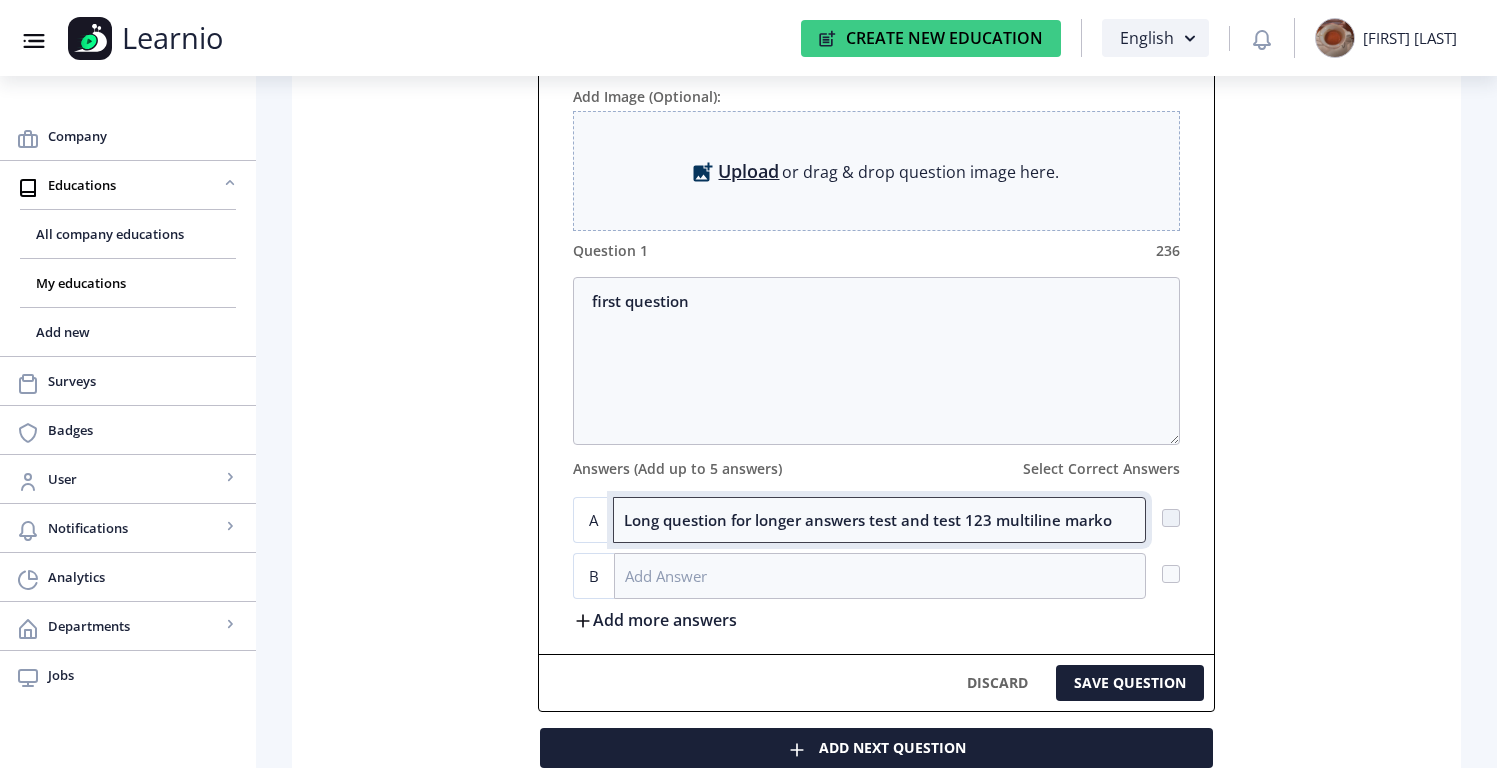 click on "Long question for longer answers test and test 123 multiline marko" at bounding box center [880, 520] 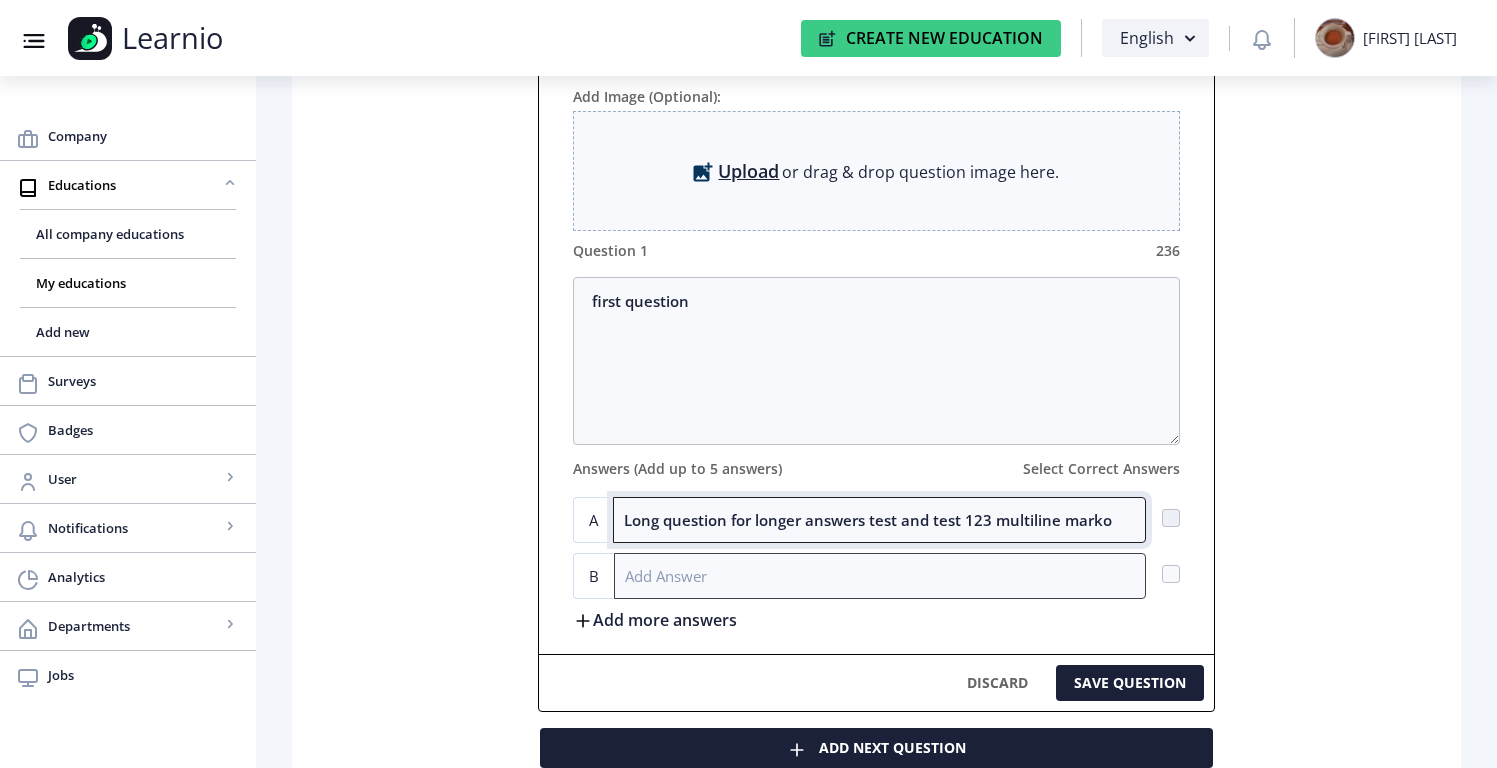 type on "Long question for longer answers test and test 123 multiline marko" 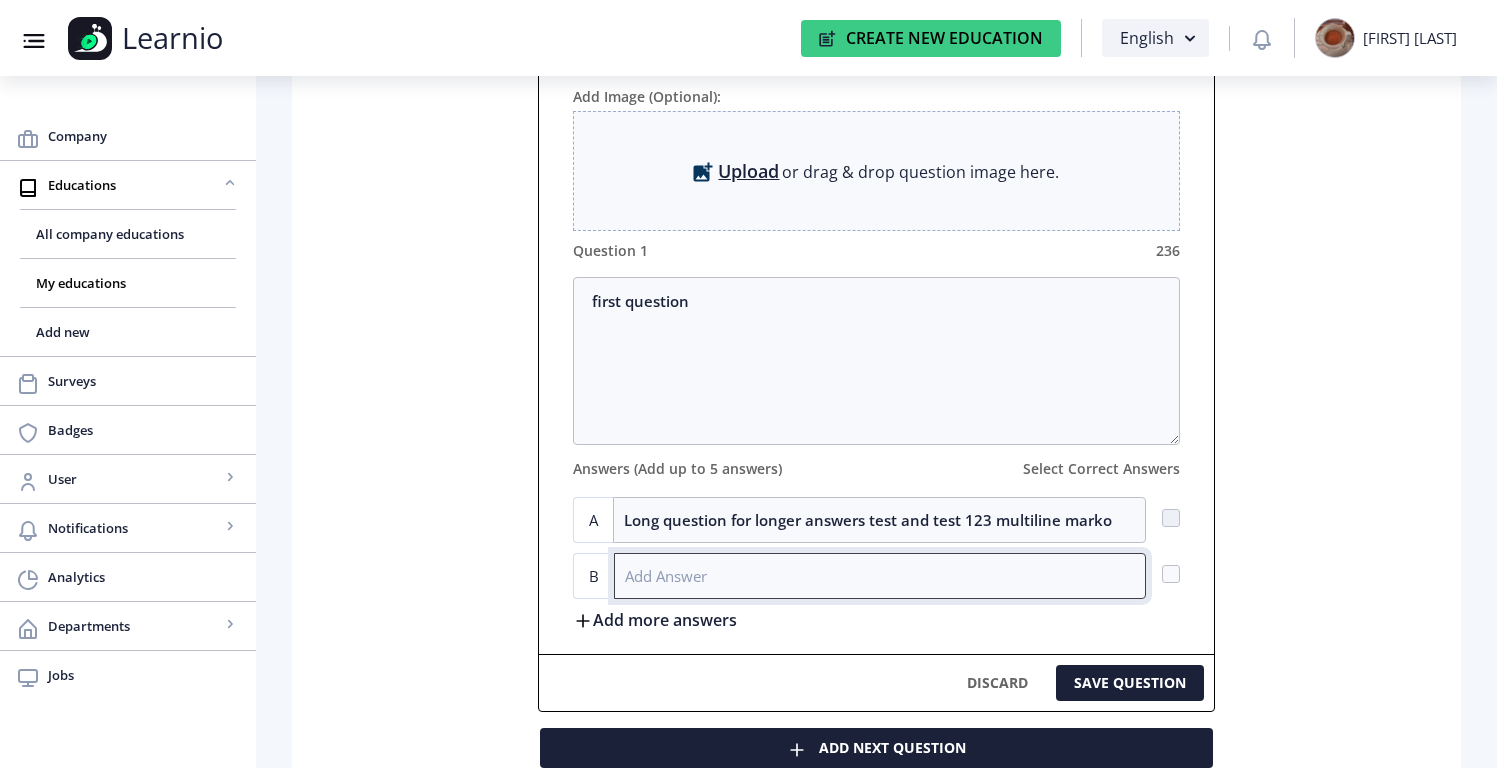 click at bounding box center [880, 576] 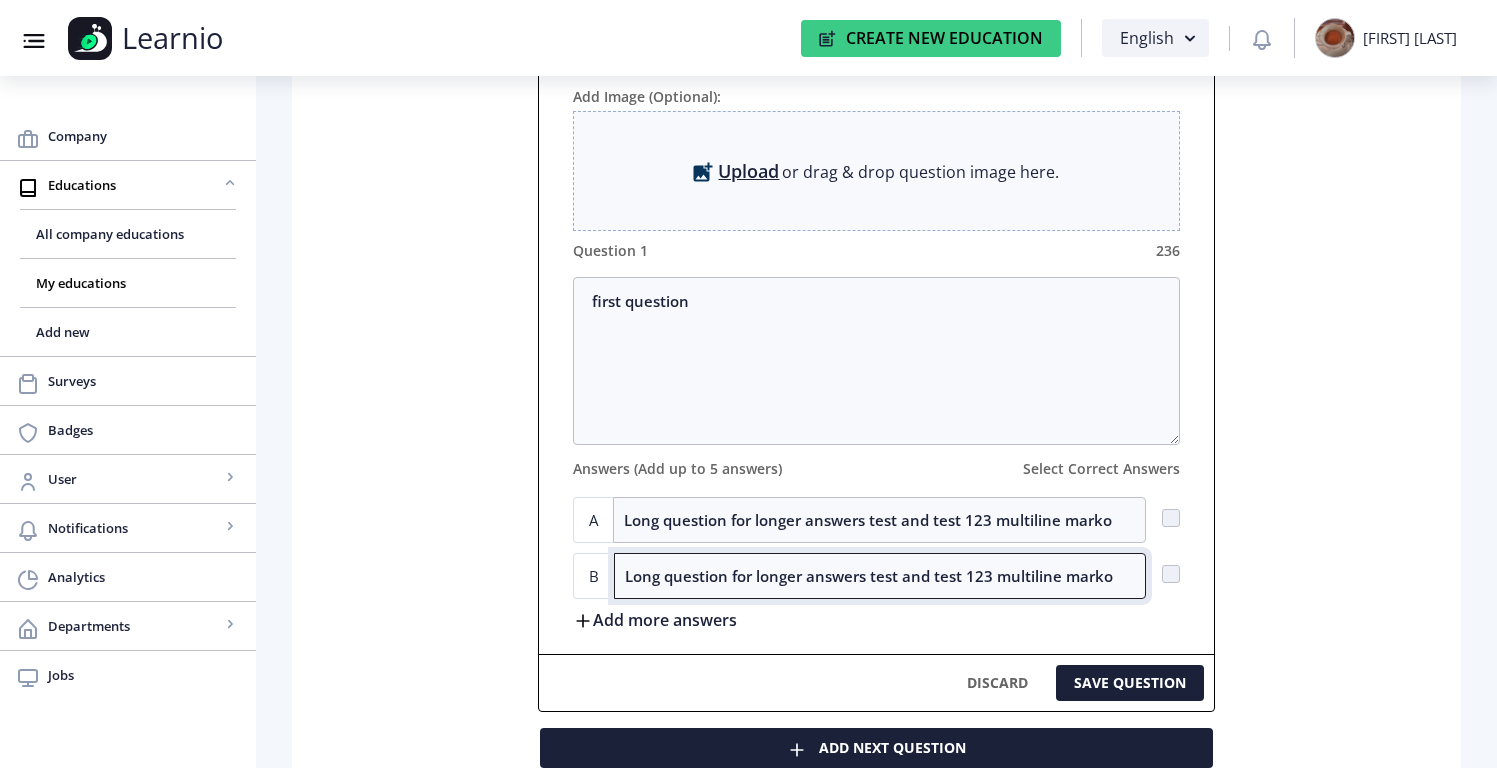type on "Long question for longer answers test and test 123 multiline marko" 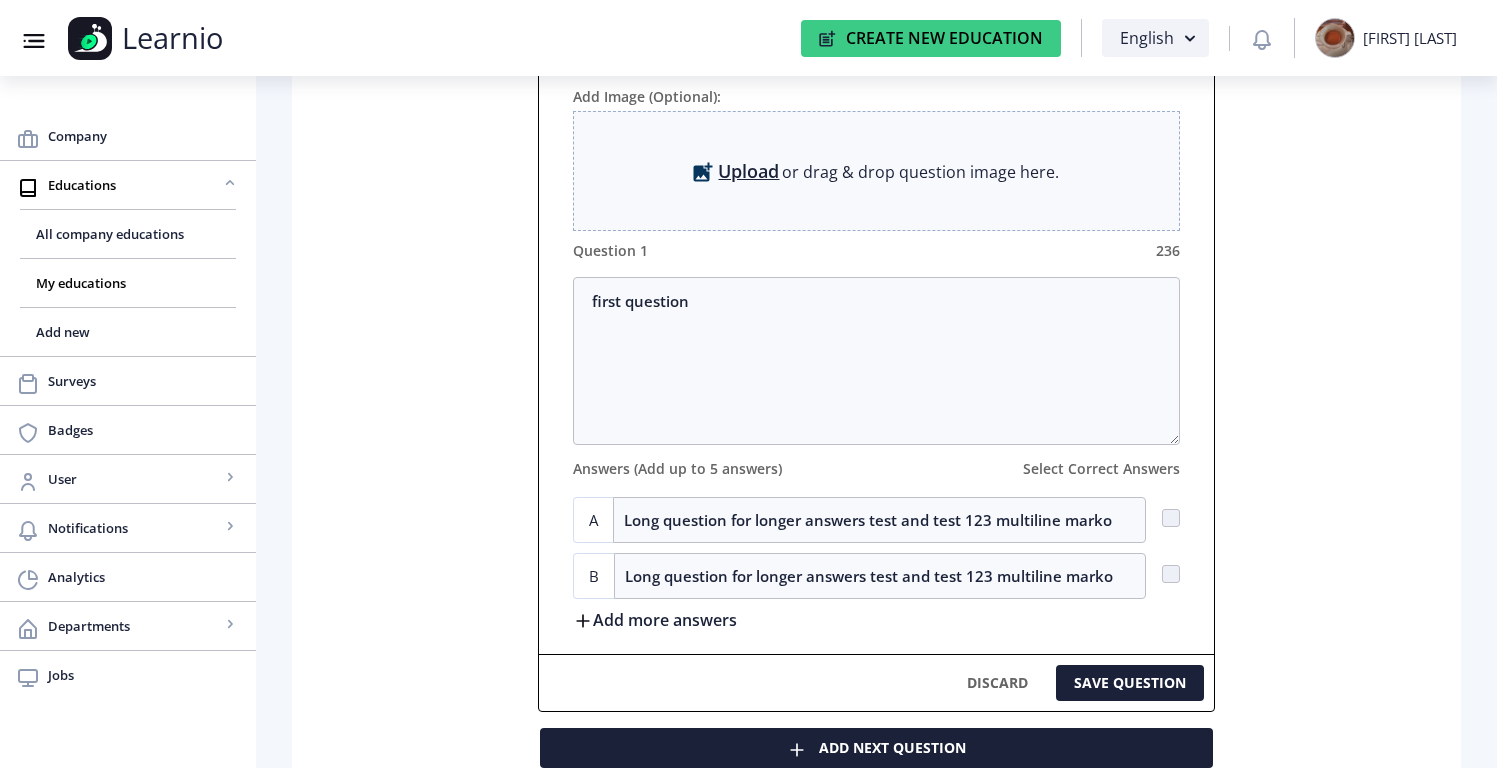 click on "Add more answers" at bounding box center (655, 619) 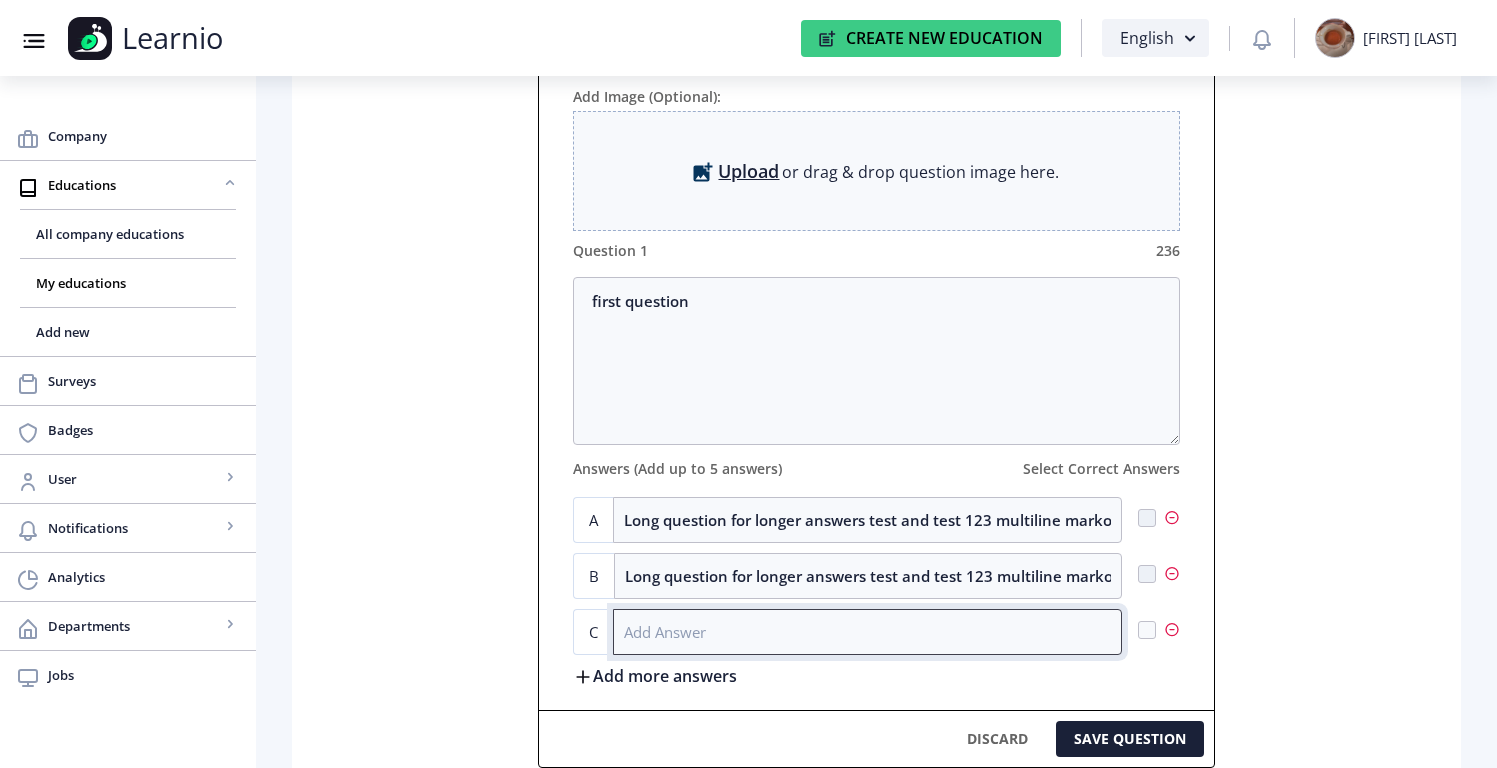 click at bounding box center [867, 632] 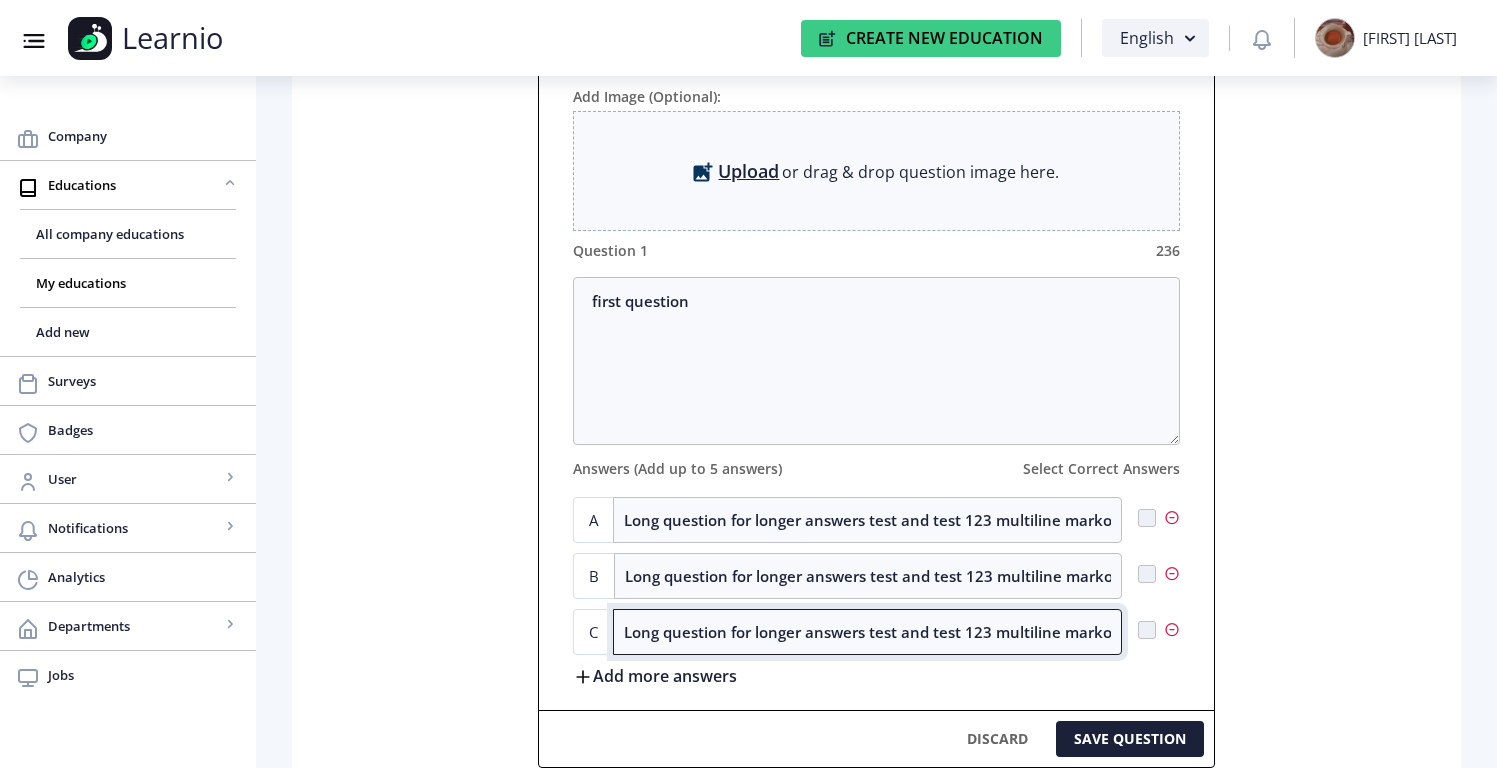 type on "Long question for longer answers test and test 123 multiline marko" 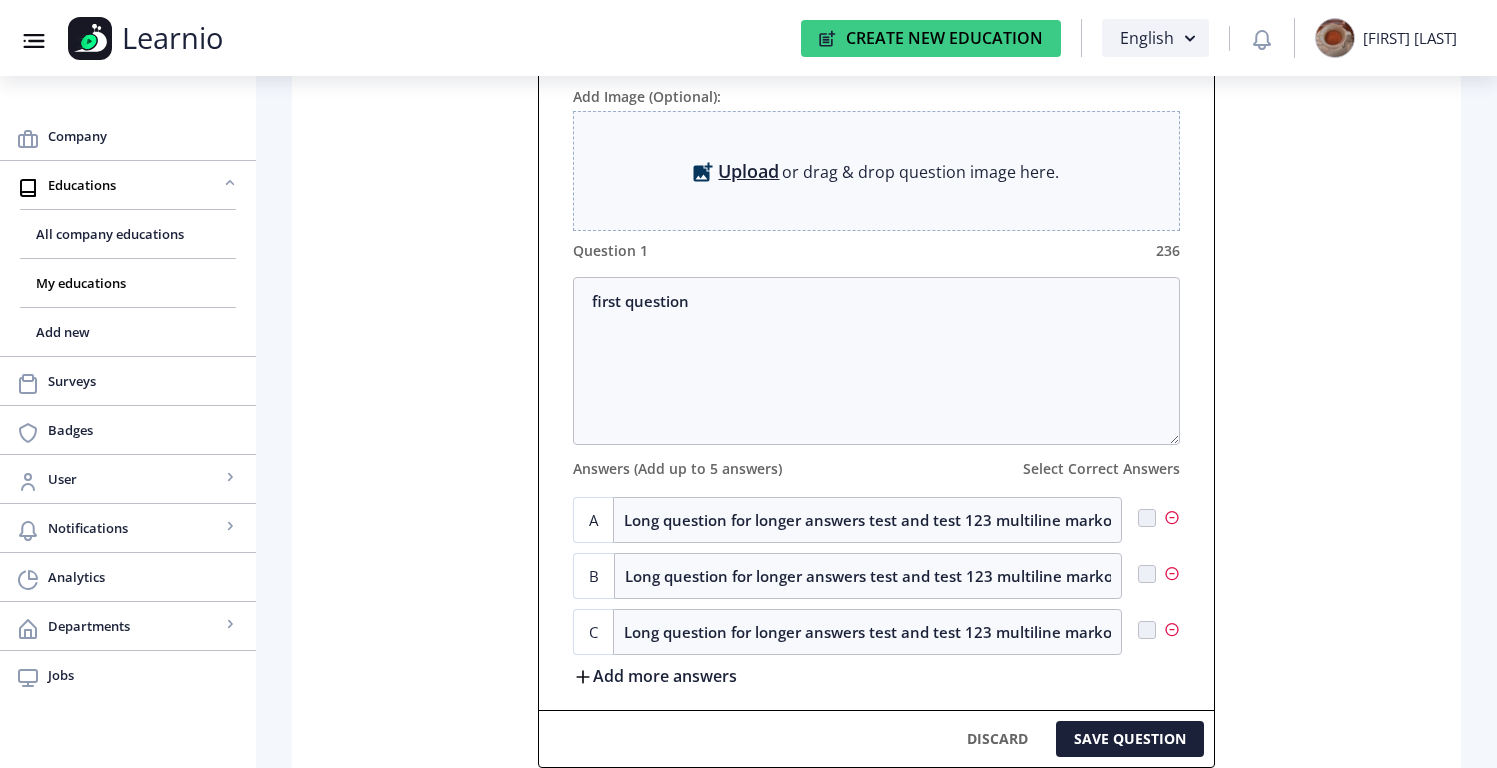 click on "Add more answers" at bounding box center [655, 675] 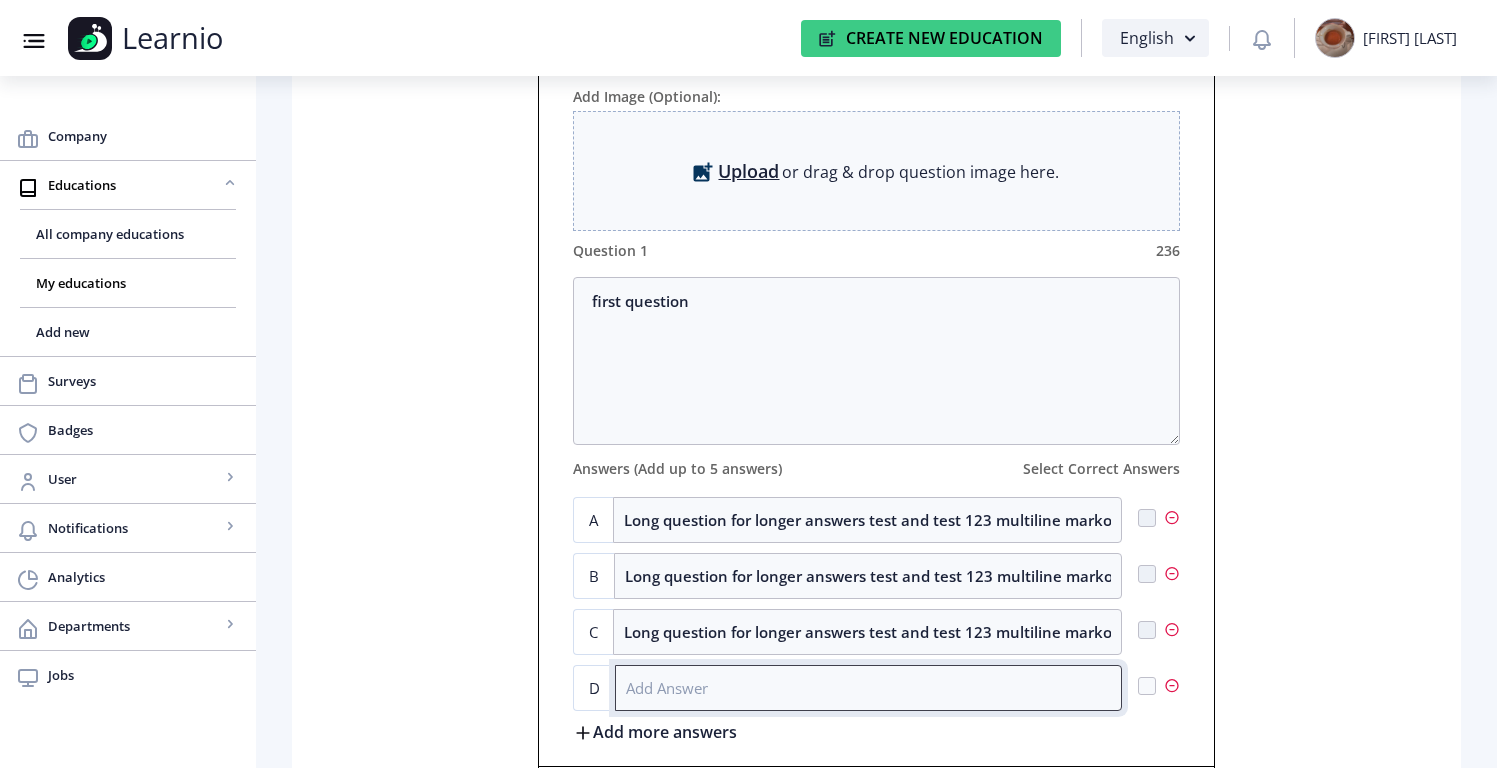 click at bounding box center (868, 688) 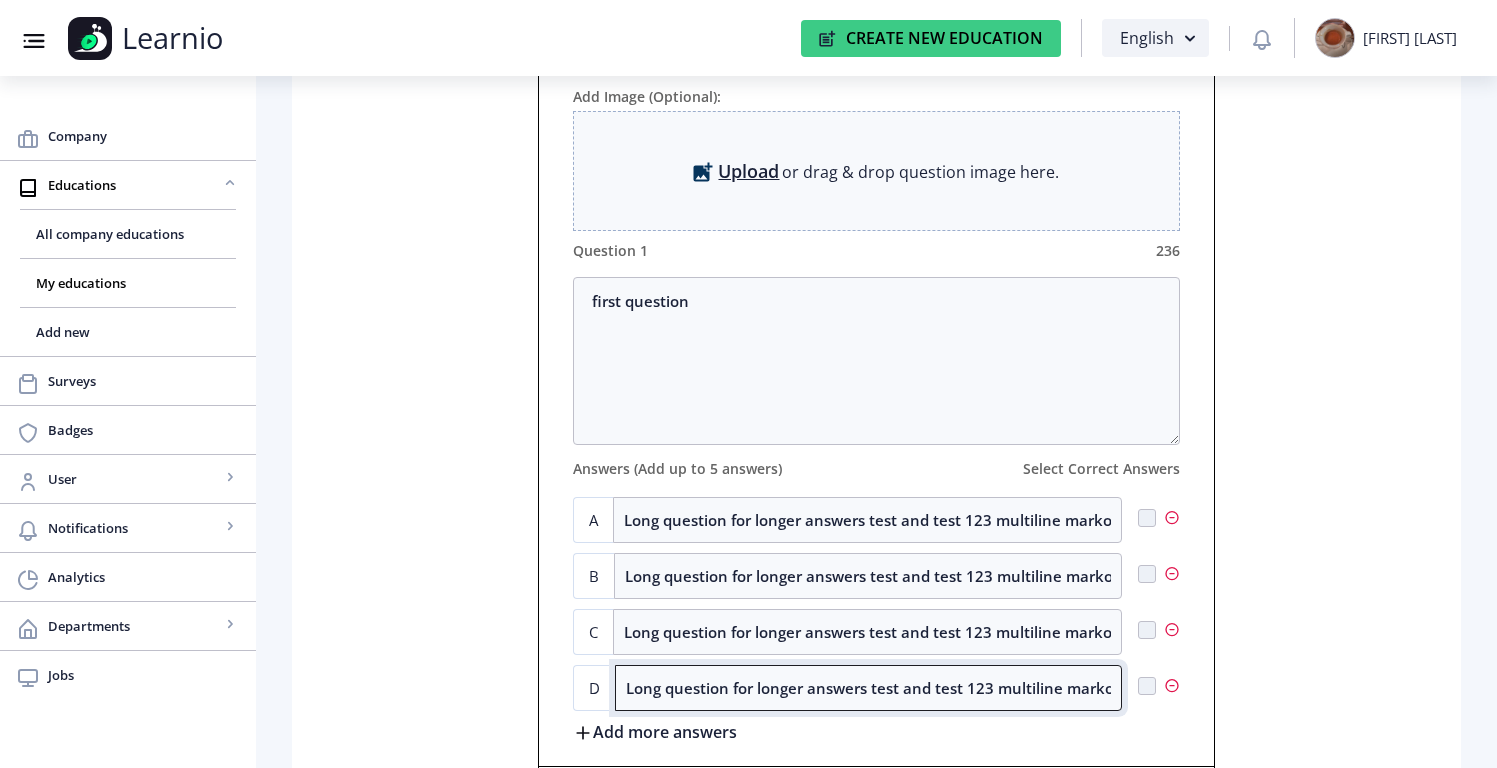 type on "Long question for longer answers test and test 123 multiline marko" 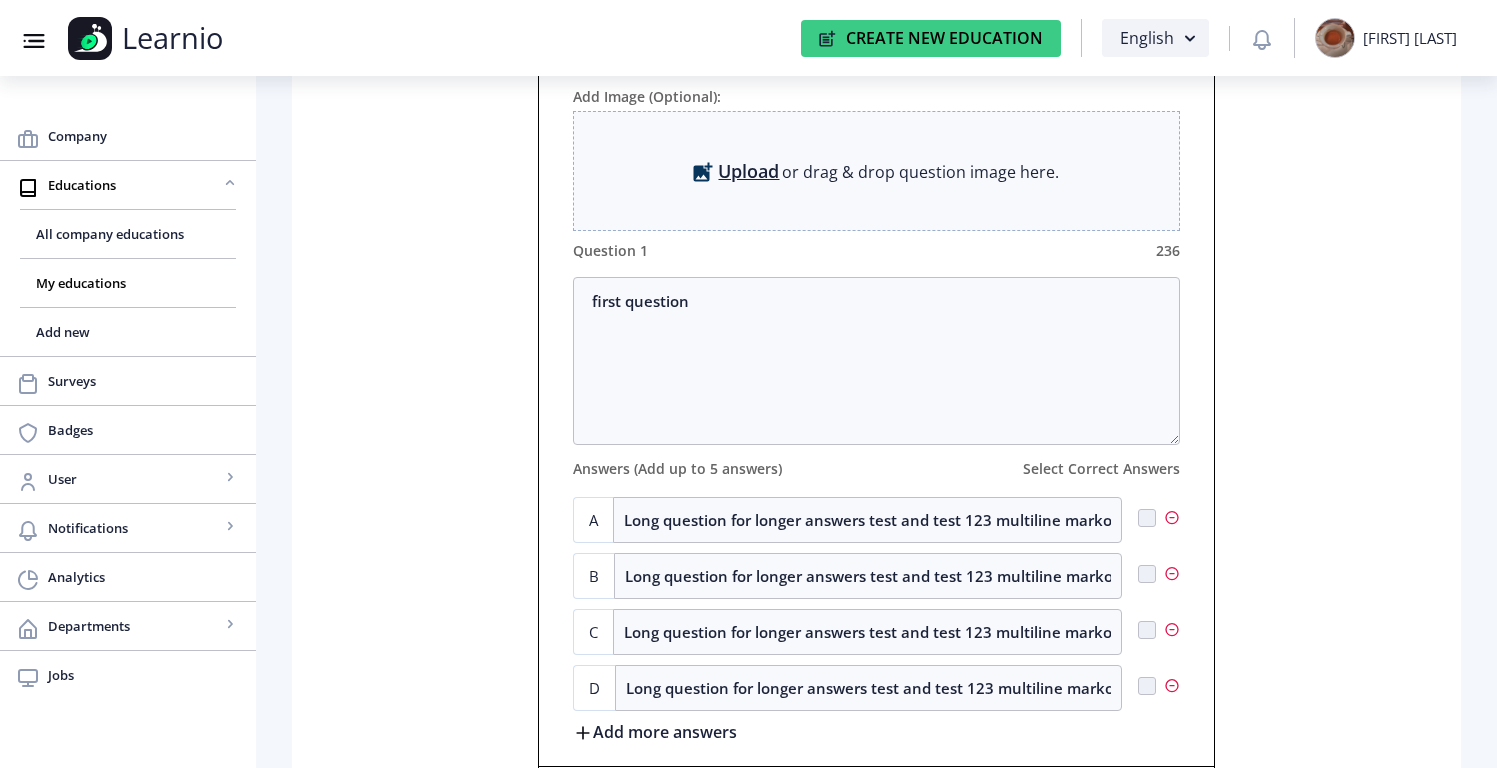 scroll, scrollTop: 0, scrollLeft: 0, axis: both 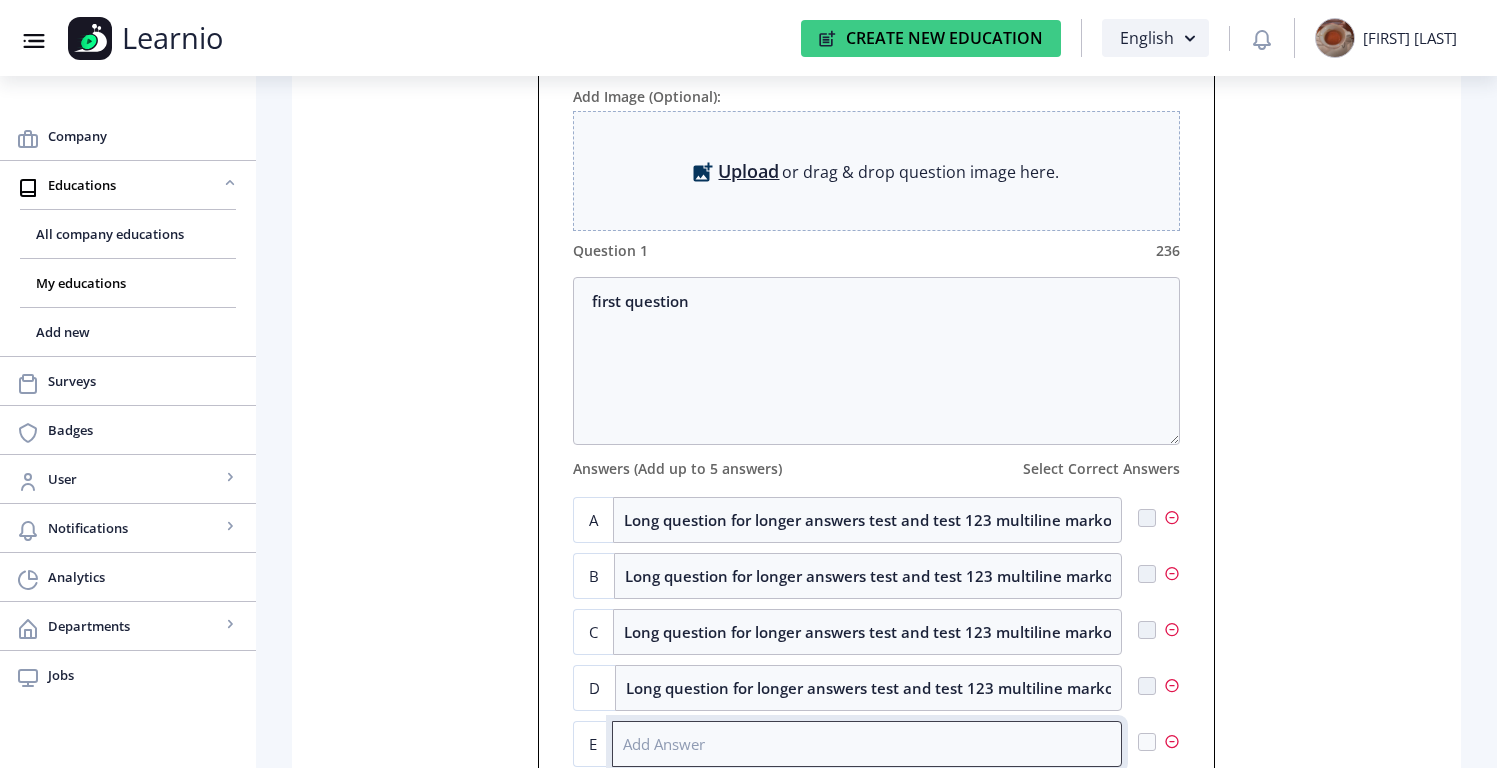click at bounding box center (867, 744) 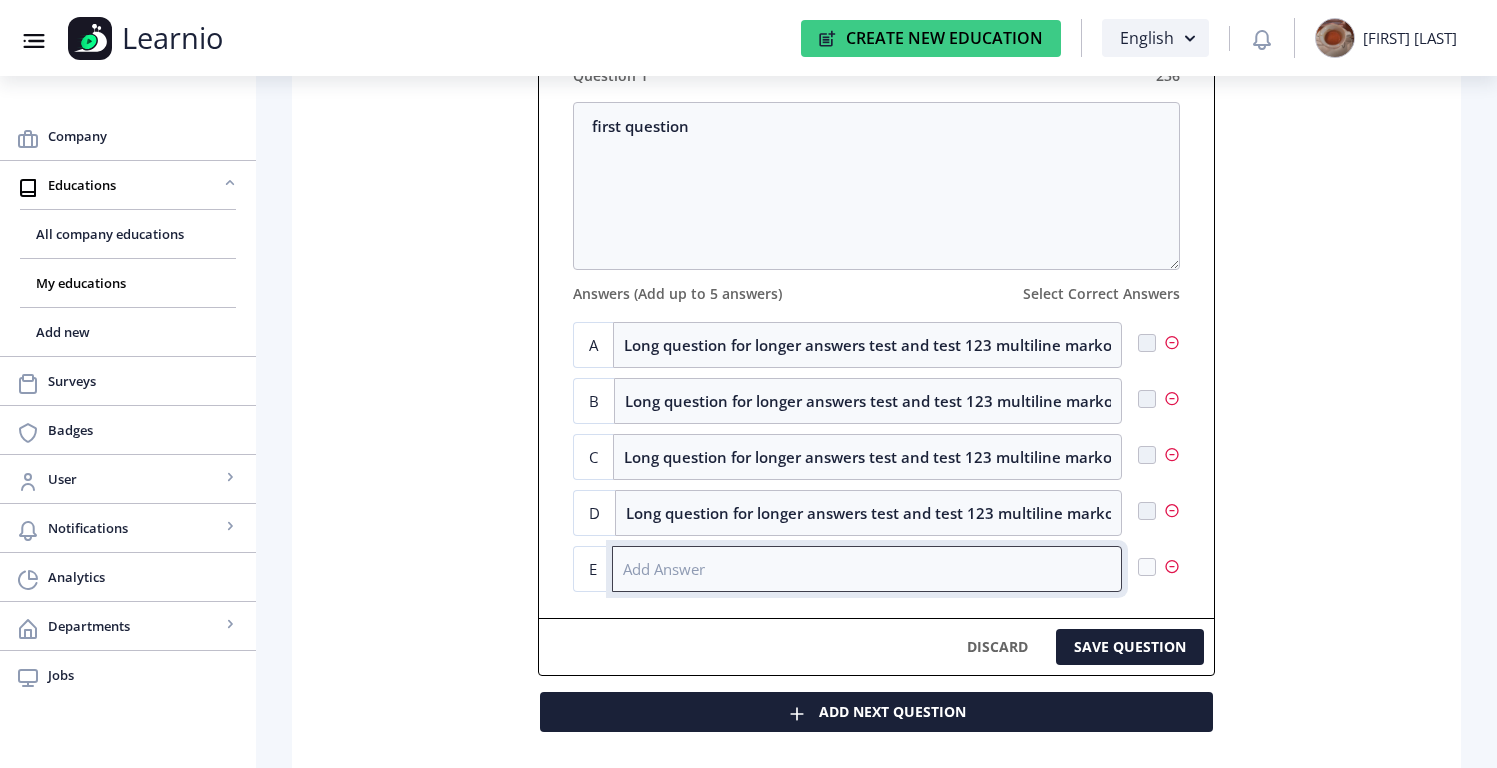 scroll, scrollTop: 838, scrollLeft: 0, axis: vertical 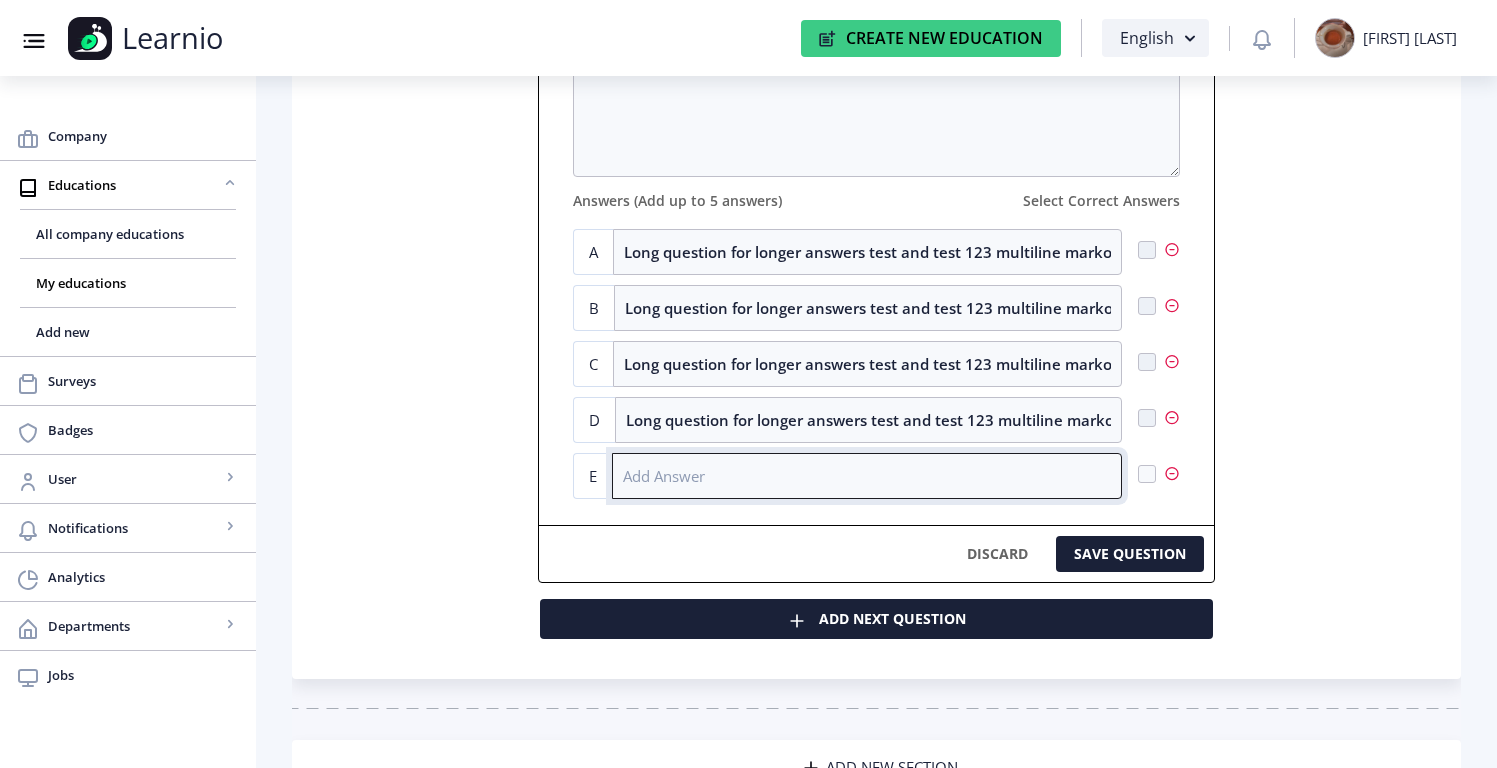 paste on "Long question for longer answers test and test 123 multiline marko" 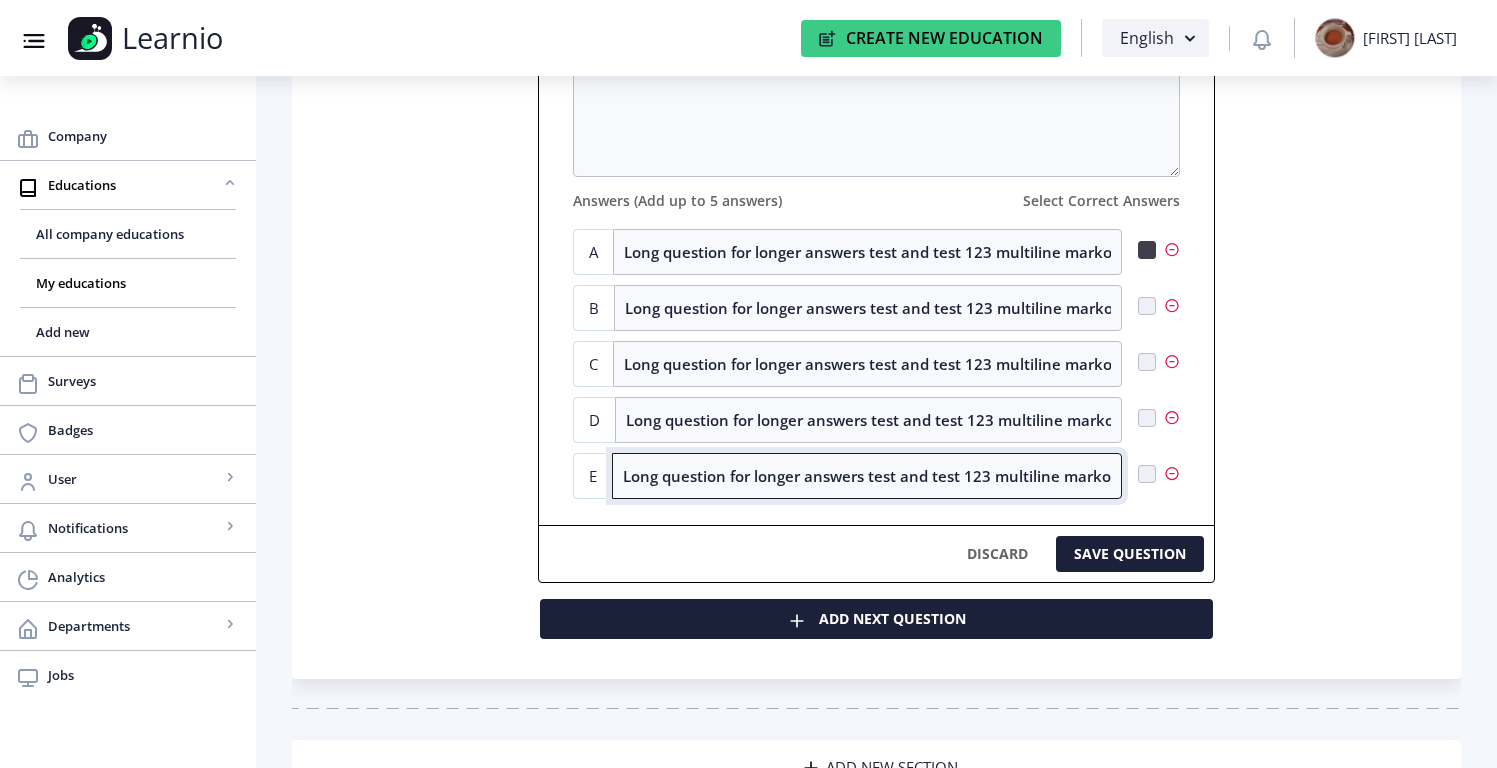 type on "Long question for longer answers test and test 123 multiline marko" 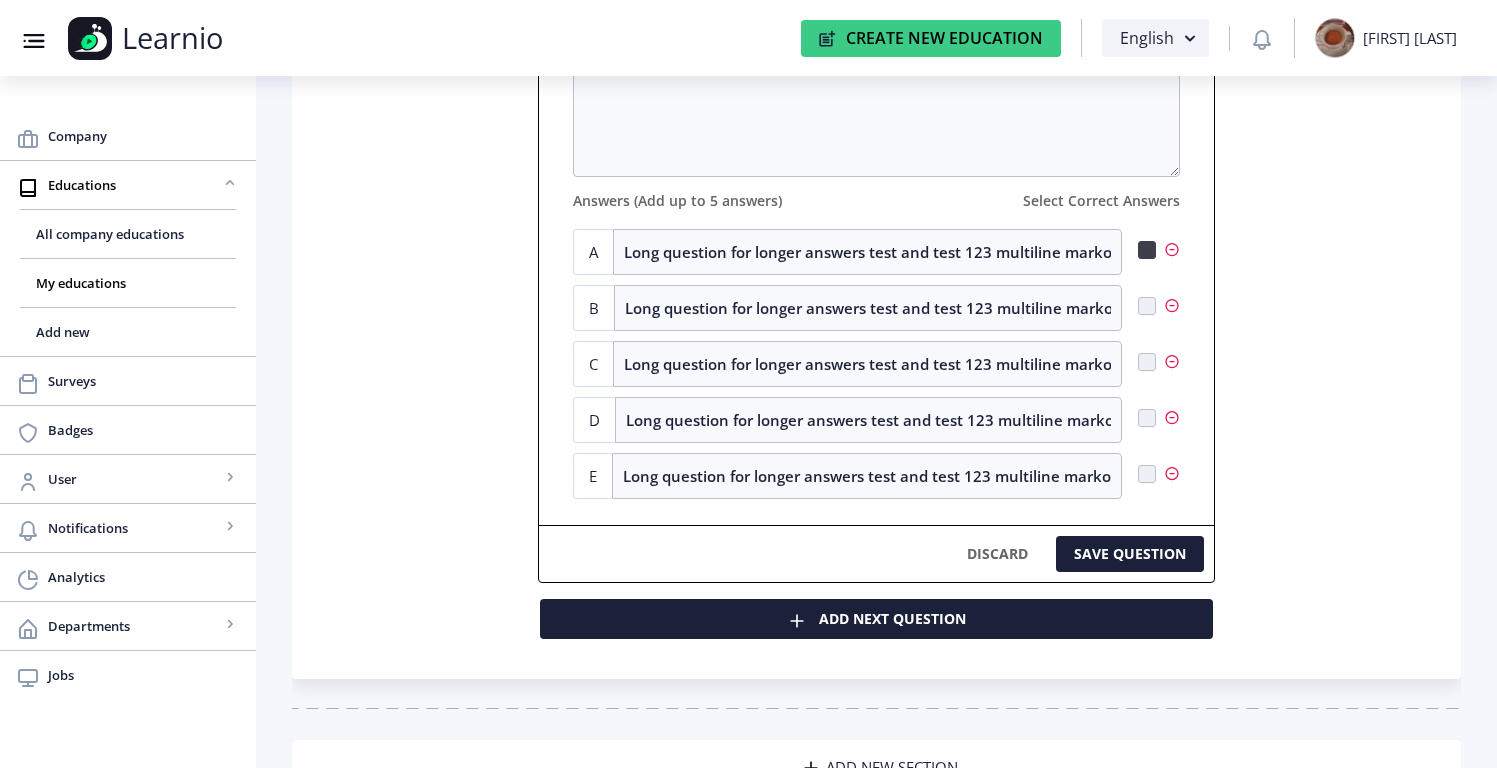 click at bounding box center (1147, 250) 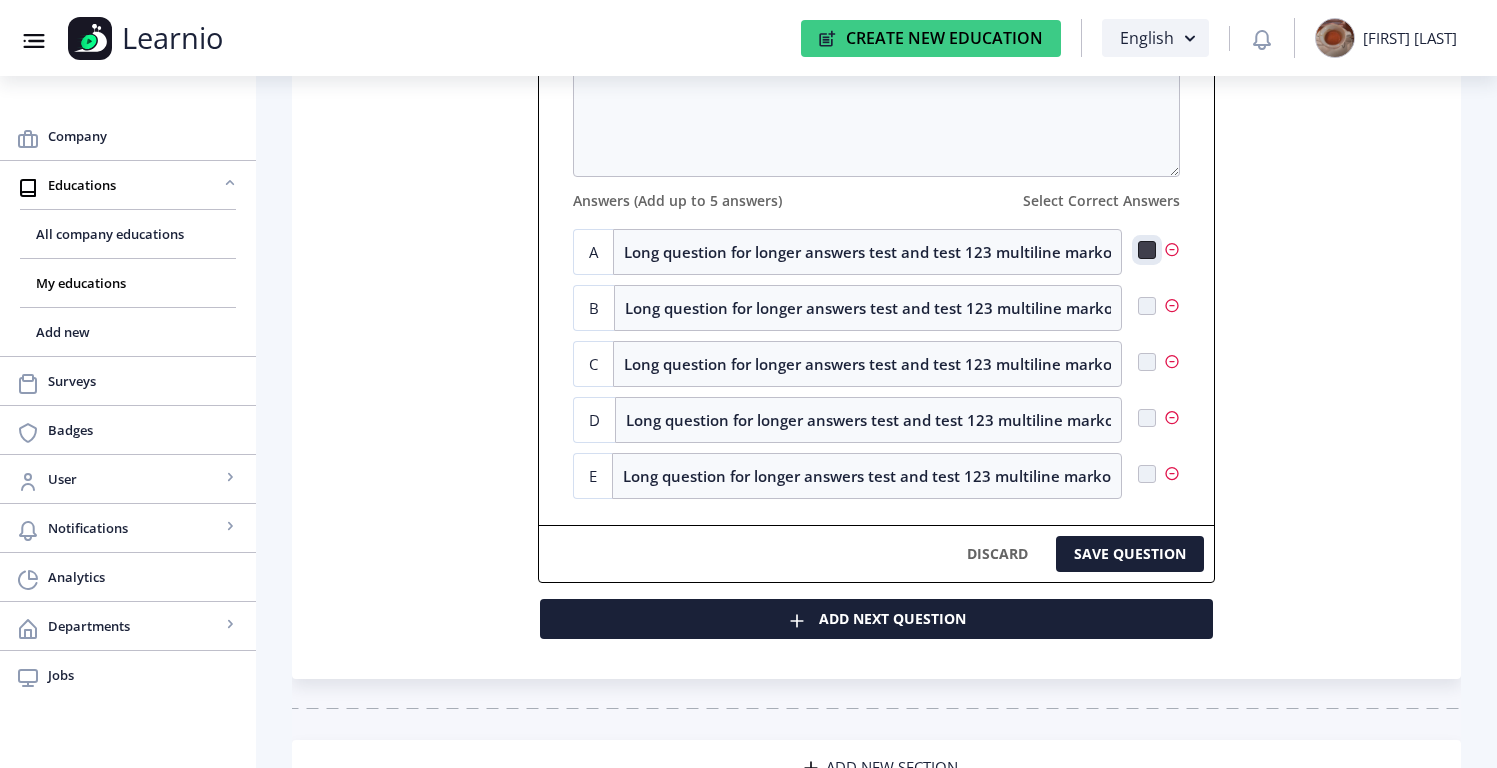 checkbox on "true" 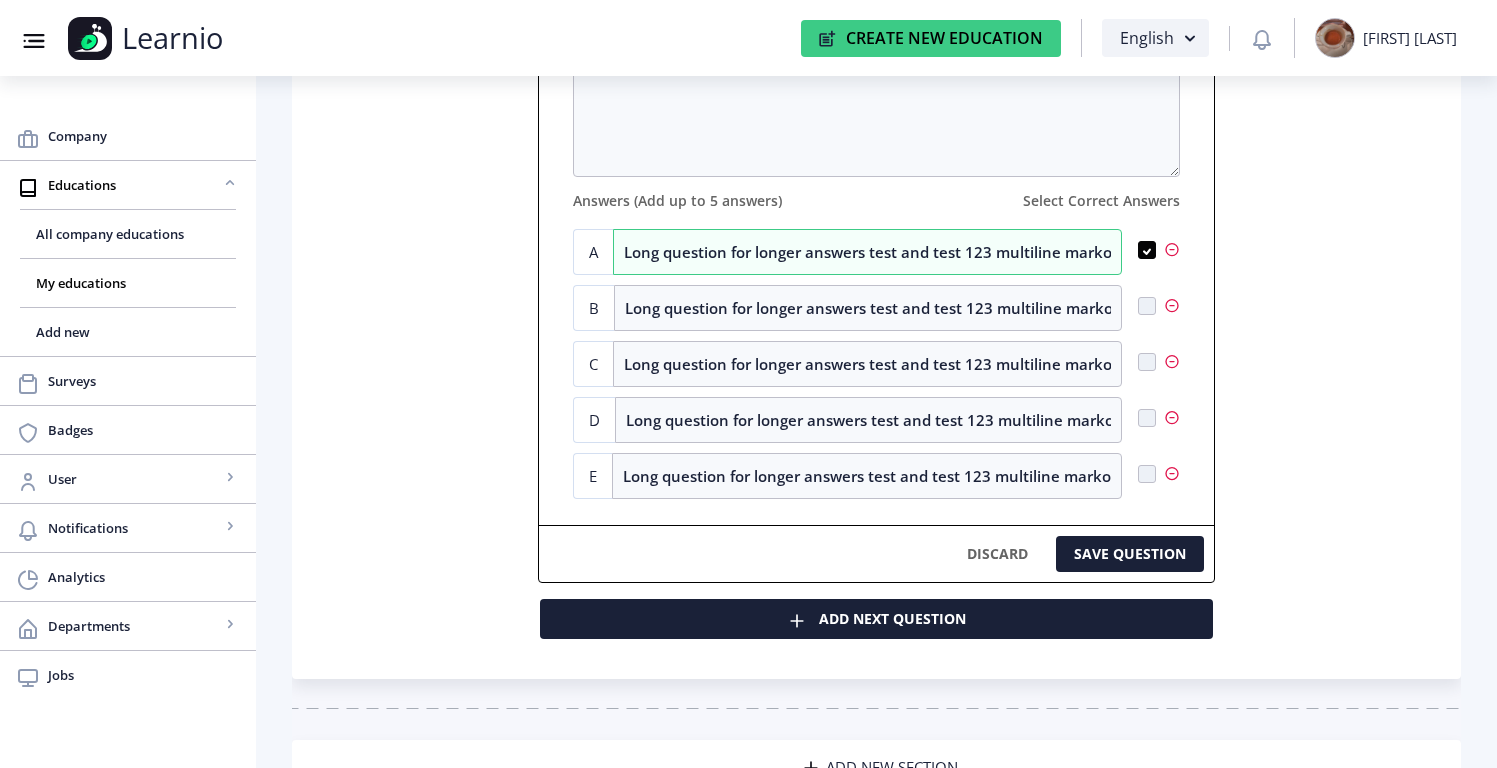 click on "B Long question for longer answers test and test 123 multiline marko" at bounding box center [877, 308] 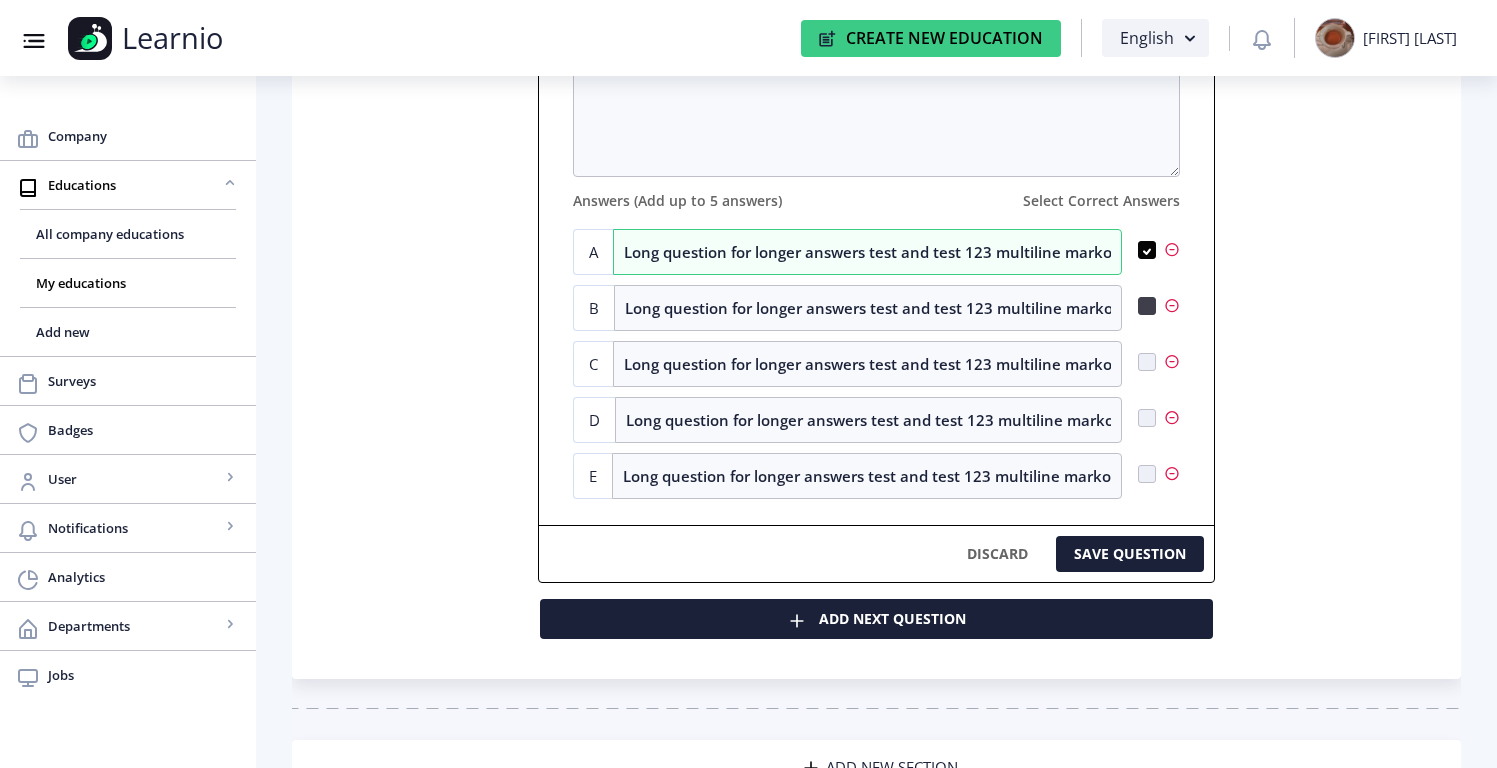 click at bounding box center [1147, 250] 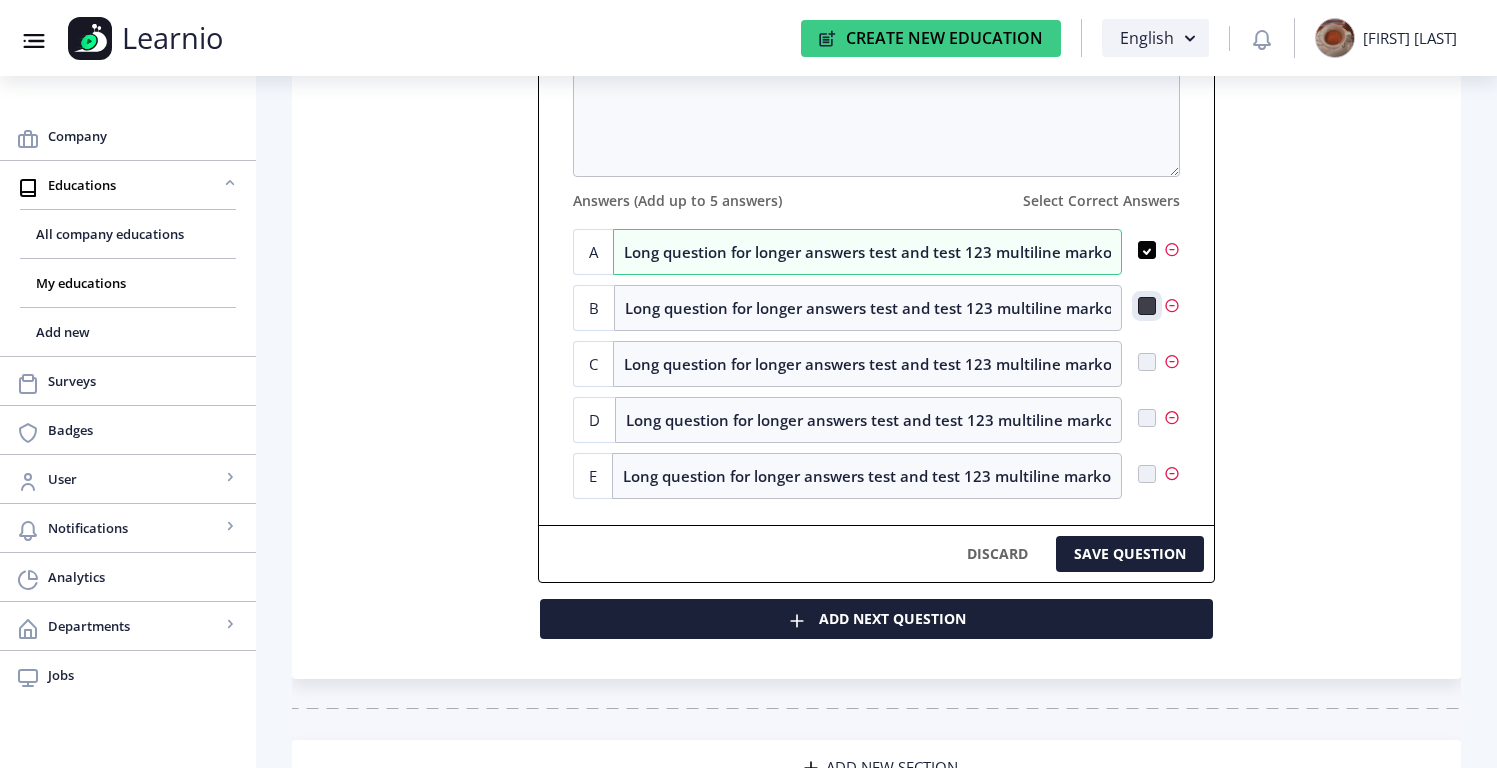 click at bounding box center [1138, 250] 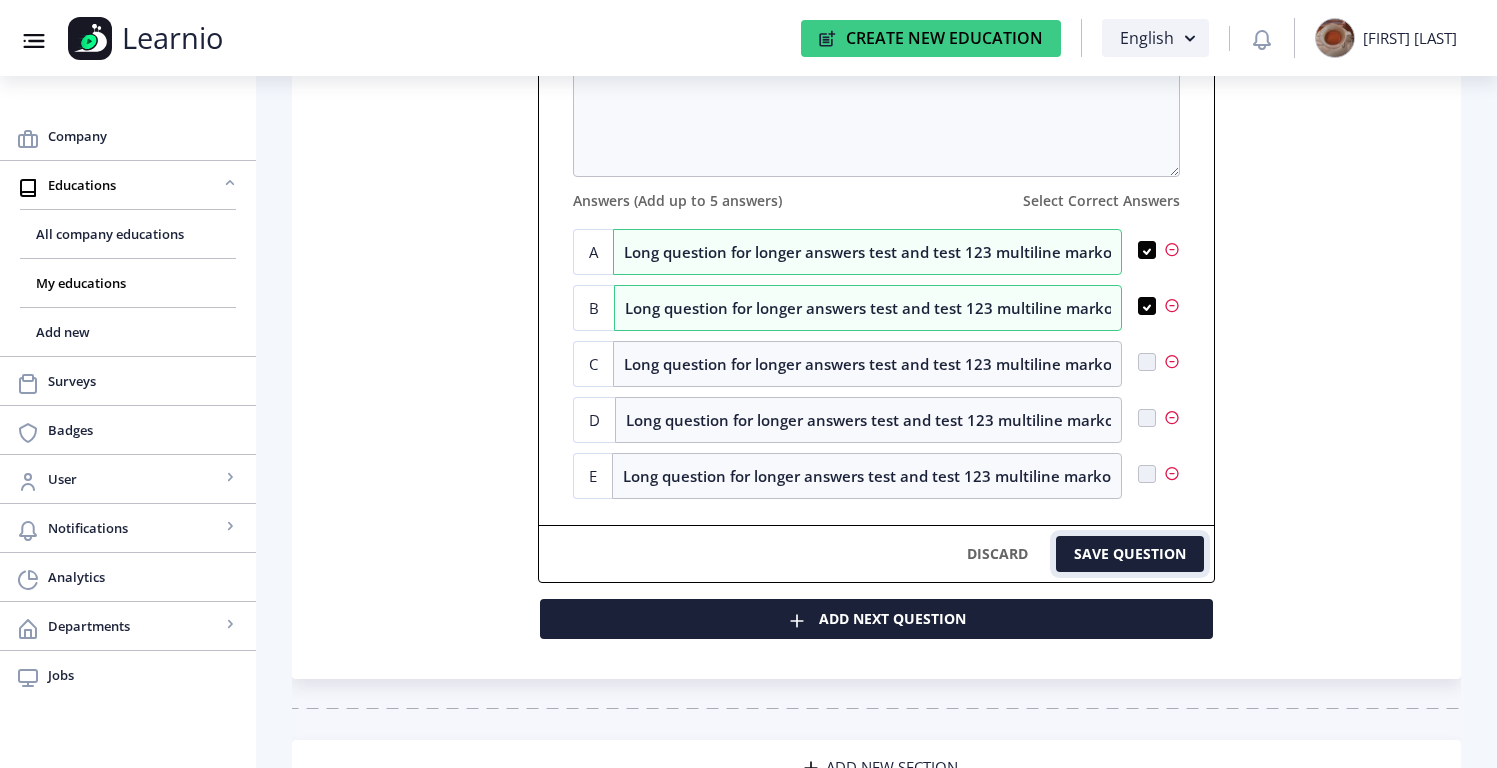 click on "SAVE QUESTION" at bounding box center (1130, 554) 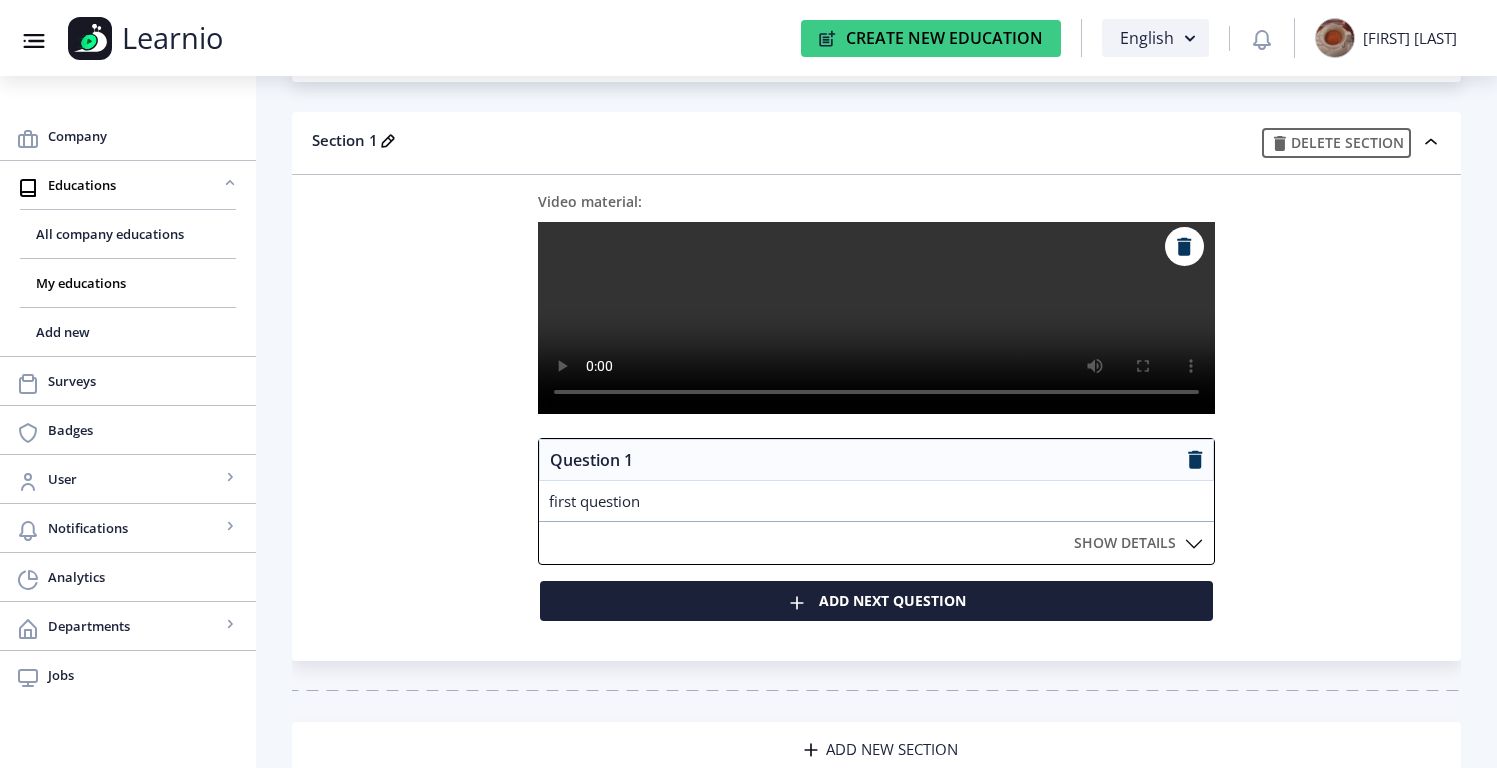 scroll, scrollTop: 163, scrollLeft: 0, axis: vertical 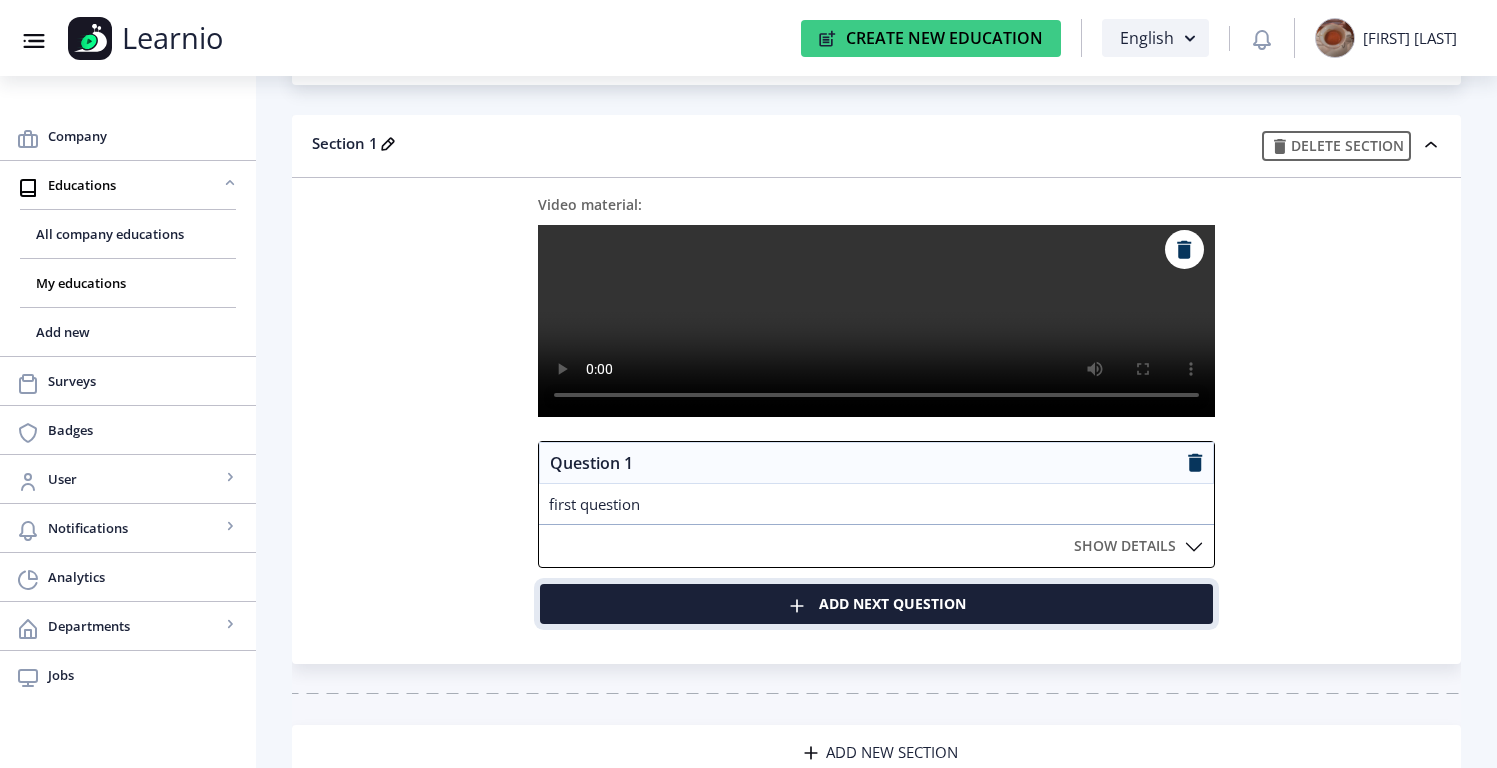click on "Add Next Question" at bounding box center [876, 604] 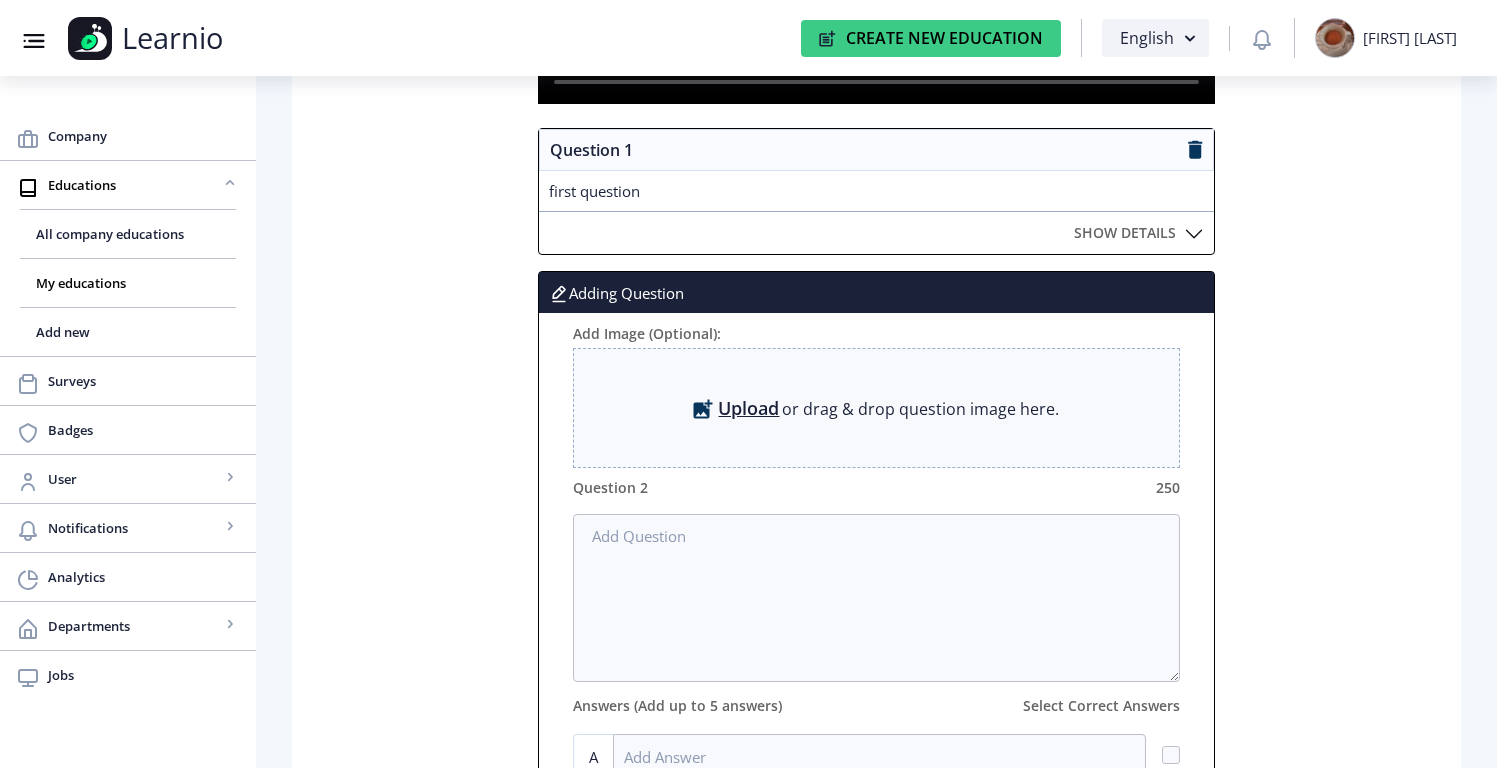 scroll, scrollTop: 585, scrollLeft: 0, axis: vertical 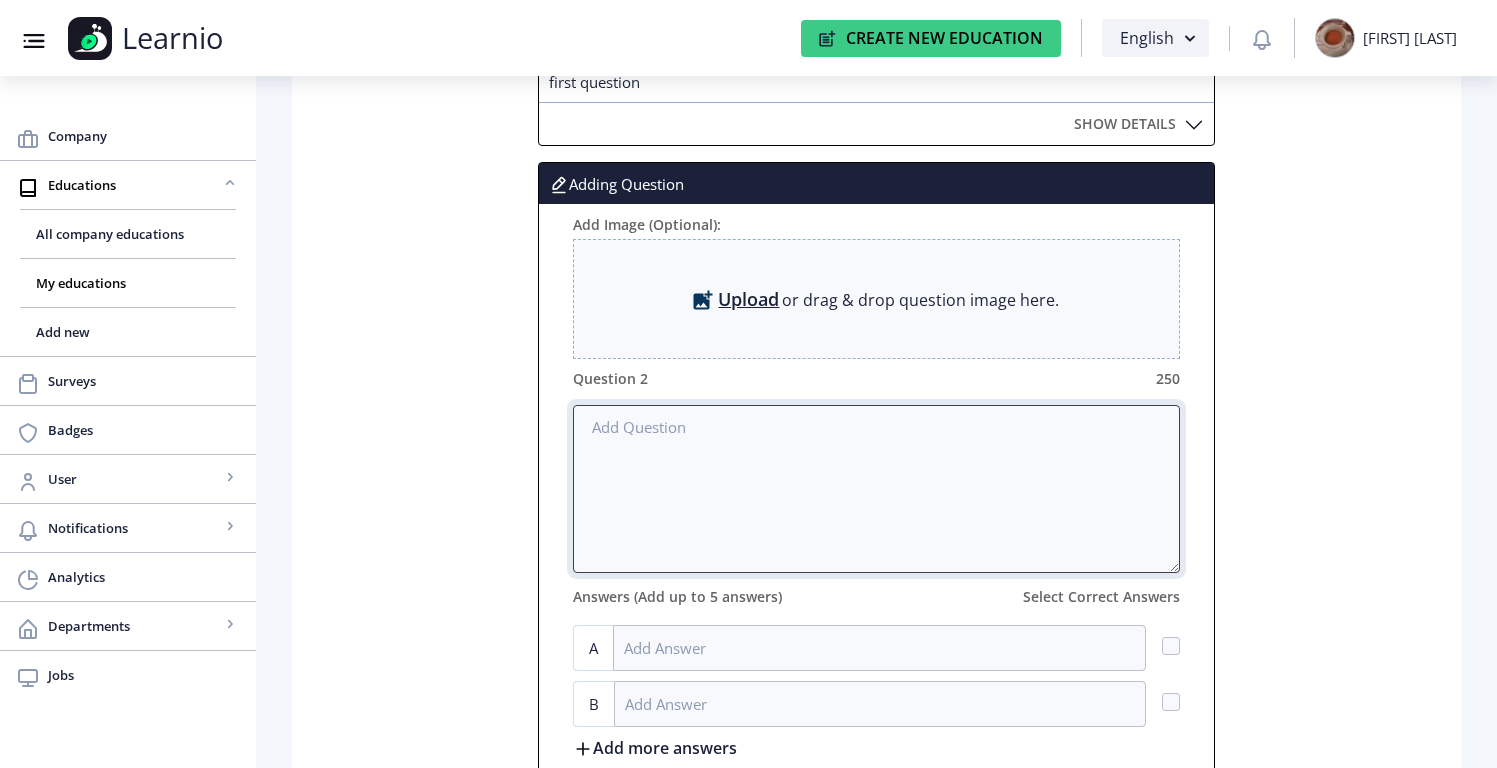 click at bounding box center (877, 489) 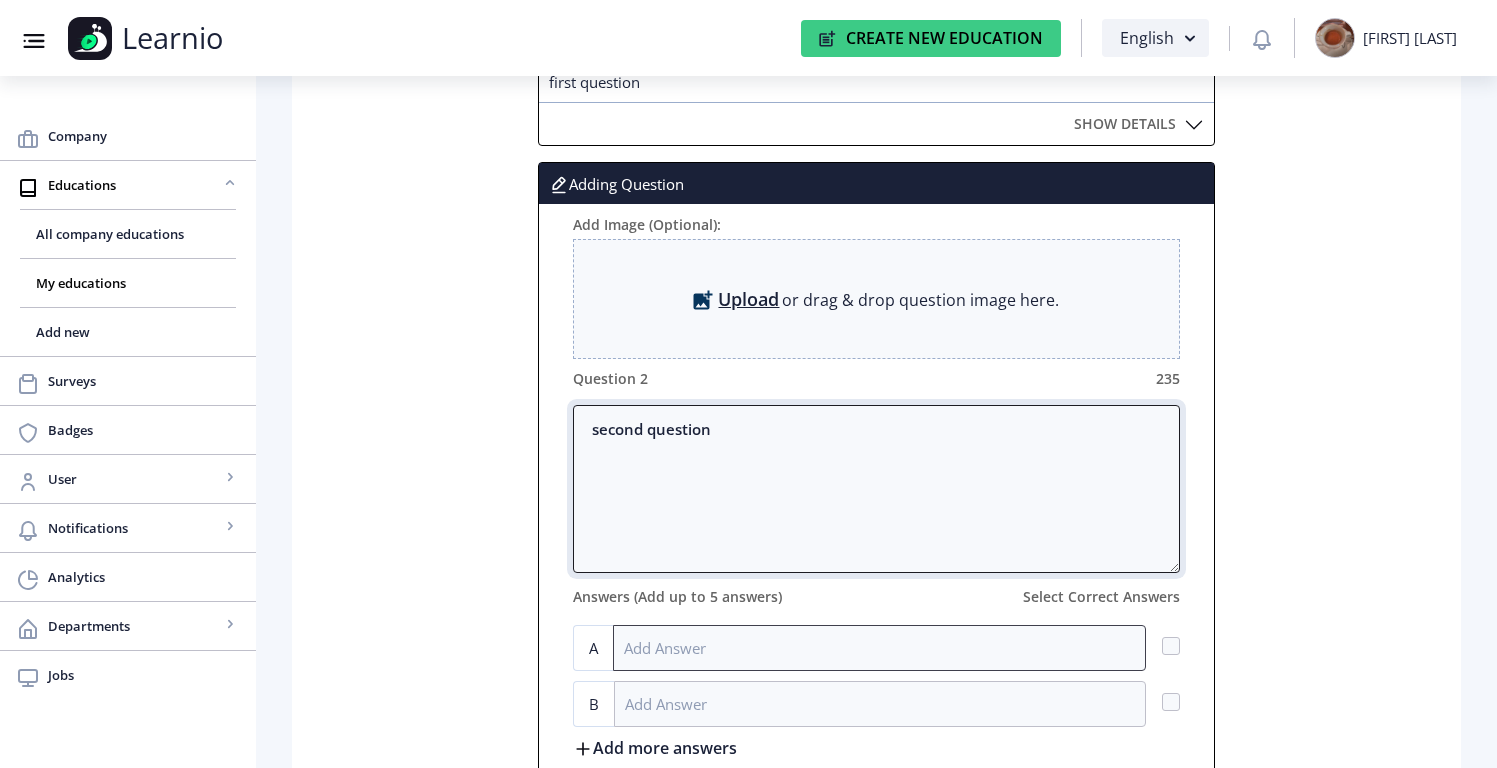 type on "second question" 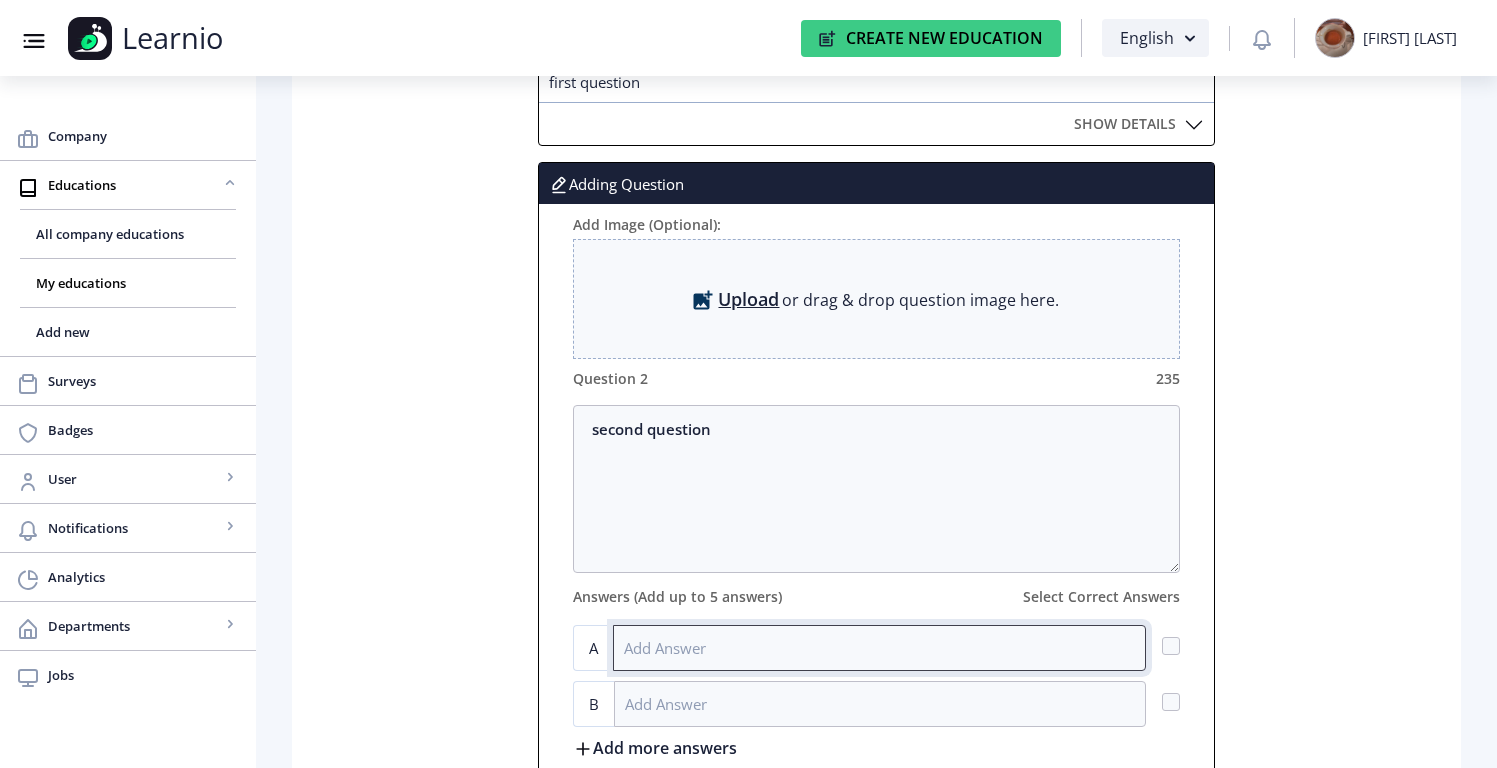 click at bounding box center [880, 648] 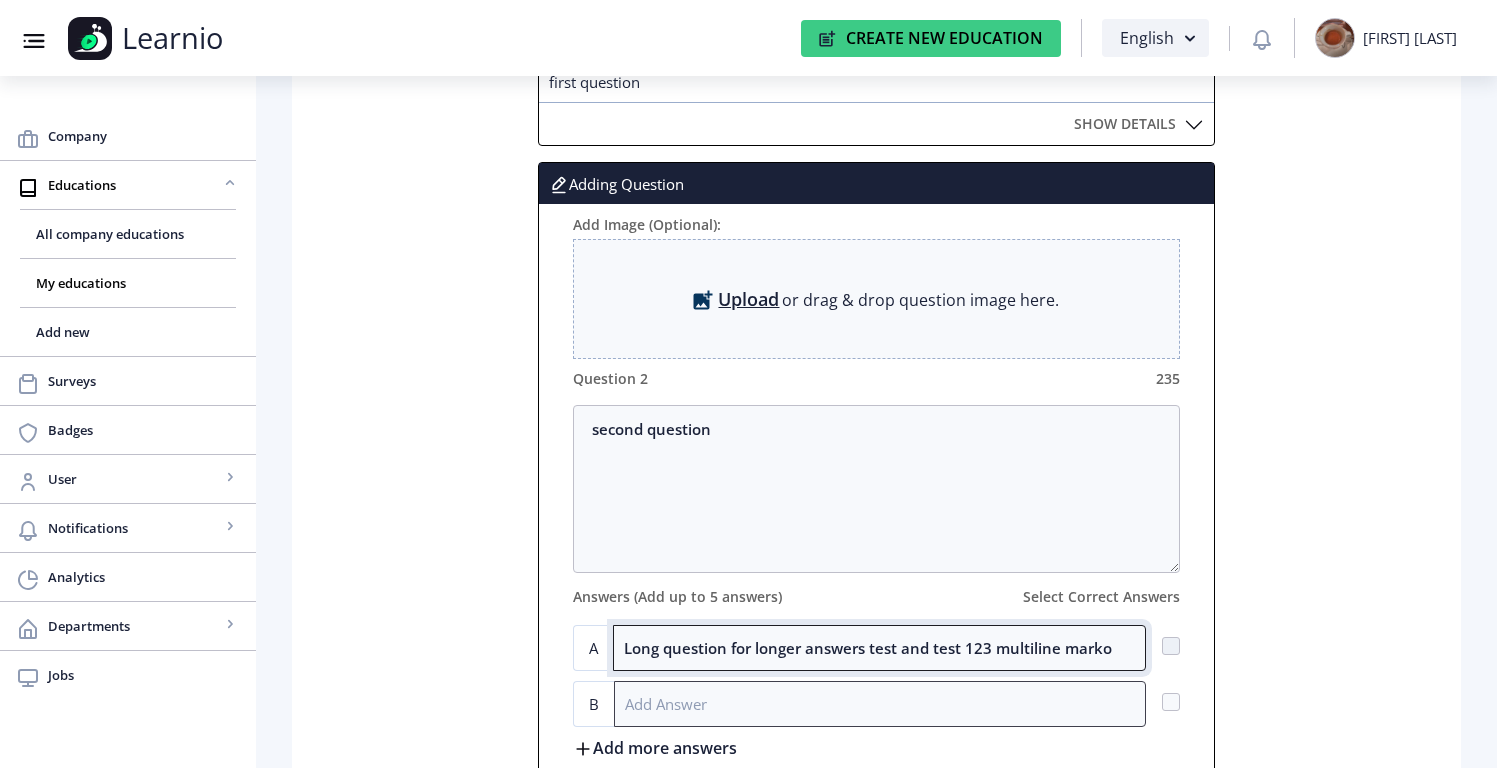 type on "Long question for longer answers test and test 123 multiline marko" 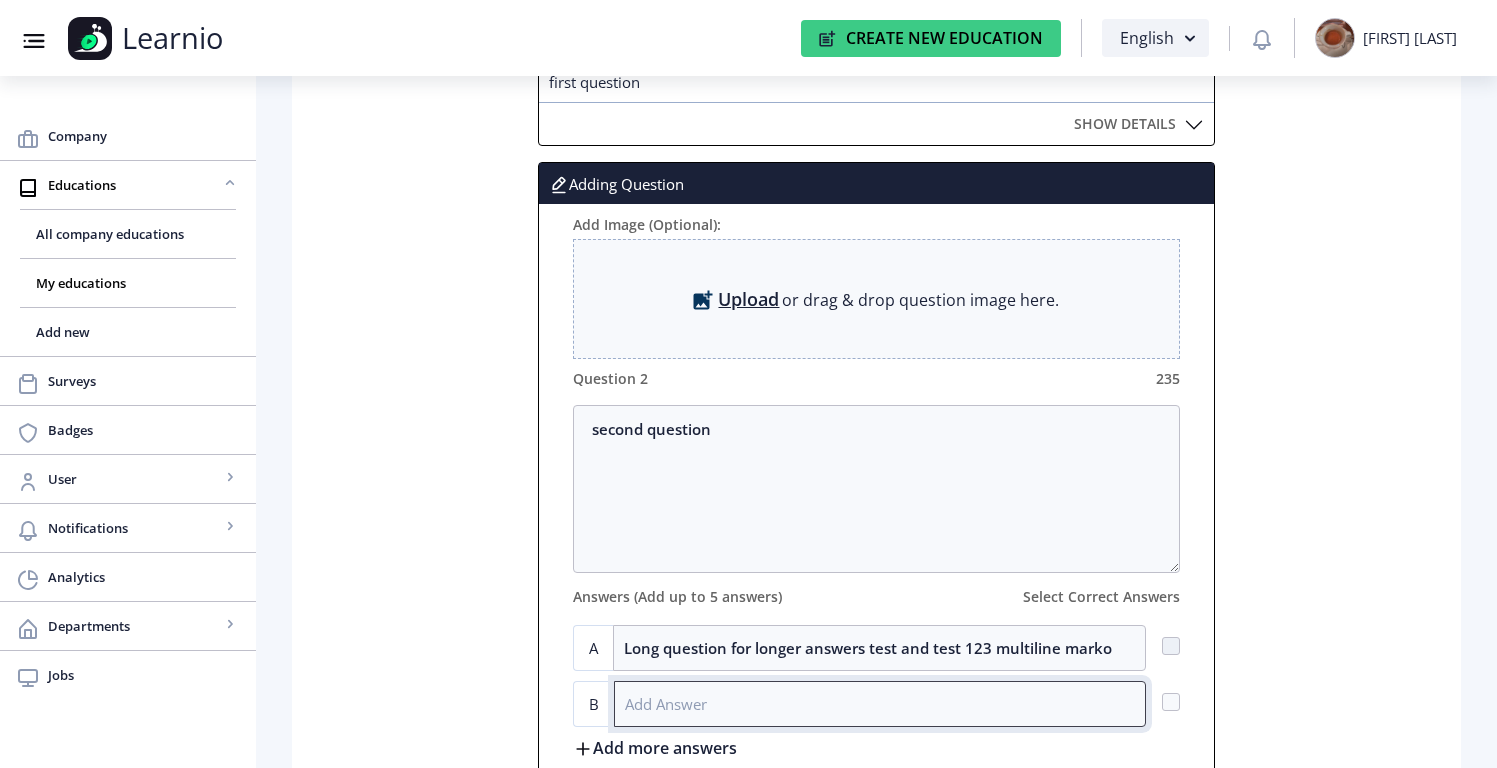 click at bounding box center (880, 704) 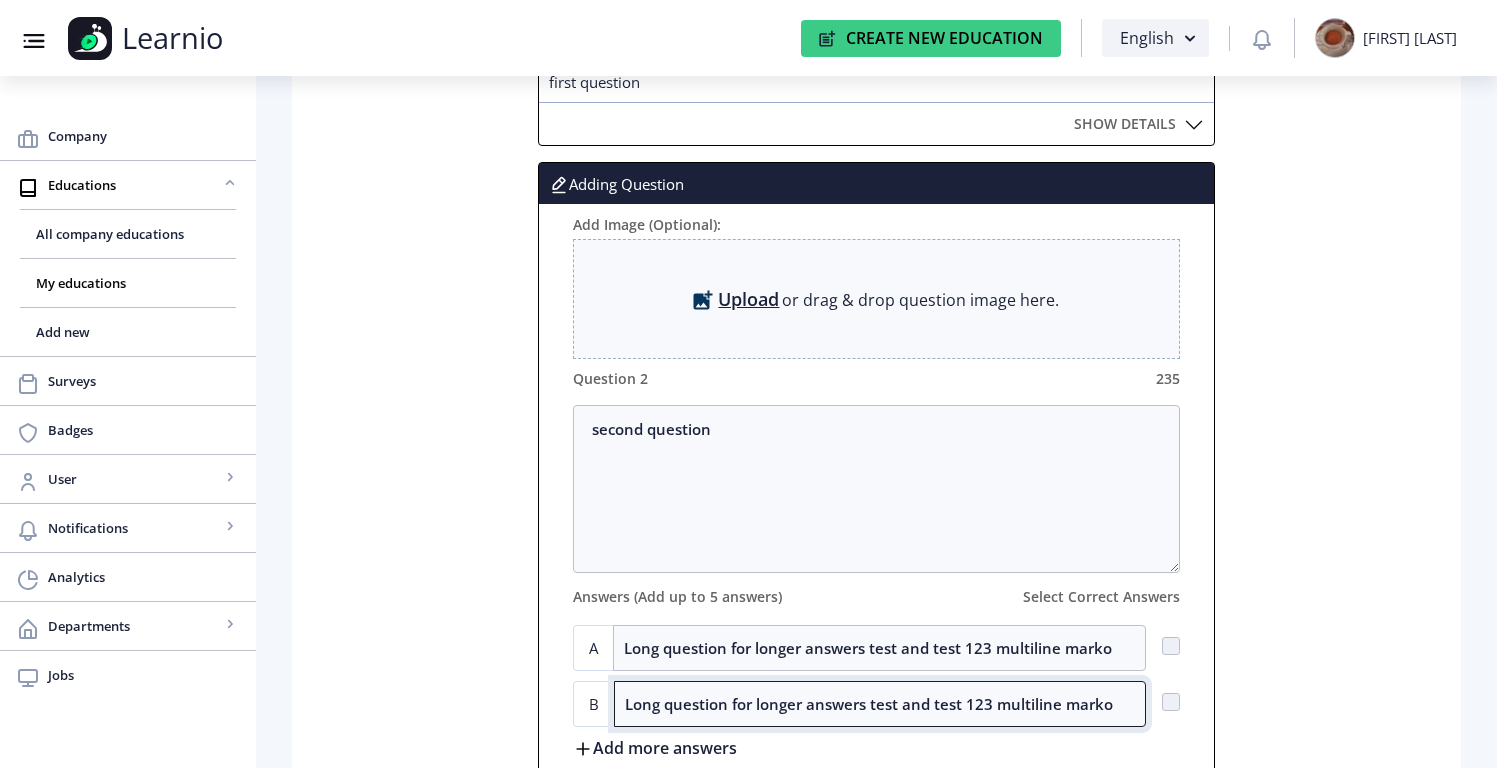 type on "Long question for longer answers test and test 123 multiline marko" 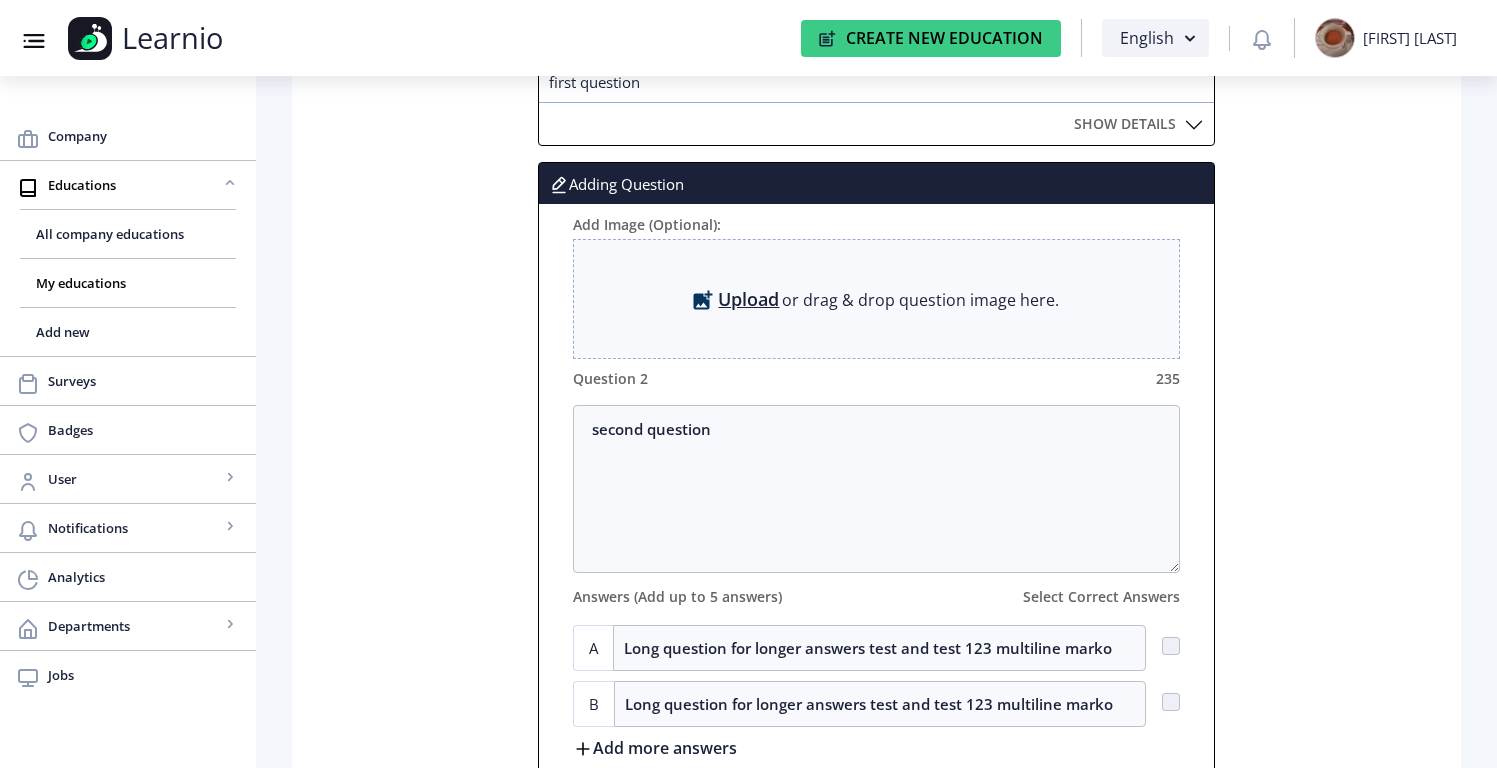click on "[NAME]" at bounding box center [877, 648] 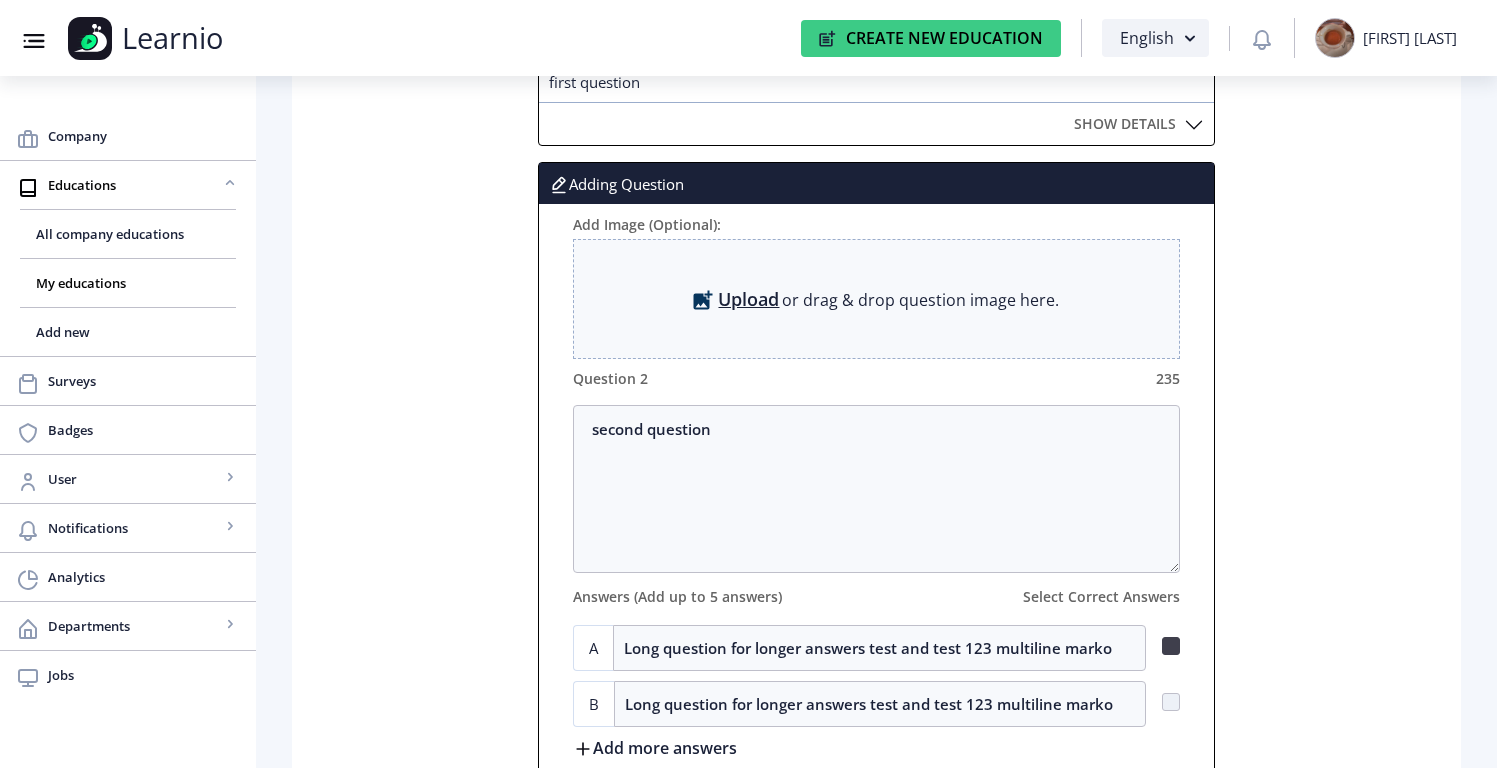 click at bounding box center (1171, 646) 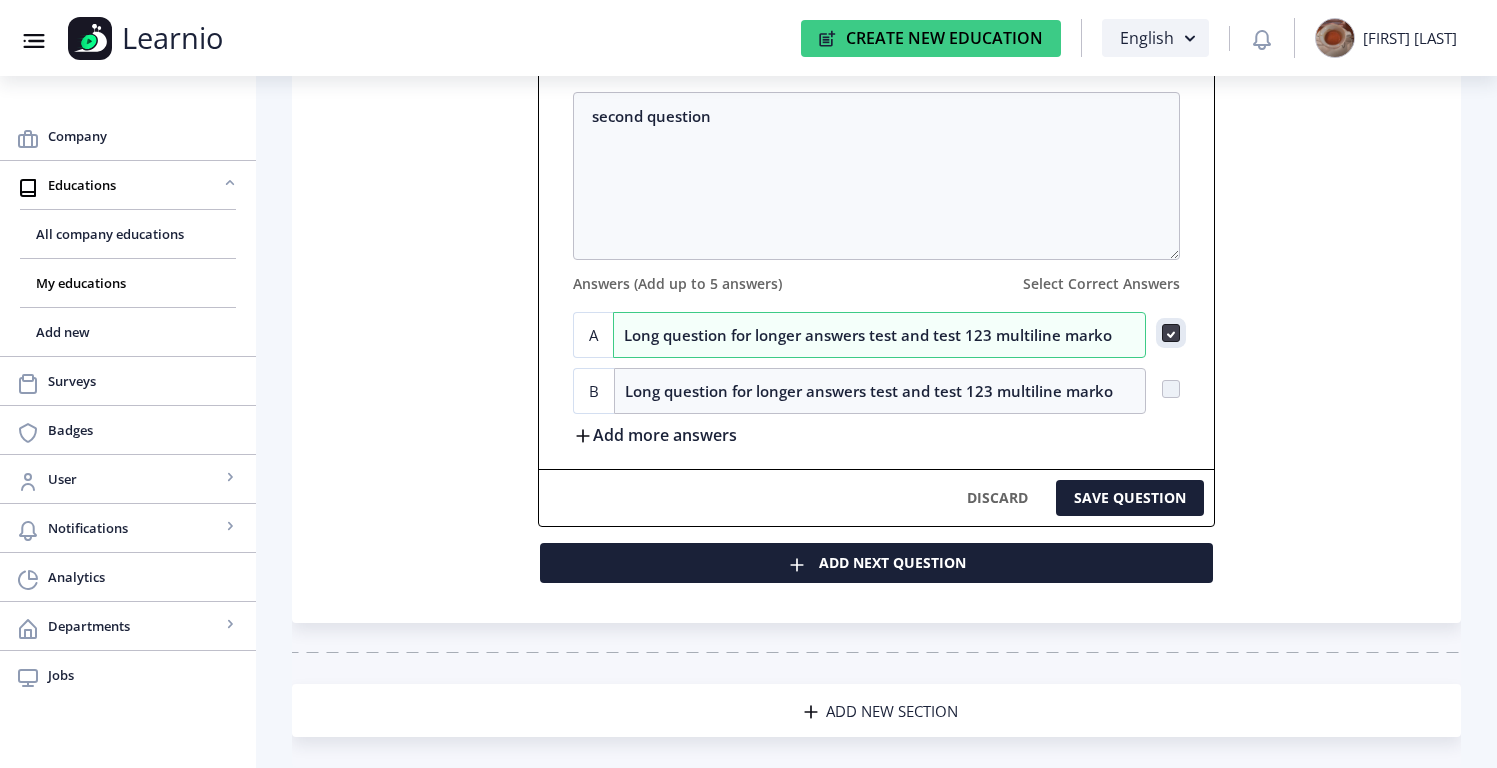scroll, scrollTop: 995, scrollLeft: 0, axis: vertical 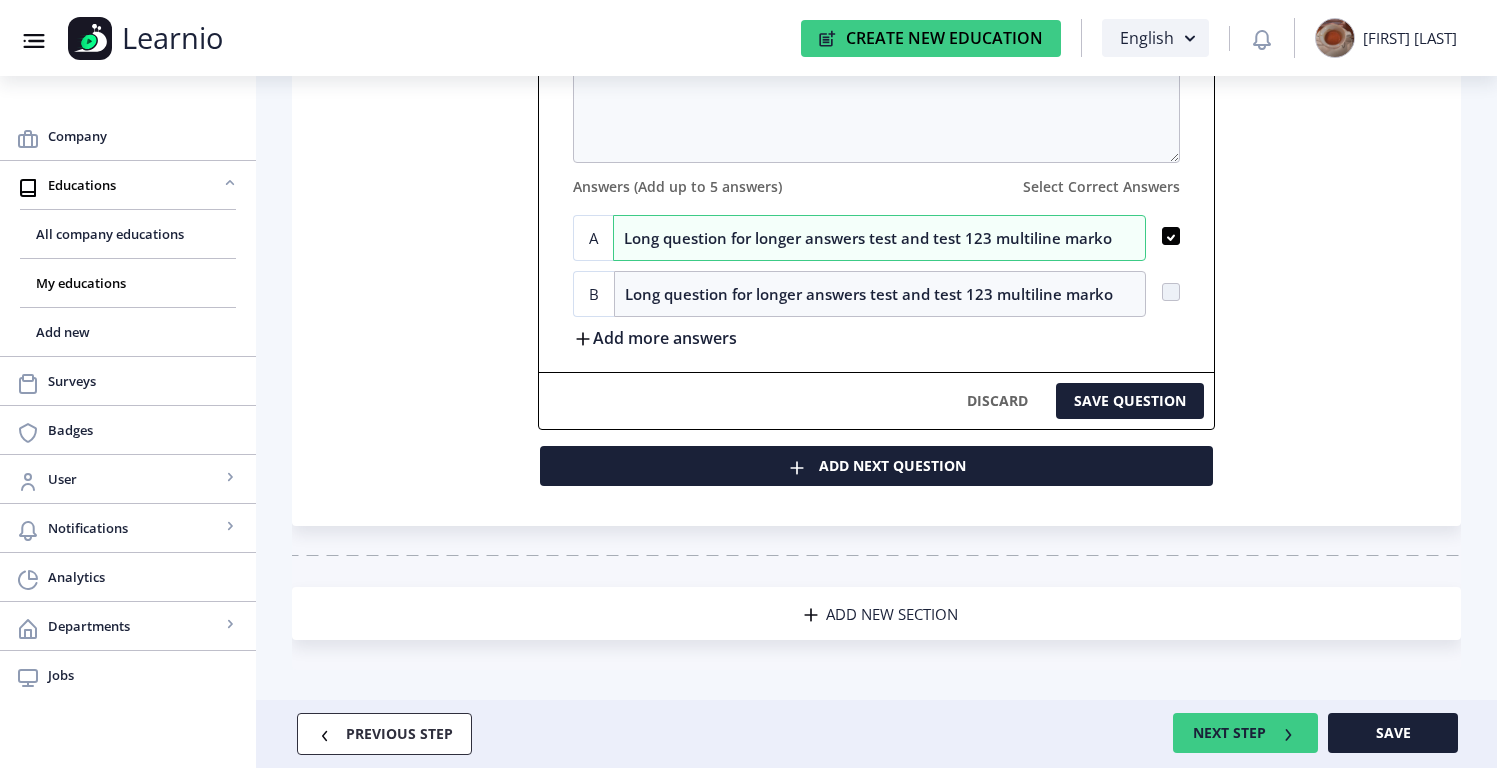 click on "Add more answers" at bounding box center (877, 341) 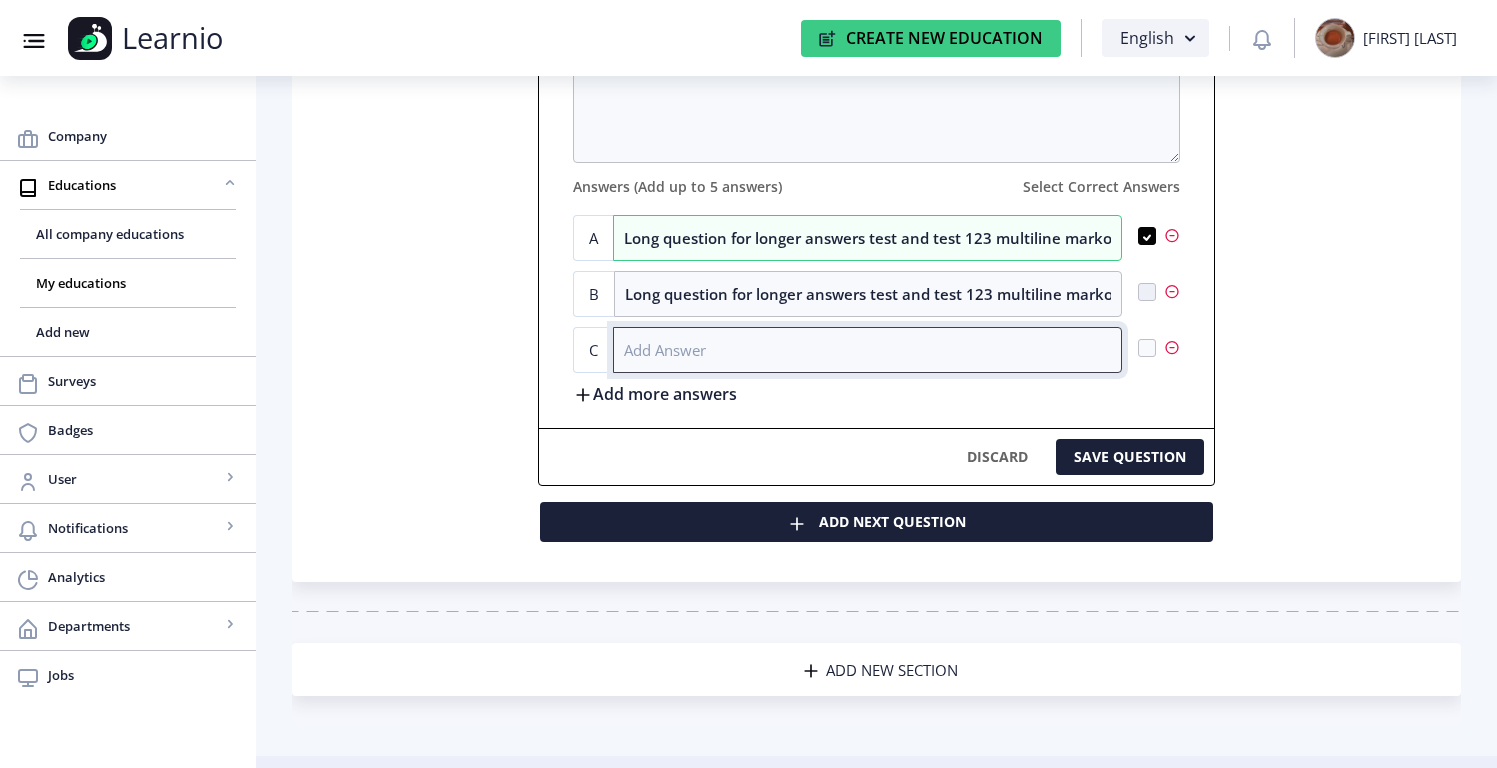 click at bounding box center [867, 350] 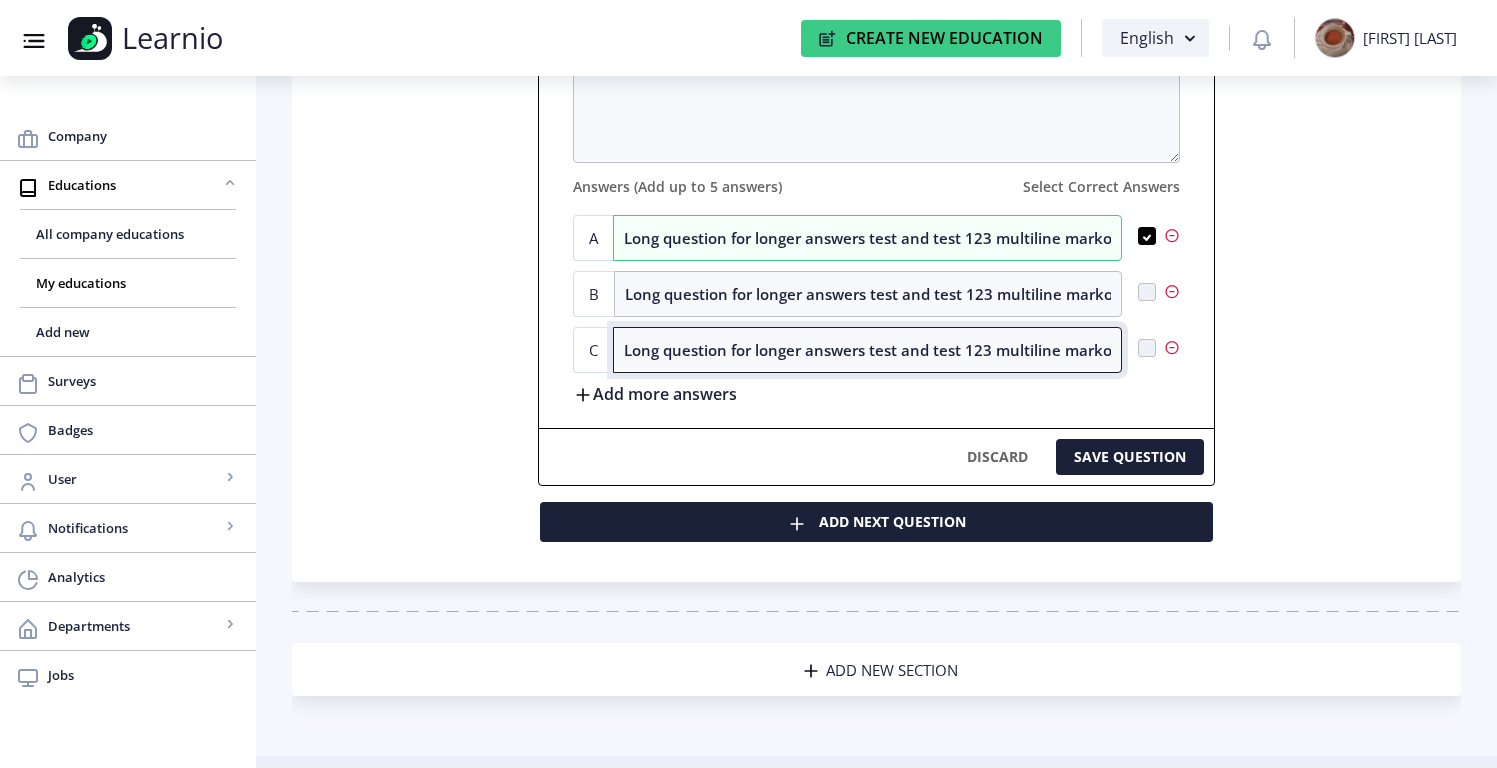 type on "Long question for longer answers test and test 123 multiline marko" 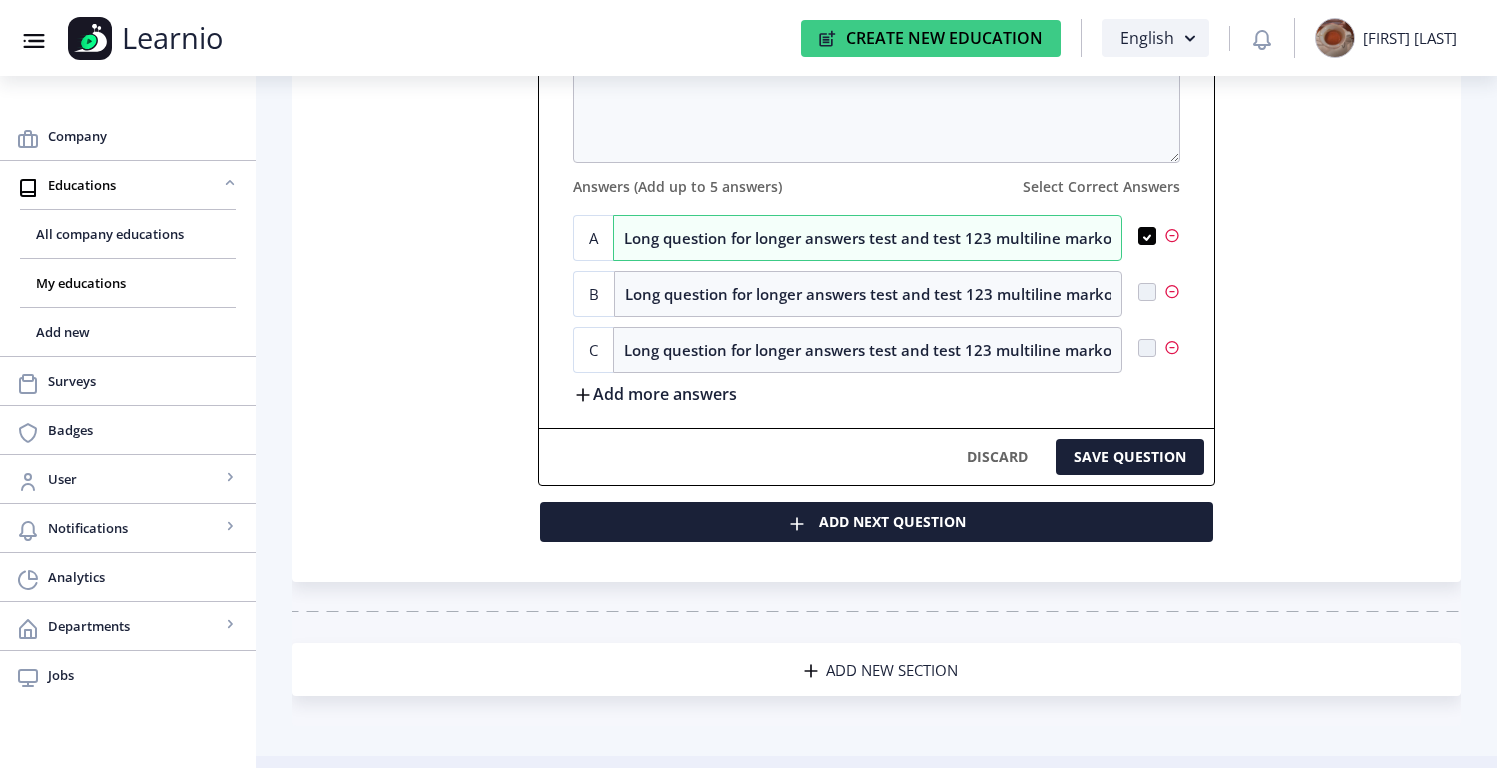 click on "Add more answers" at bounding box center (655, 393) 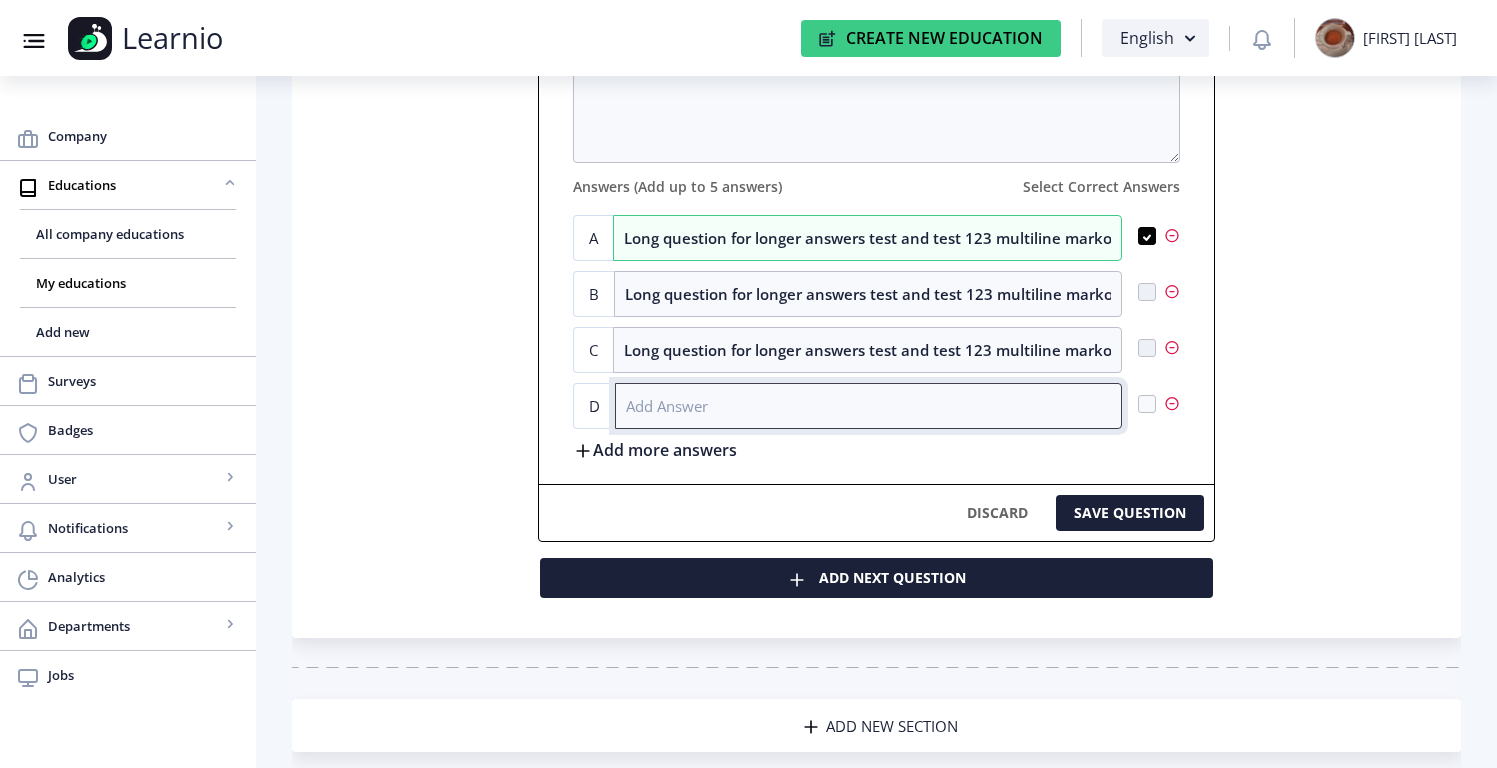 click at bounding box center [868, 406] 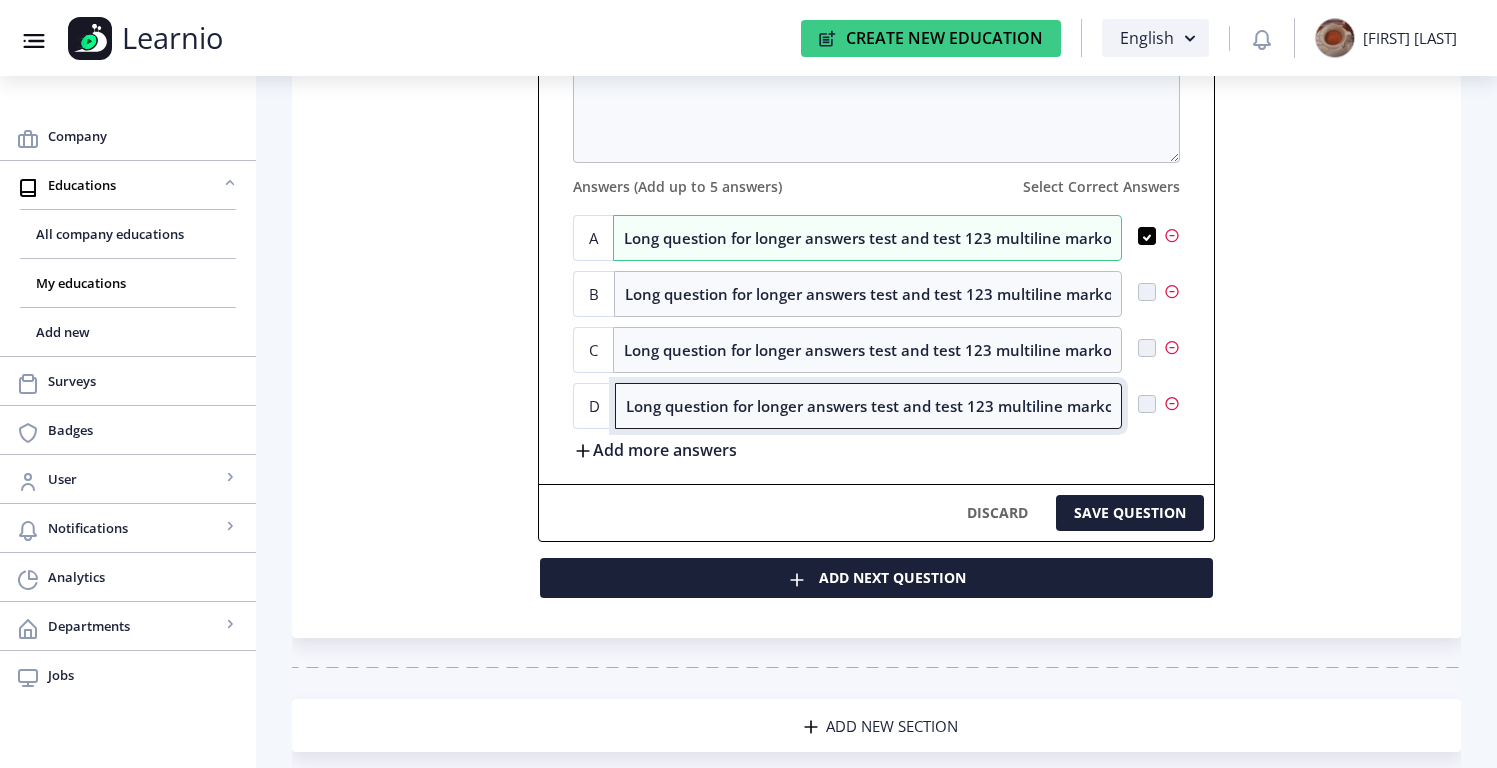 type on "Long question for longer answers test and test 123 multiline marko" 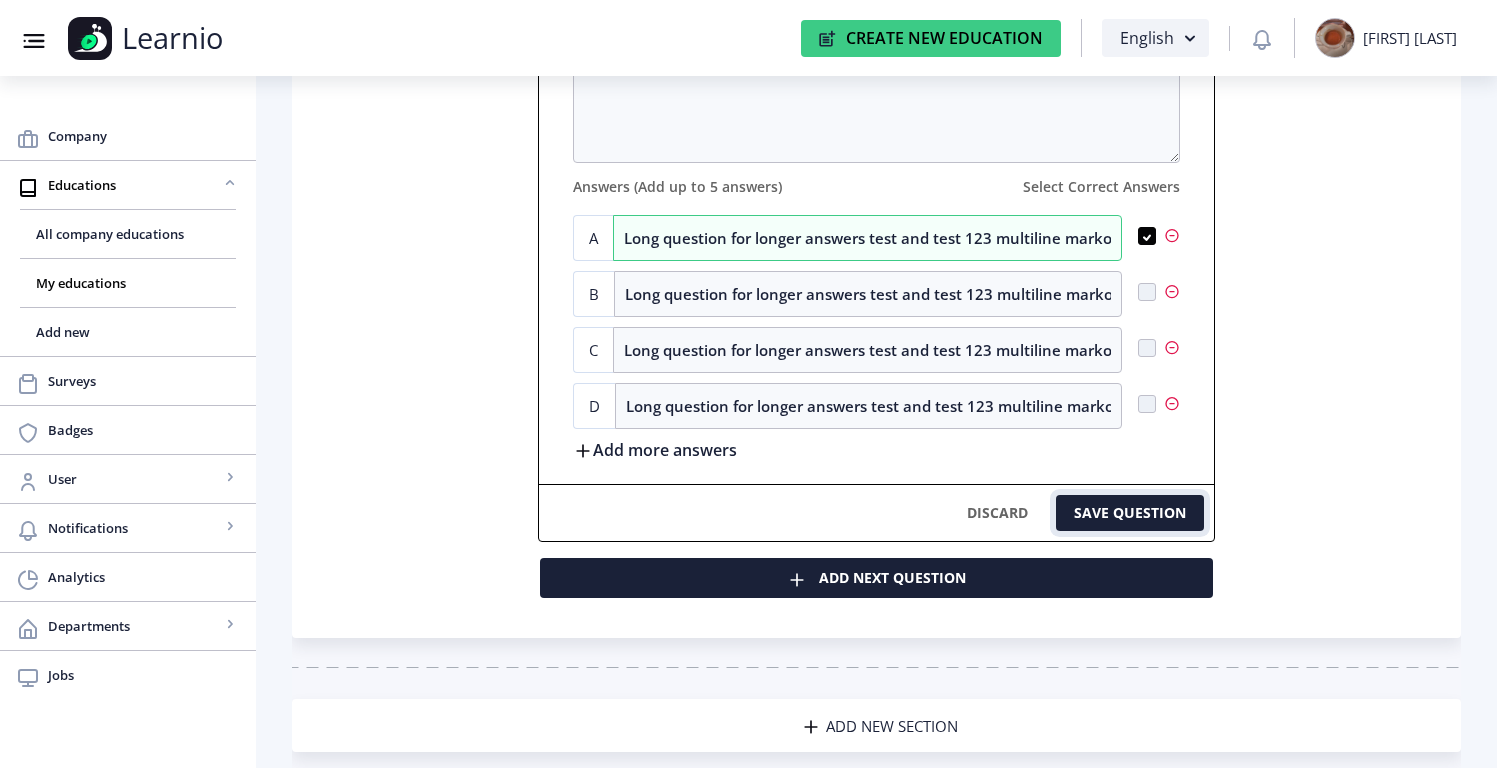 scroll, scrollTop: 0, scrollLeft: 0, axis: both 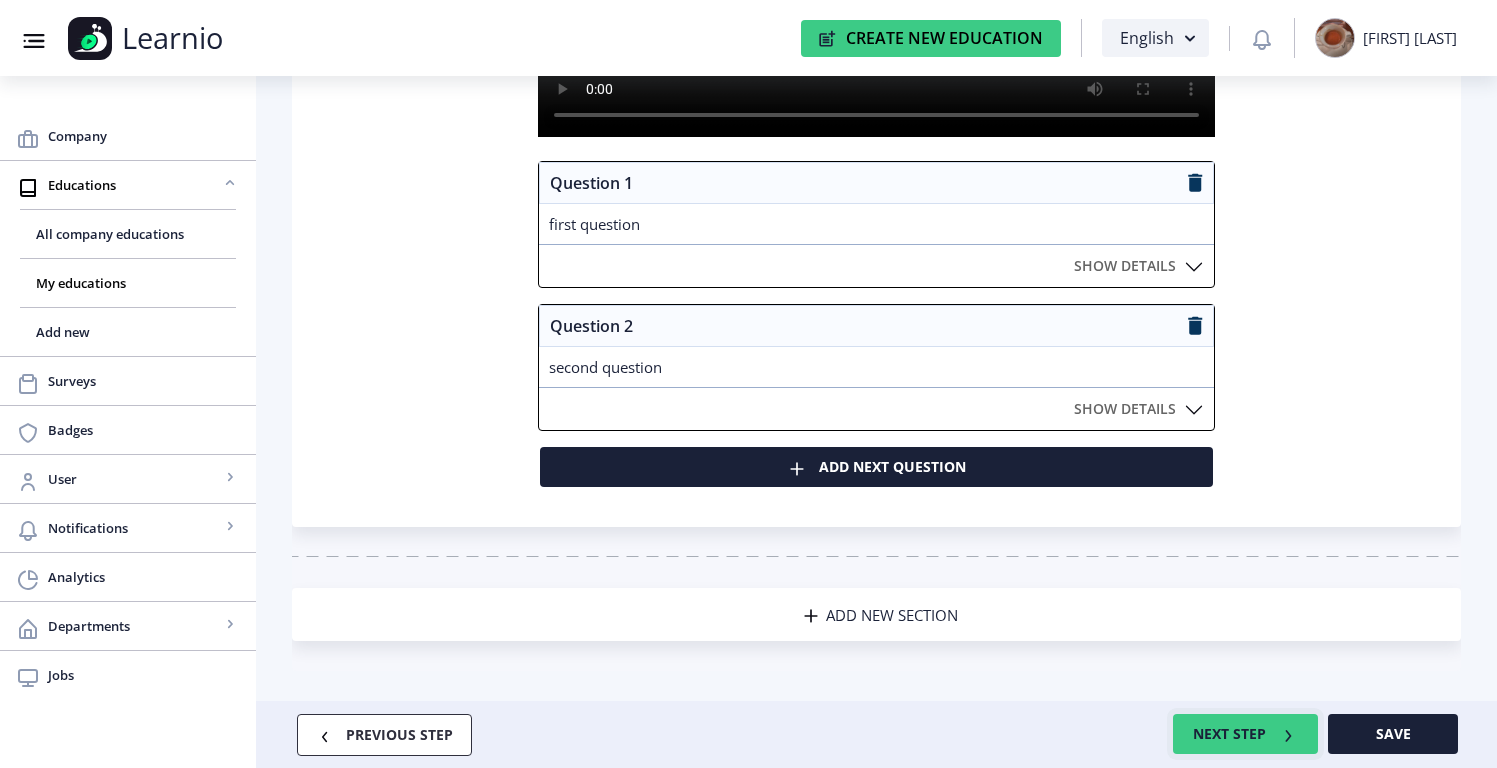 click on "NEXT STEP" at bounding box center (1245, 734) 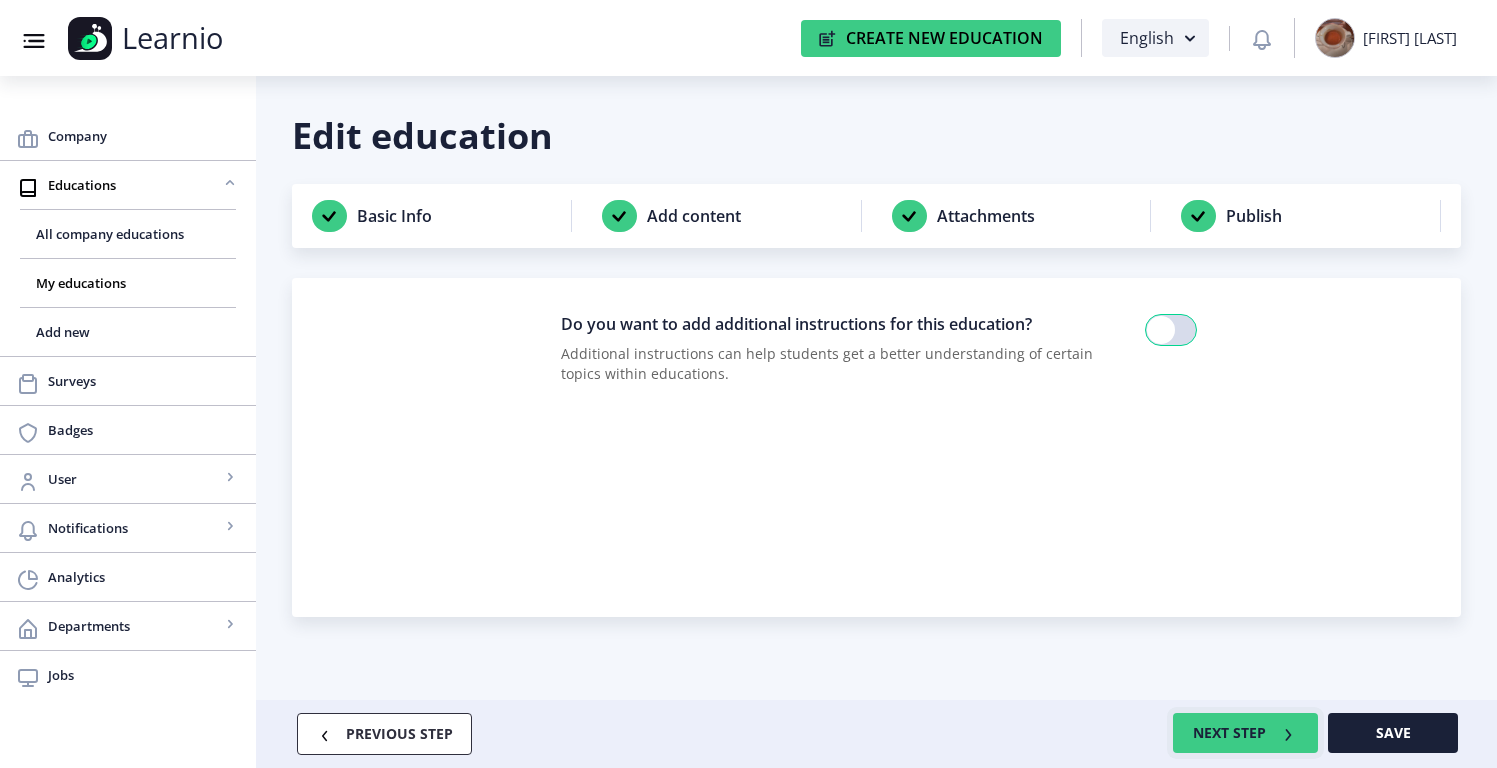 scroll, scrollTop: 0, scrollLeft: 0, axis: both 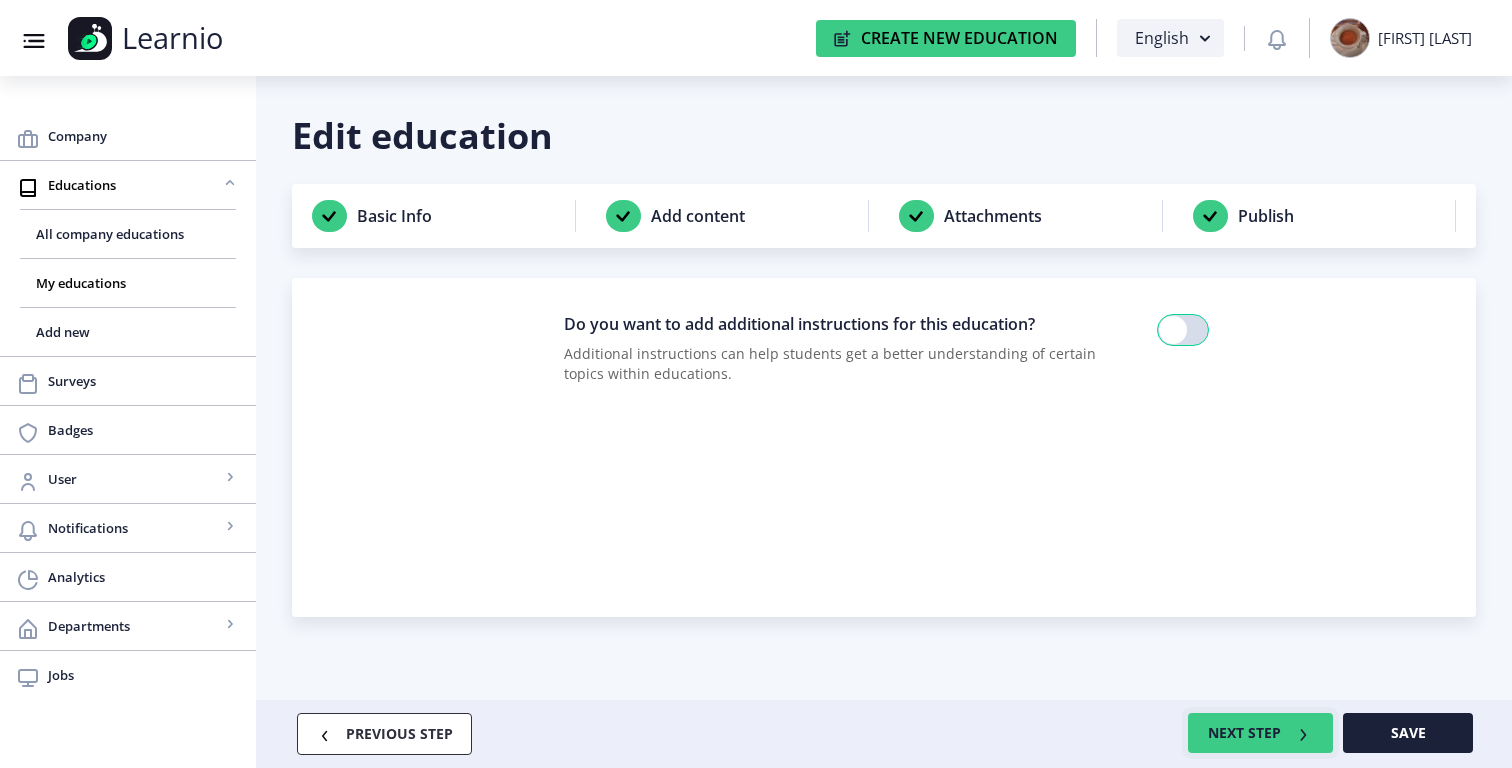 click on "NEXT STEP" at bounding box center [1260, 733] 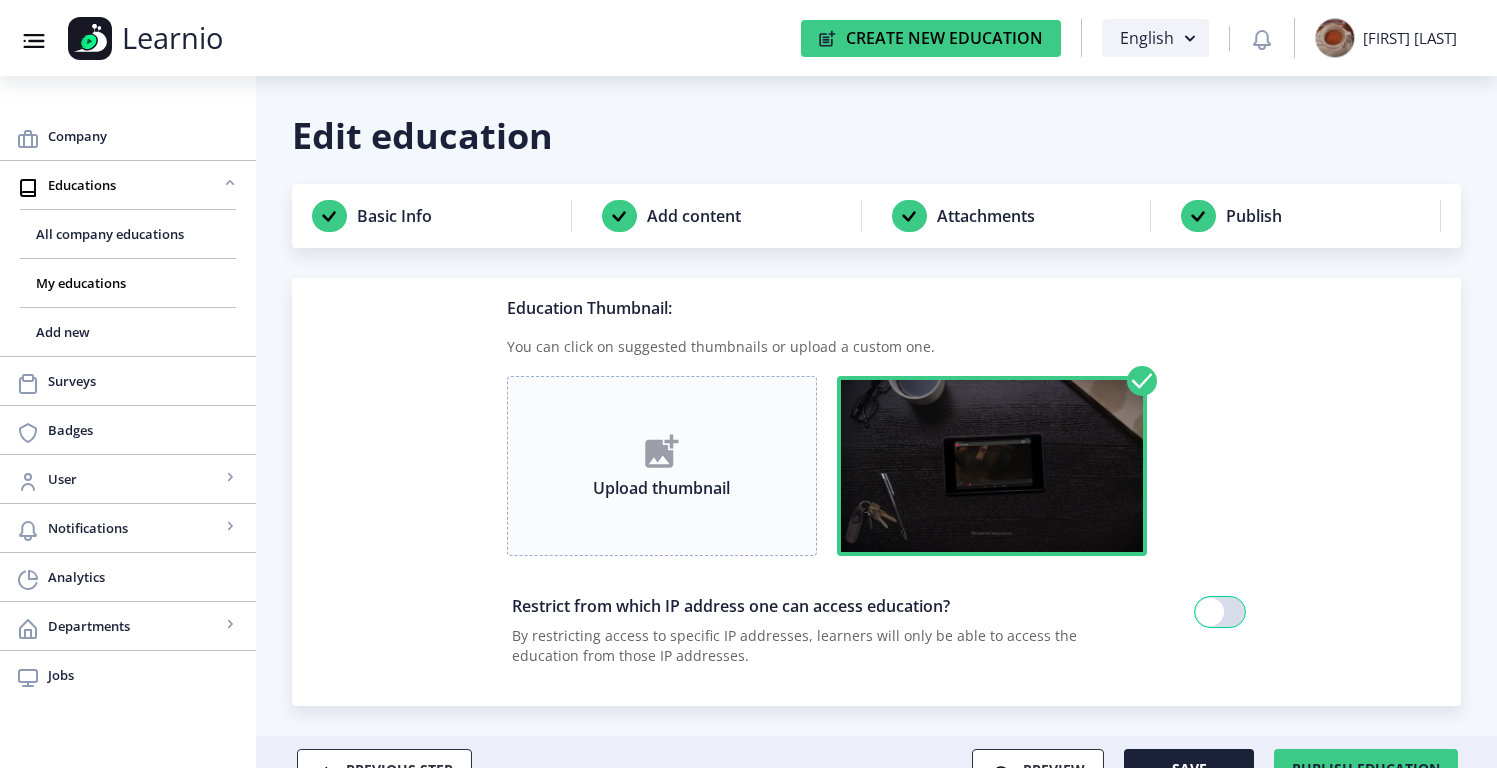 scroll, scrollTop: 35, scrollLeft: 0, axis: vertical 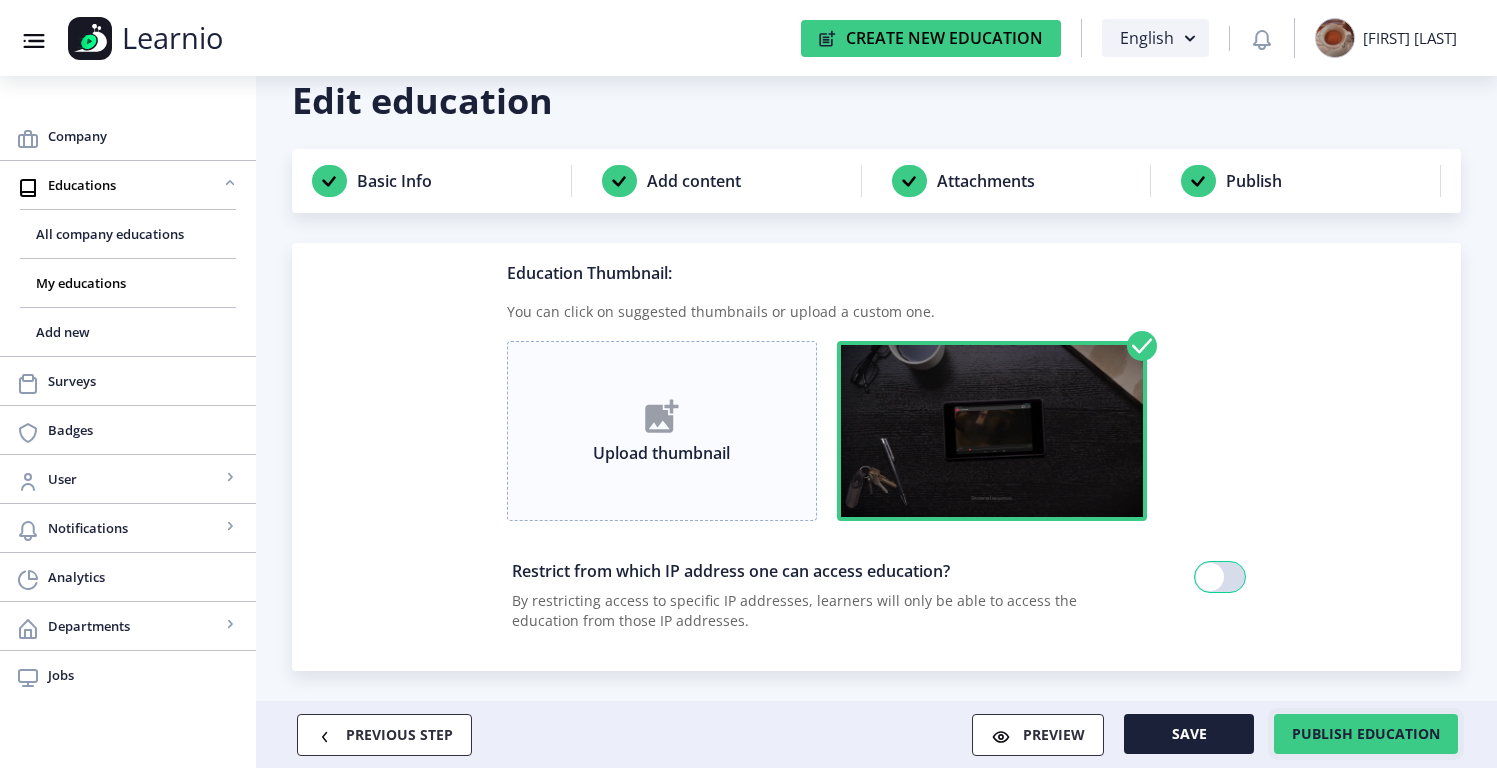 click on "Publish education" at bounding box center (1366, 734) 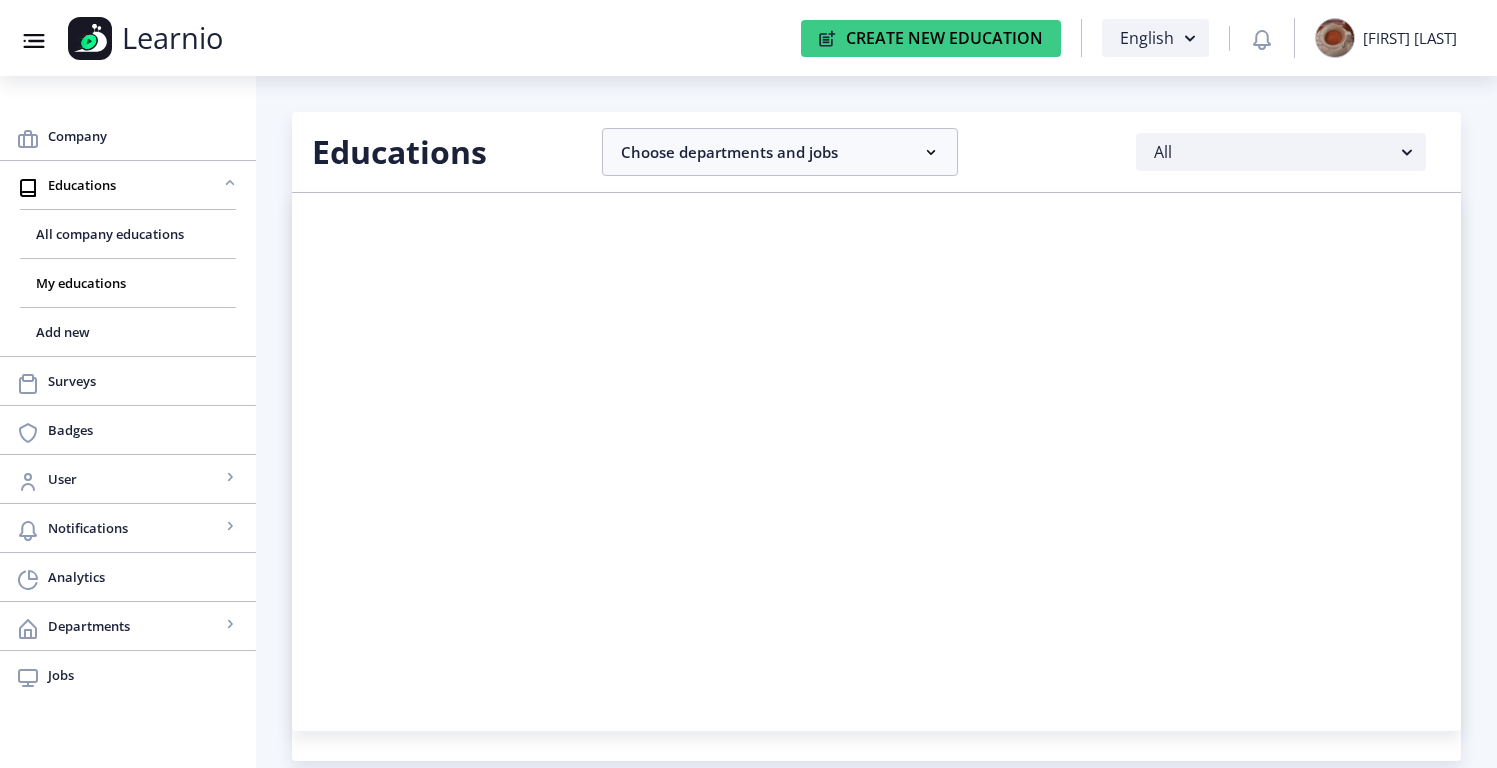 scroll, scrollTop: 0, scrollLeft: 0, axis: both 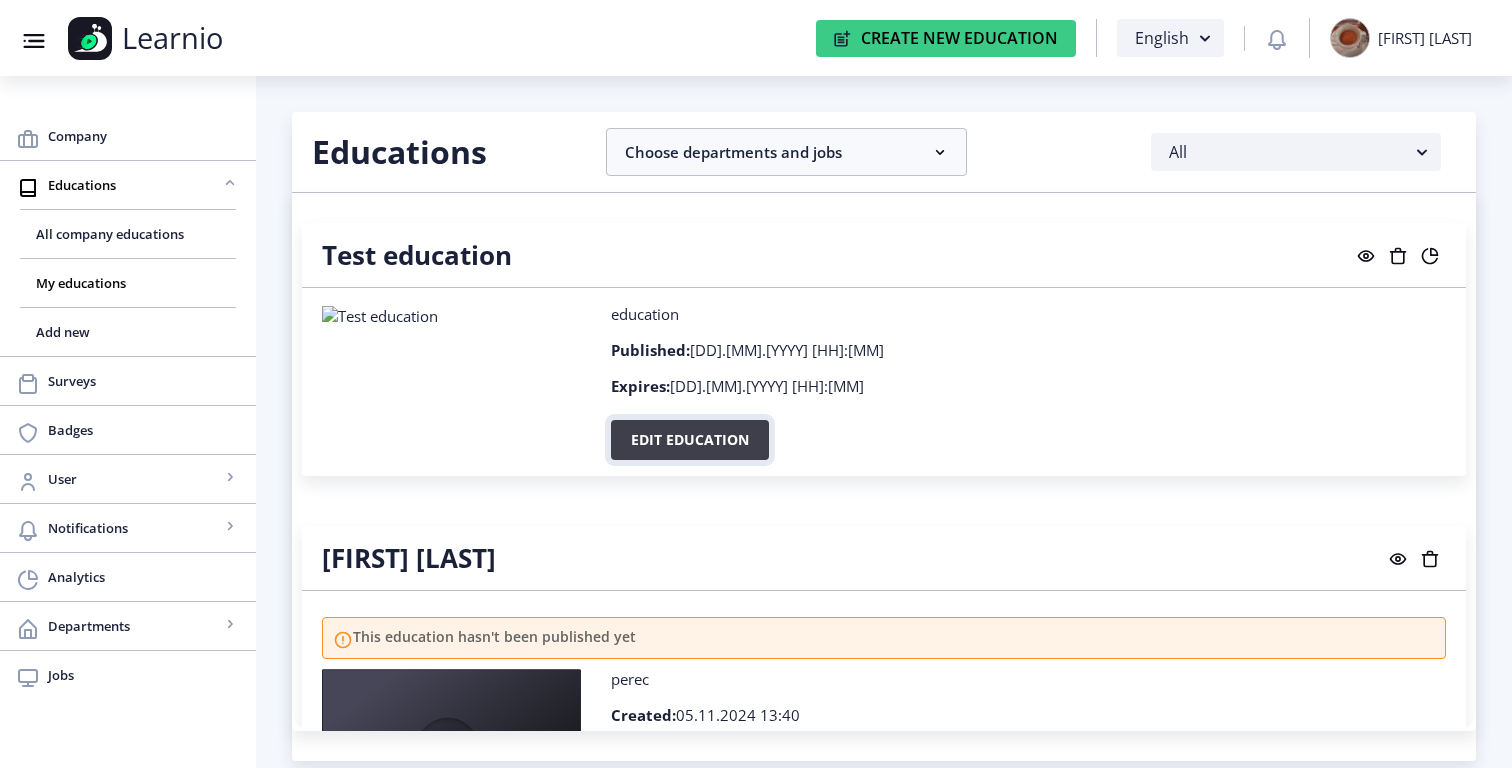 click on "Edit education" at bounding box center [690, 440] 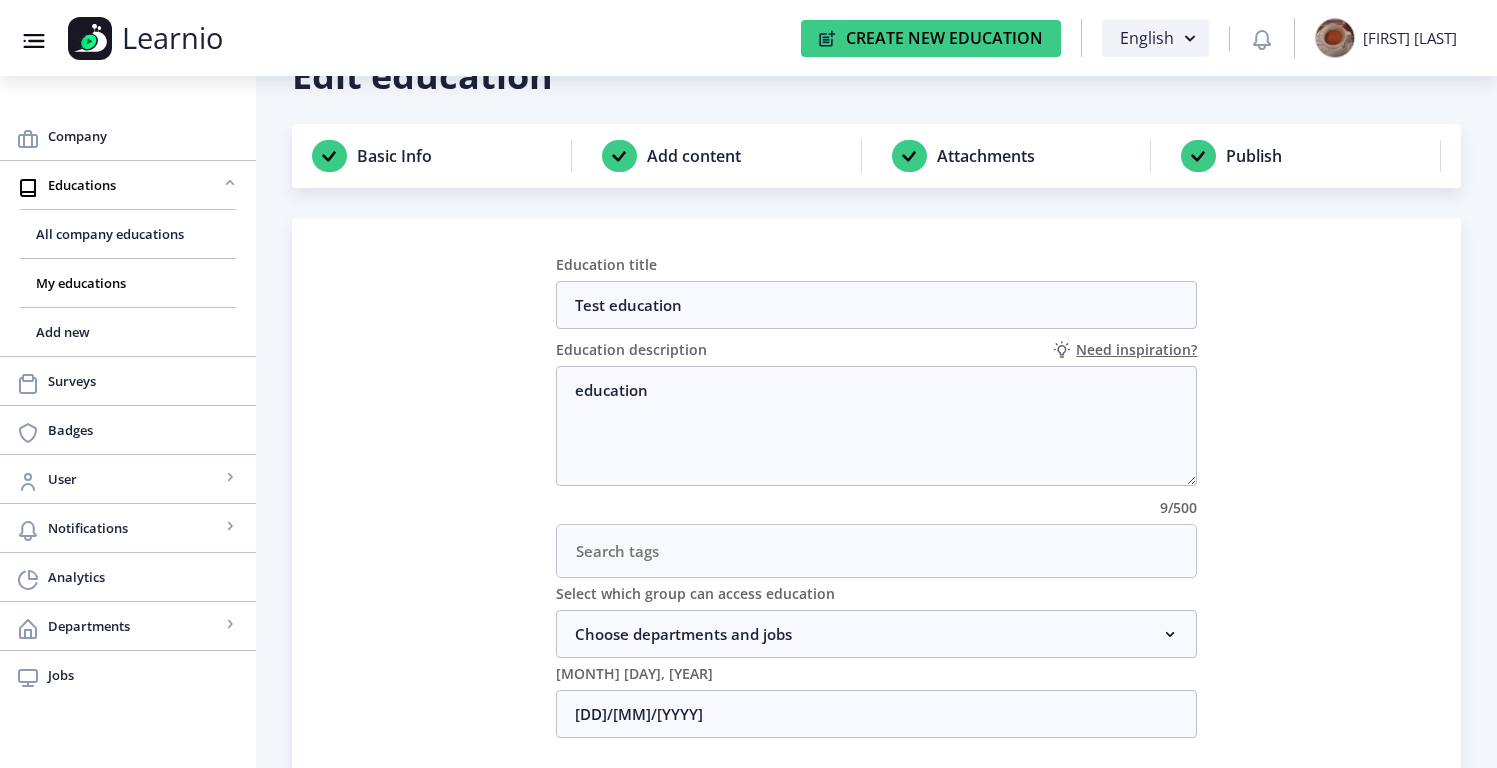 scroll, scrollTop: 170, scrollLeft: 0, axis: vertical 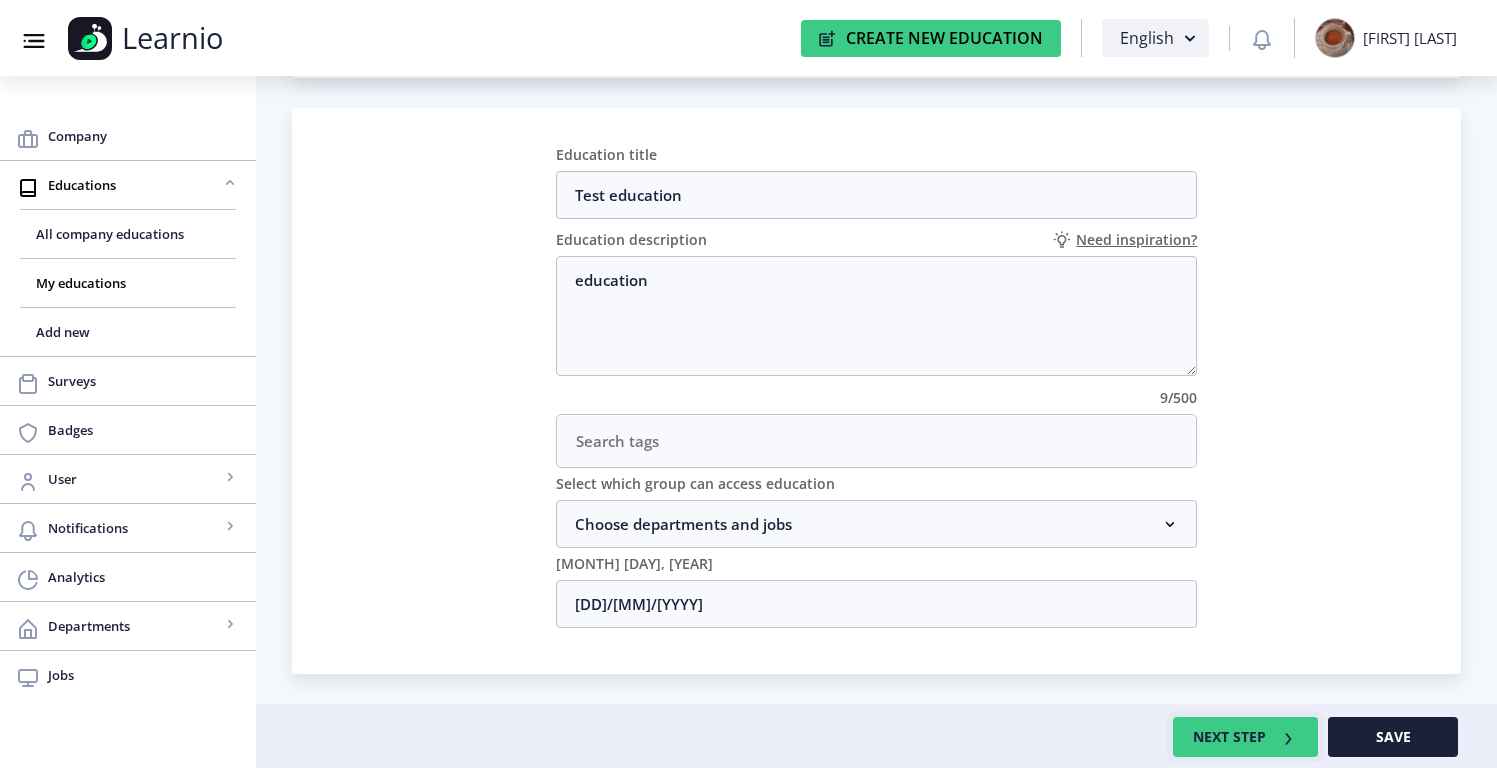 click on "NEXT STEP" at bounding box center (1245, 737) 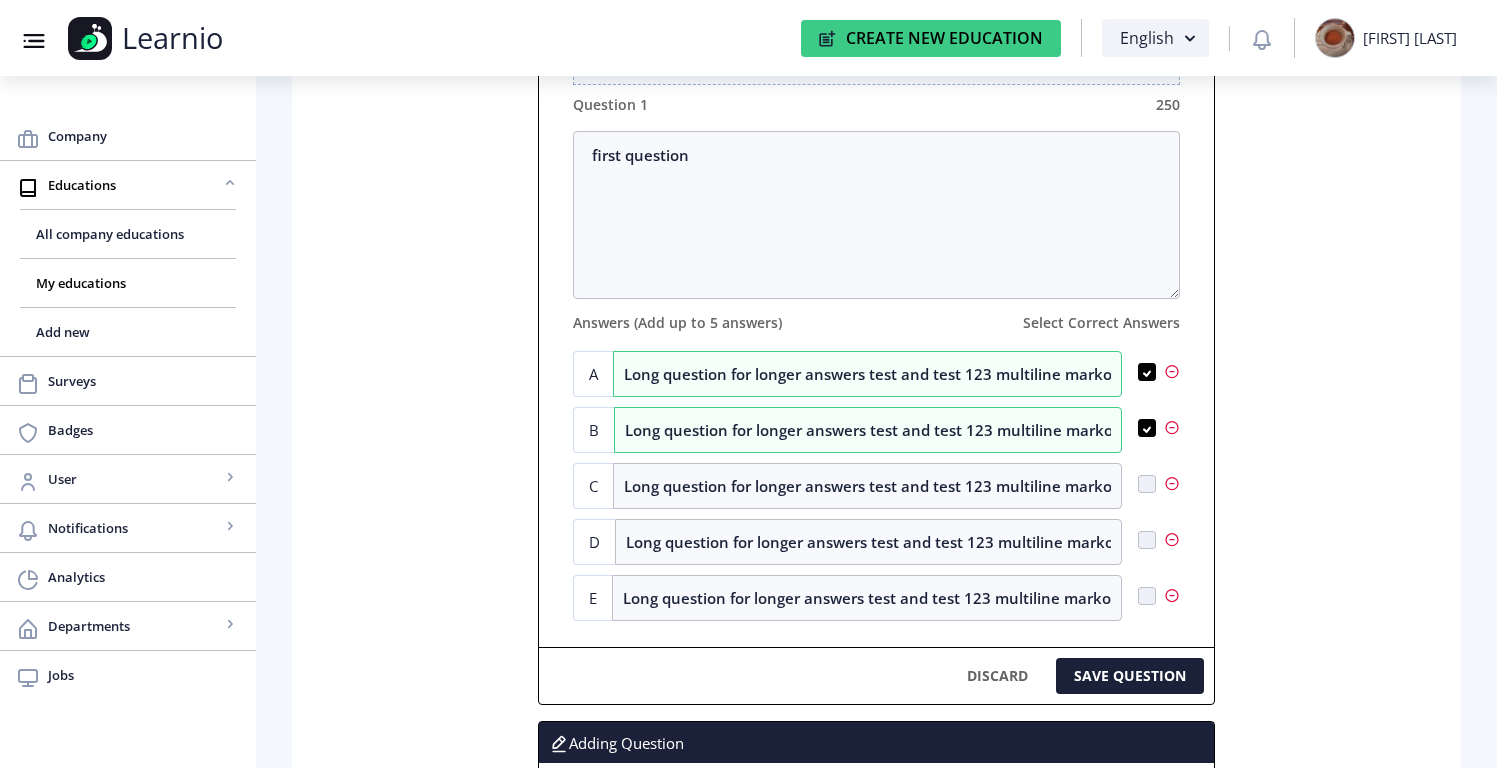 scroll, scrollTop: 754, scrollLeft: 0, axis: vertical 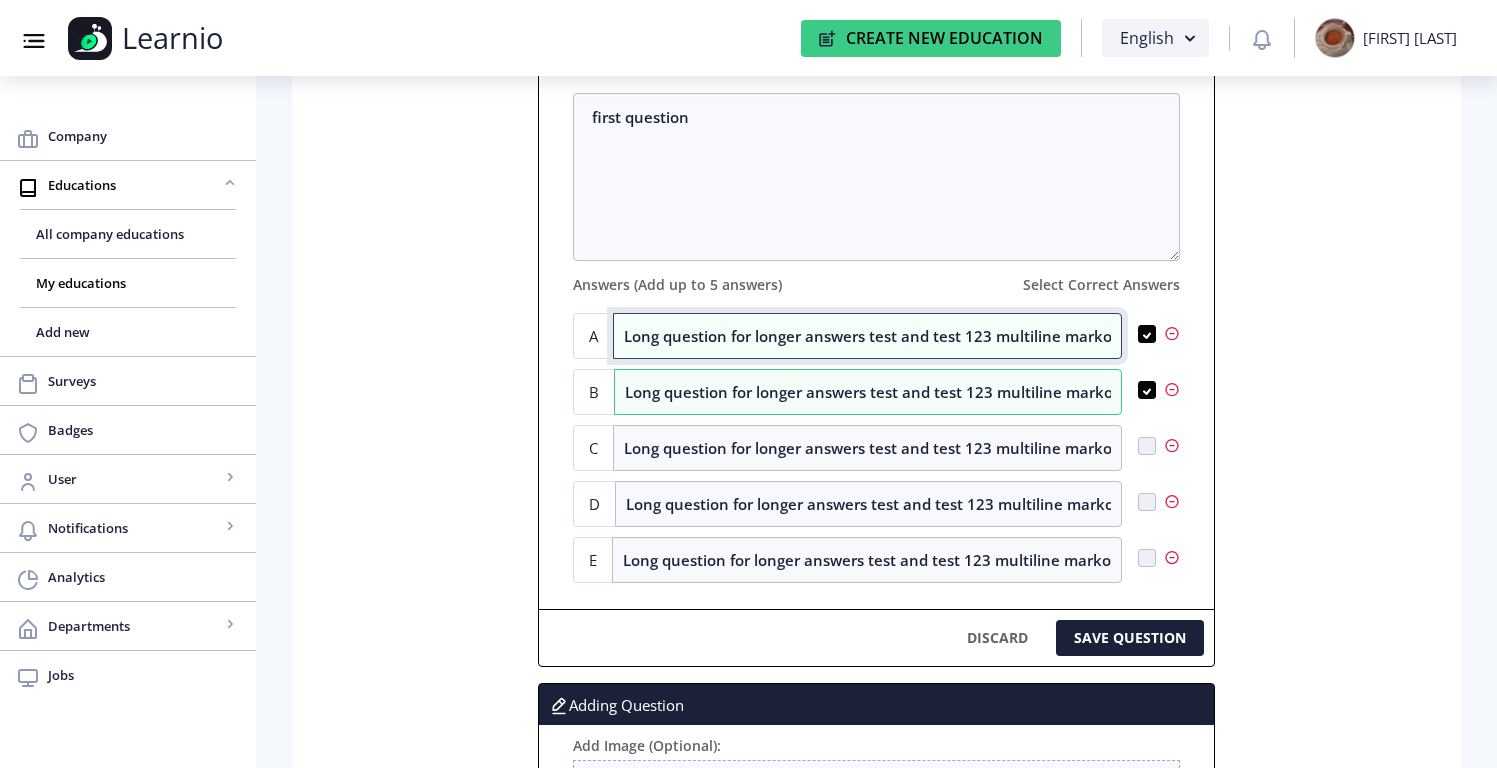 click on "Long question for longer answers test and test 123 multiline marko" at bounding box center (867, 336) 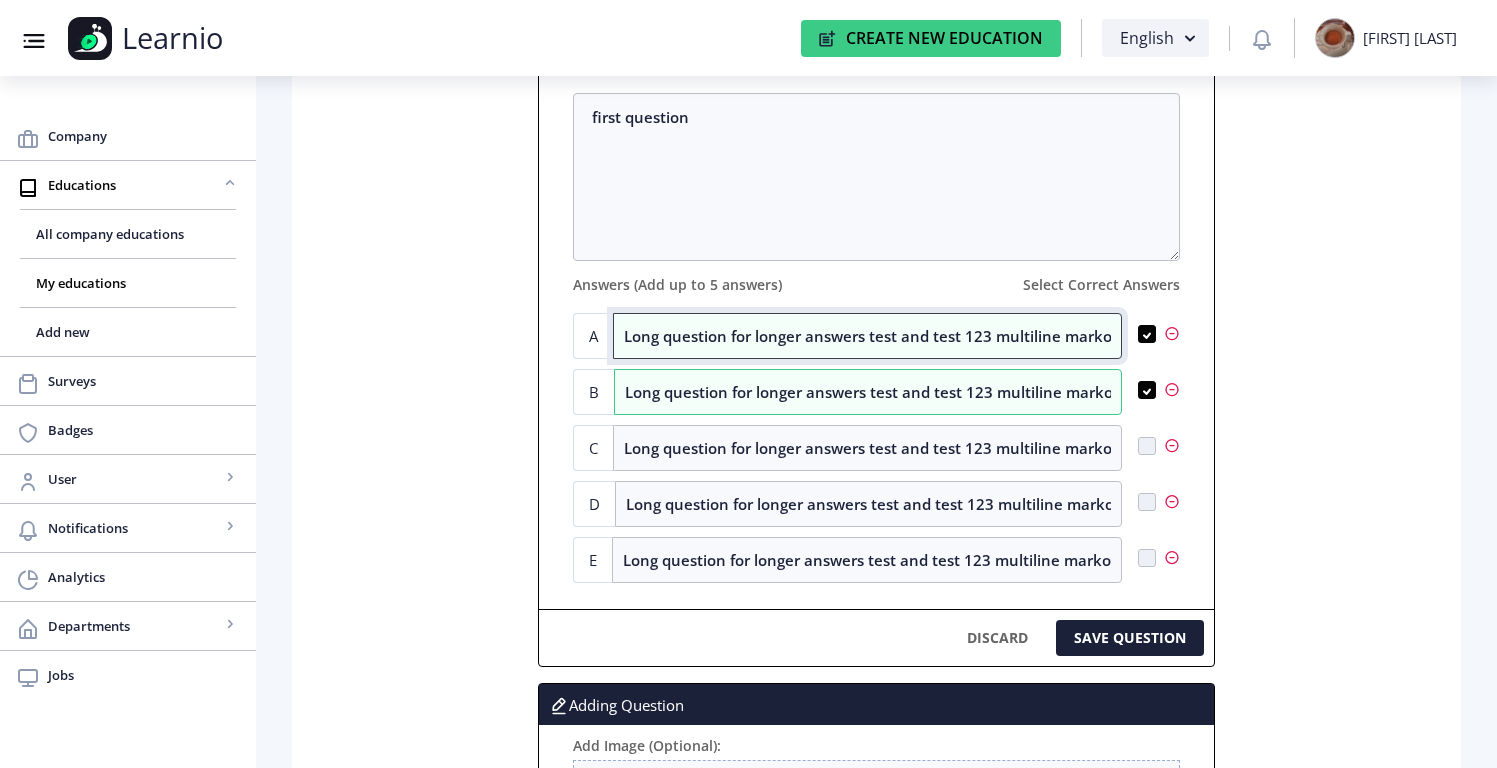 click on "Long question for longer answers test and test 123 multiline marko" at bounding box center [867, 336] 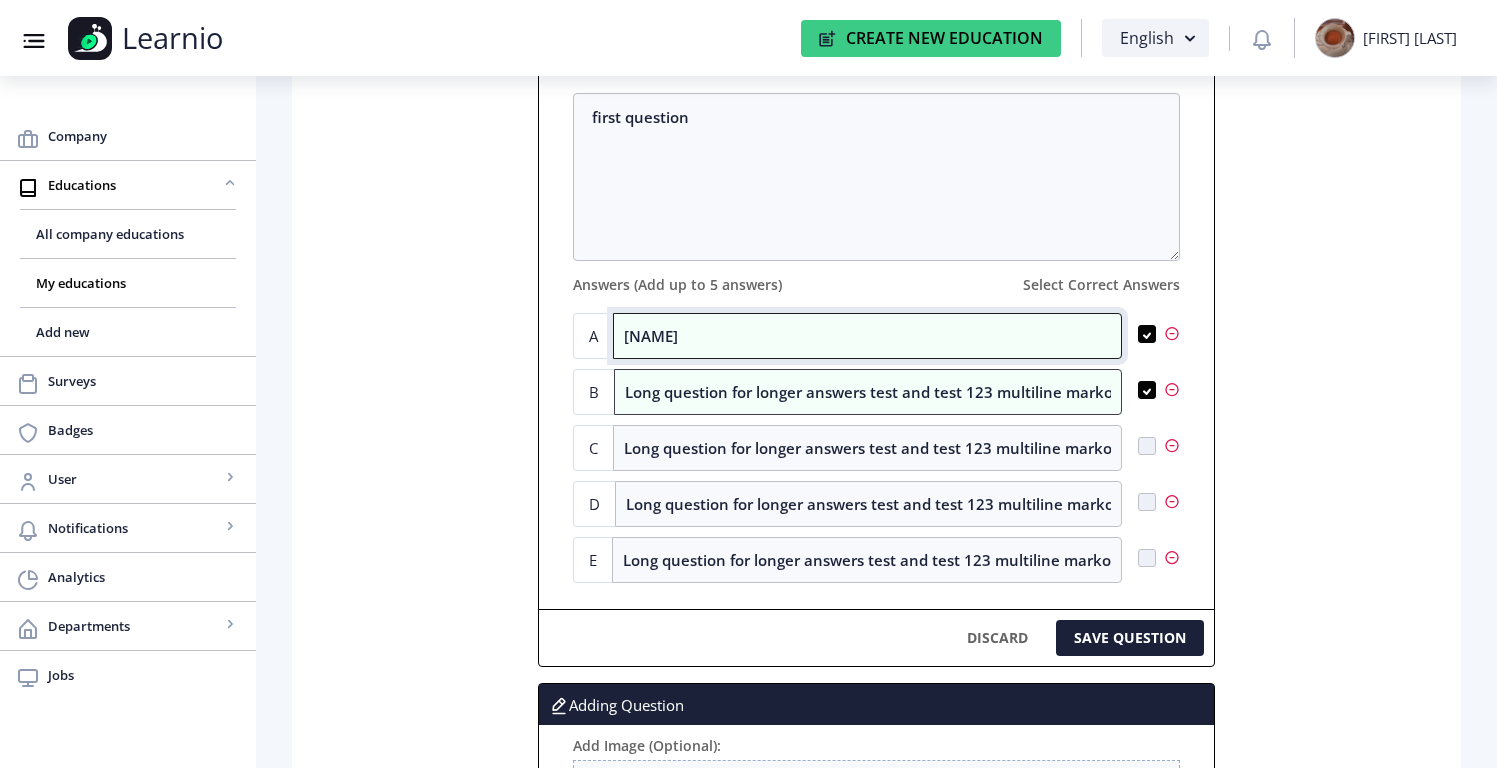 type on "[NAME]" 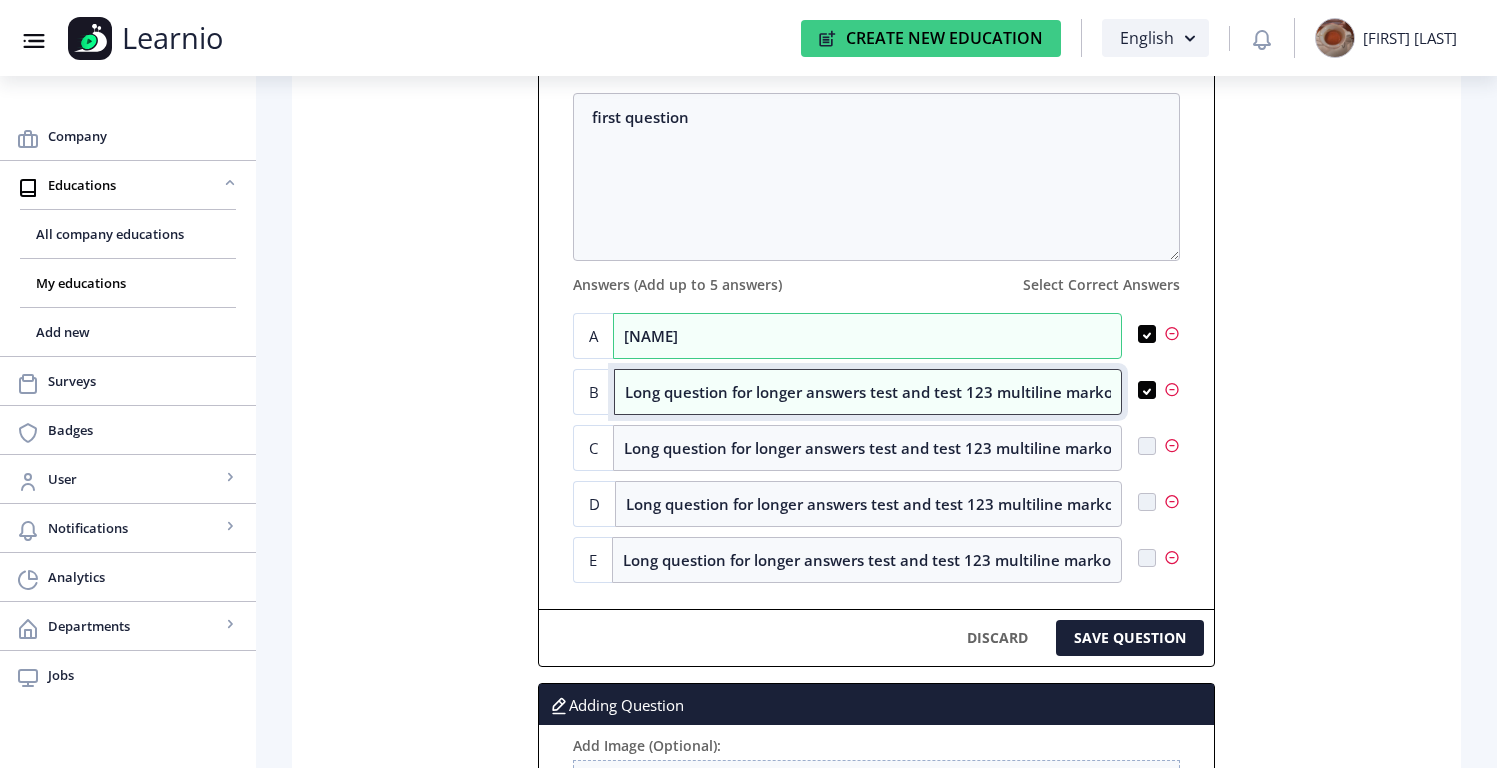 click on "Long question for longer answers test and test 123 multiline marko" at bounding box center [868, 392] 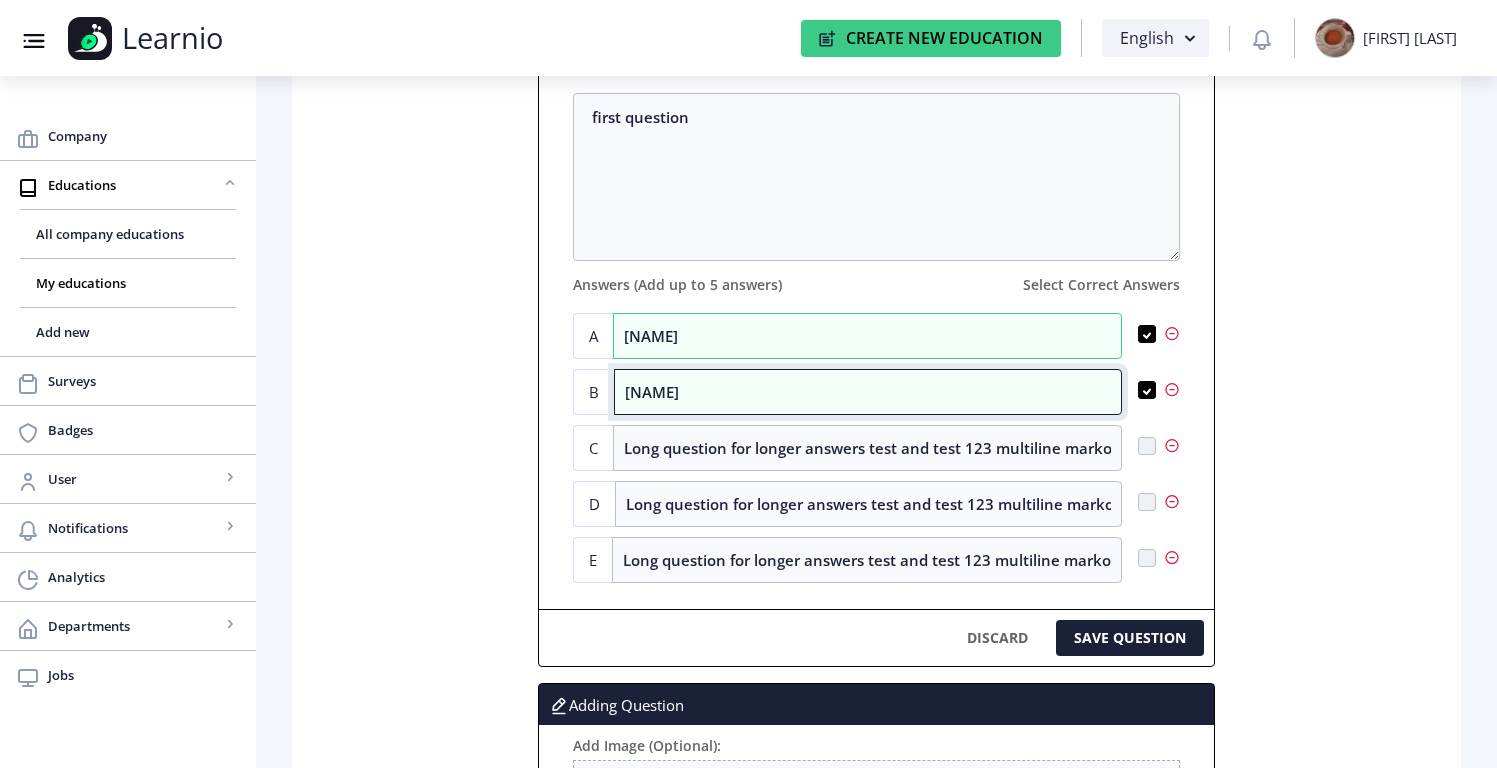 type on "[NAME]" 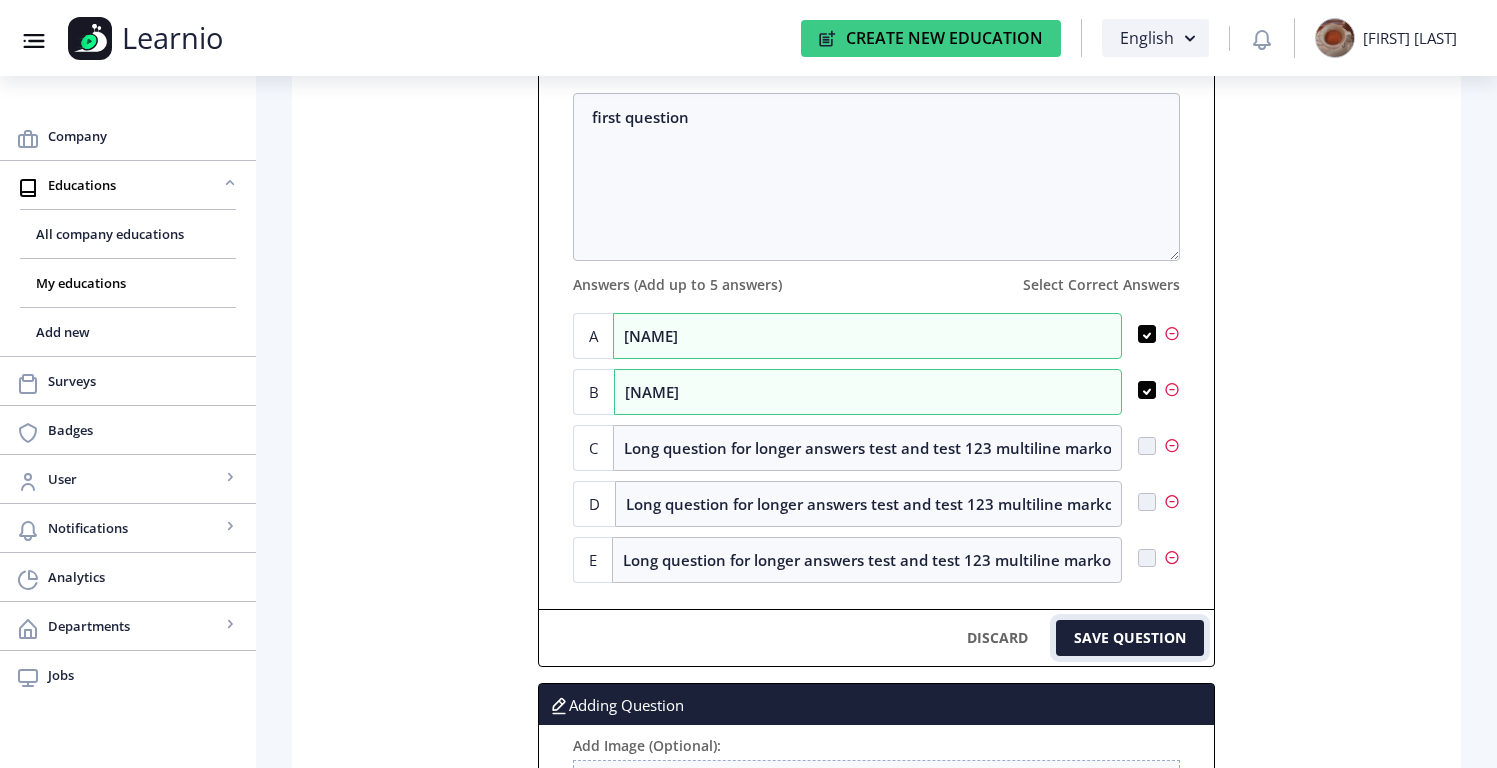 click on "SAVE QUESTION" at bounding box center (1130, 638) 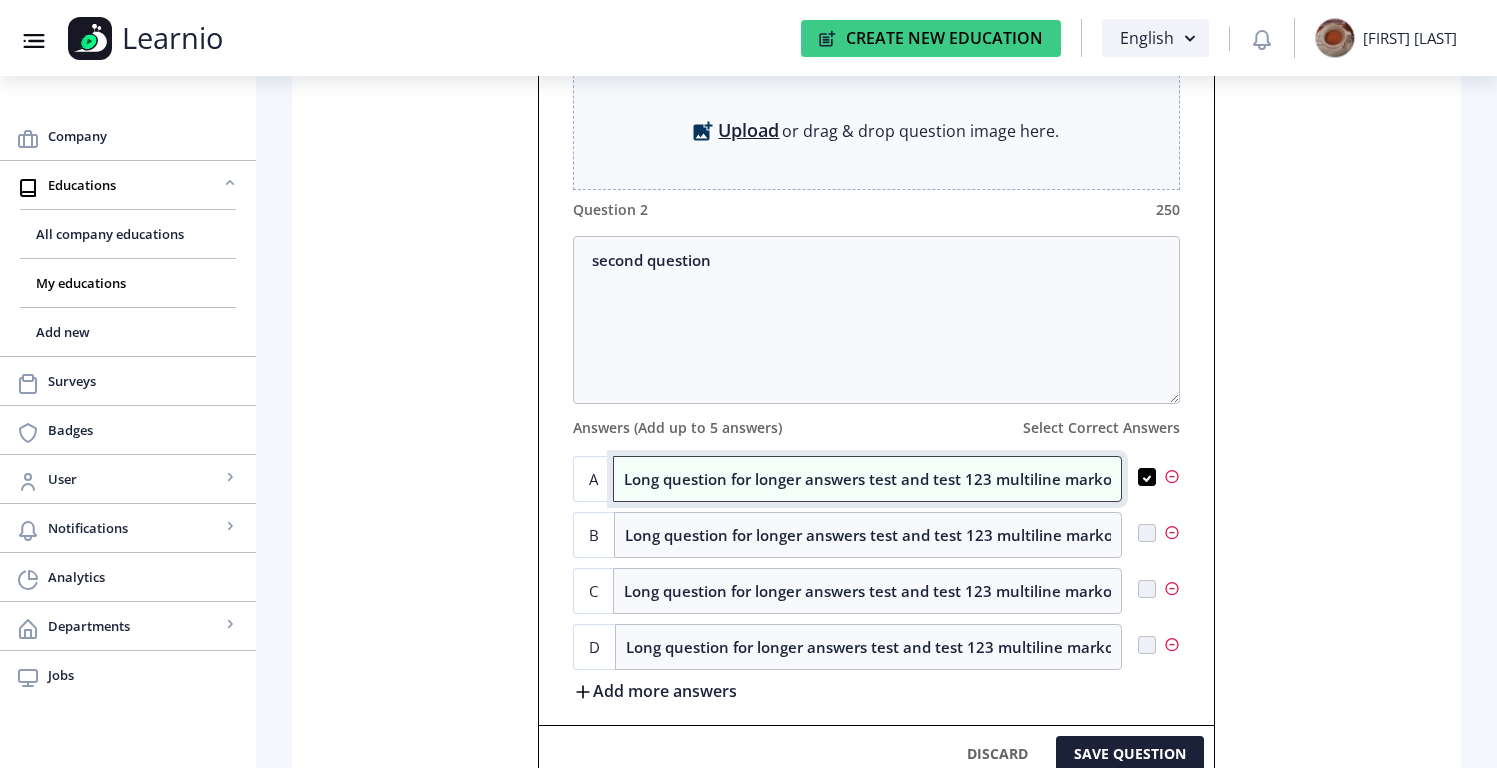 click on "Long question for longer answers test and test 123 multiline marko" at bounding box center (867, 479) 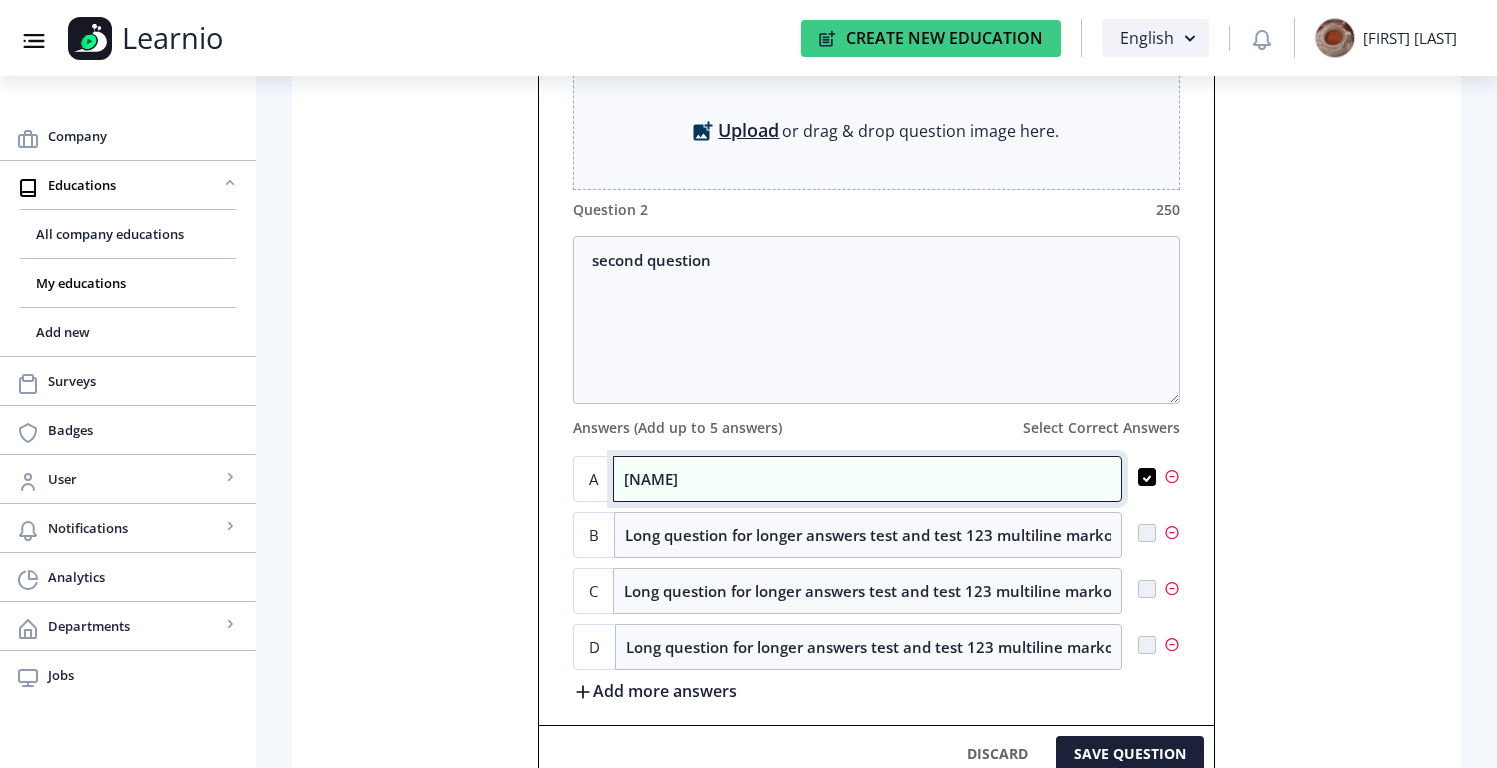 type on "[NAME]" 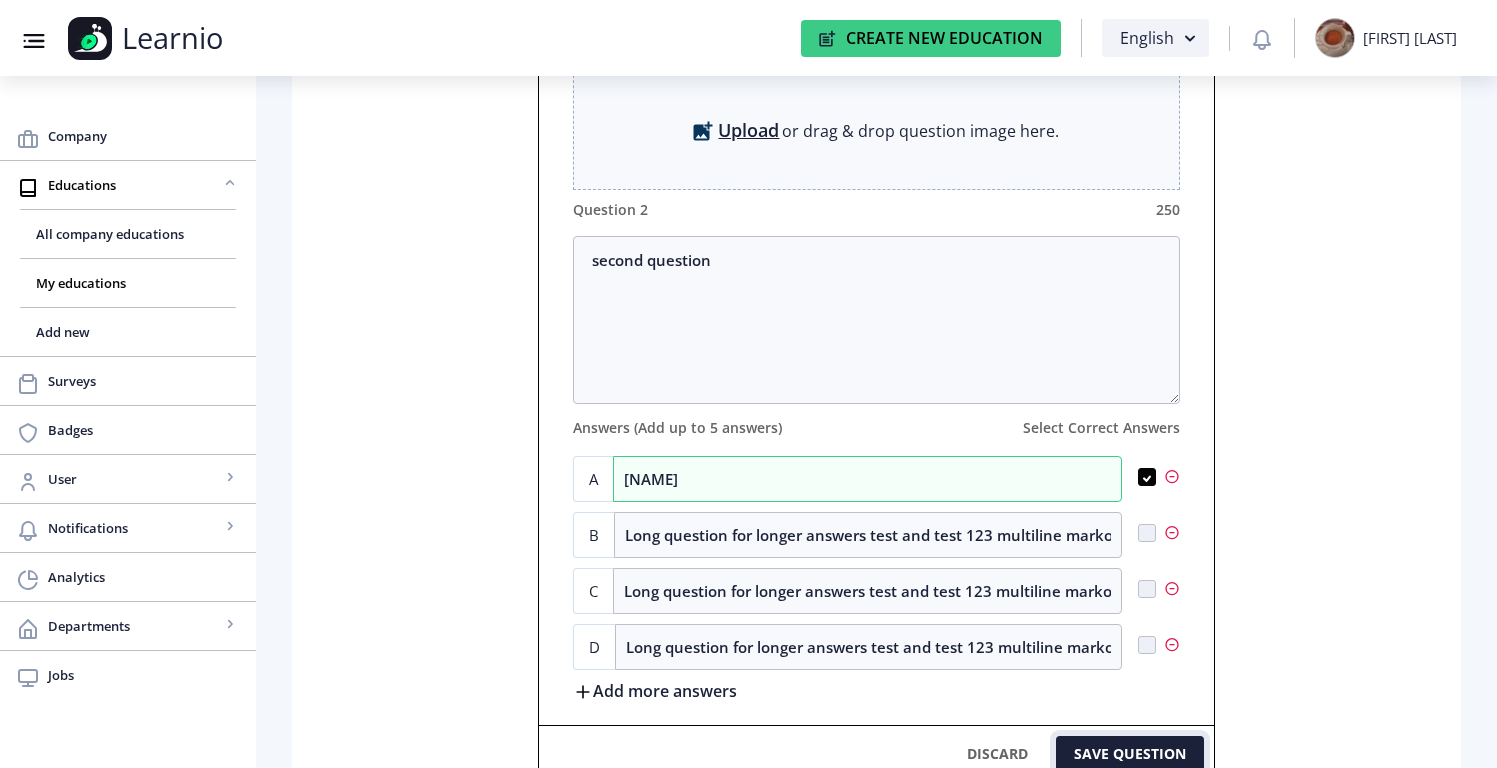 click on "SAVE QUESTION" at bounding box center (1130, 754) 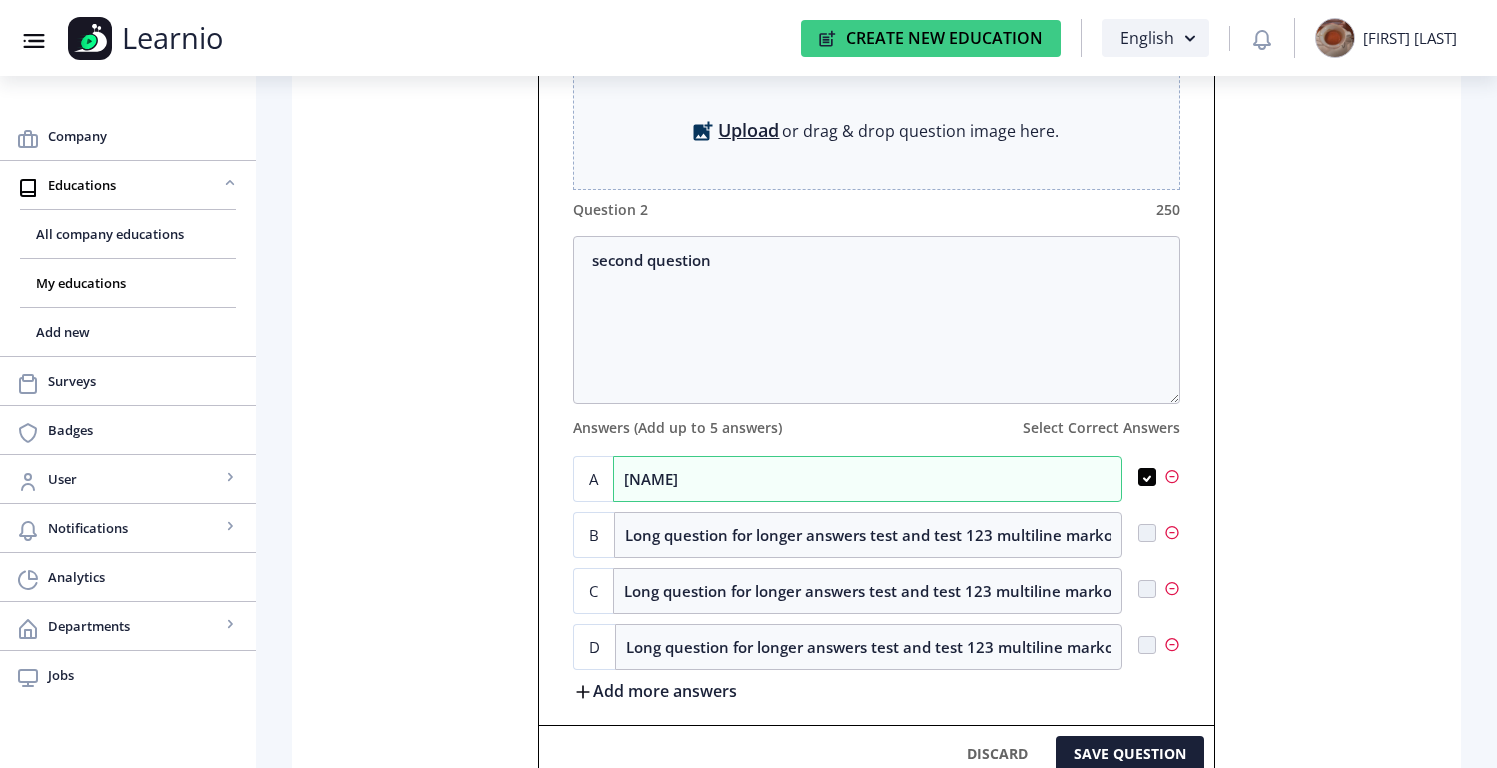 scroll, scrollTop: 443, scrollLeft: 0, axis: vertical 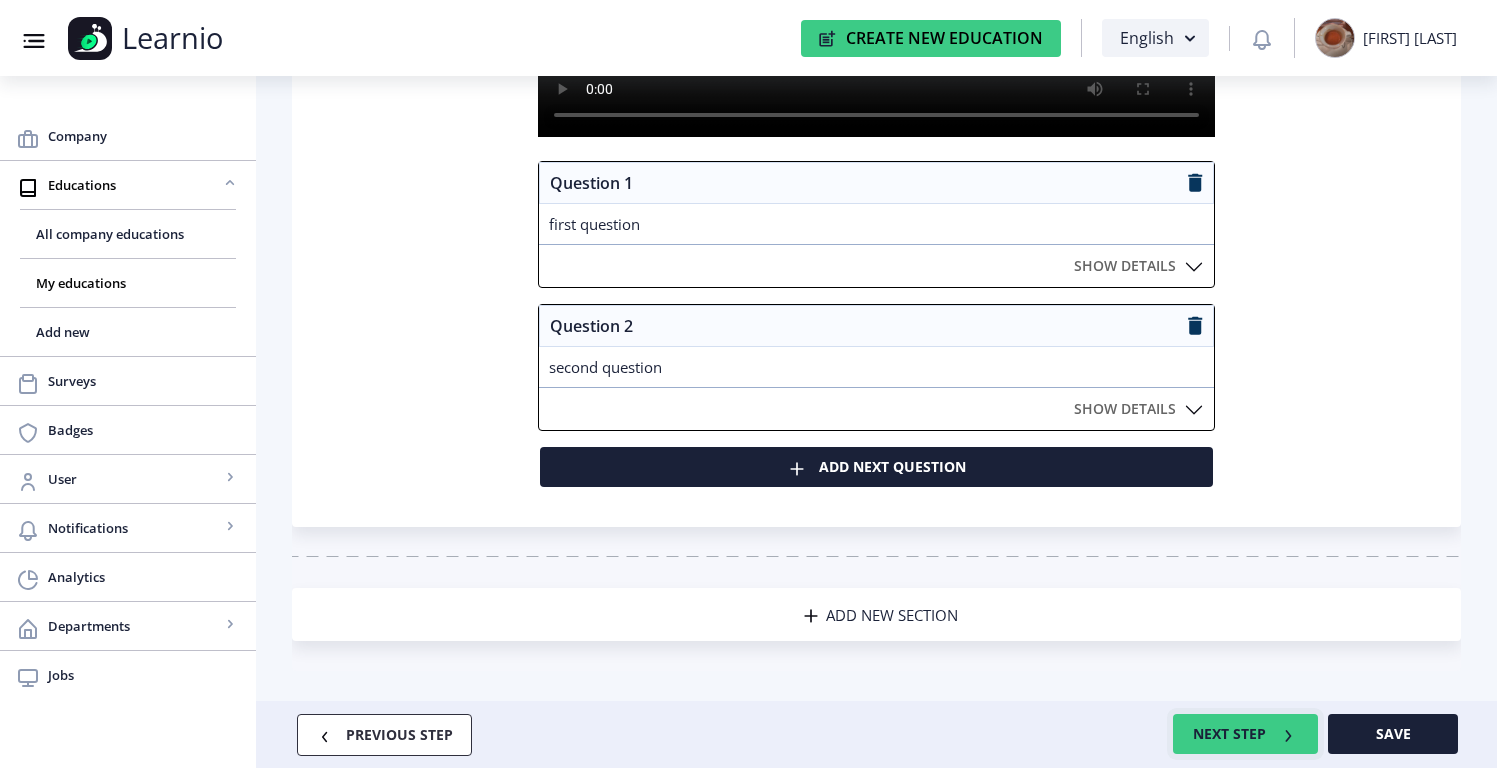 click on "NEXT STEP" at bounding box center (1245, 734) 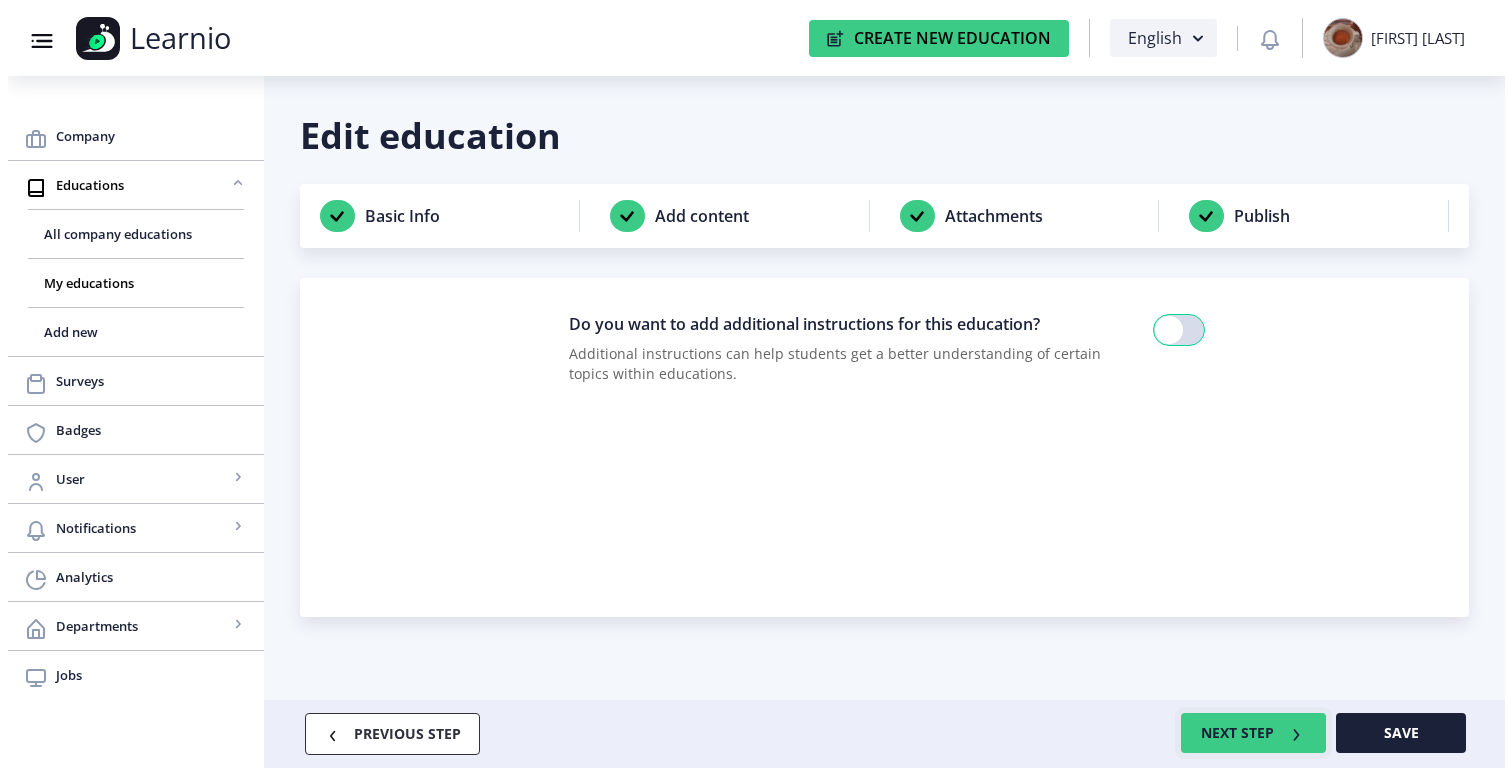 scroll, scrollTop: 0, scrollLeft: 0, axis: both 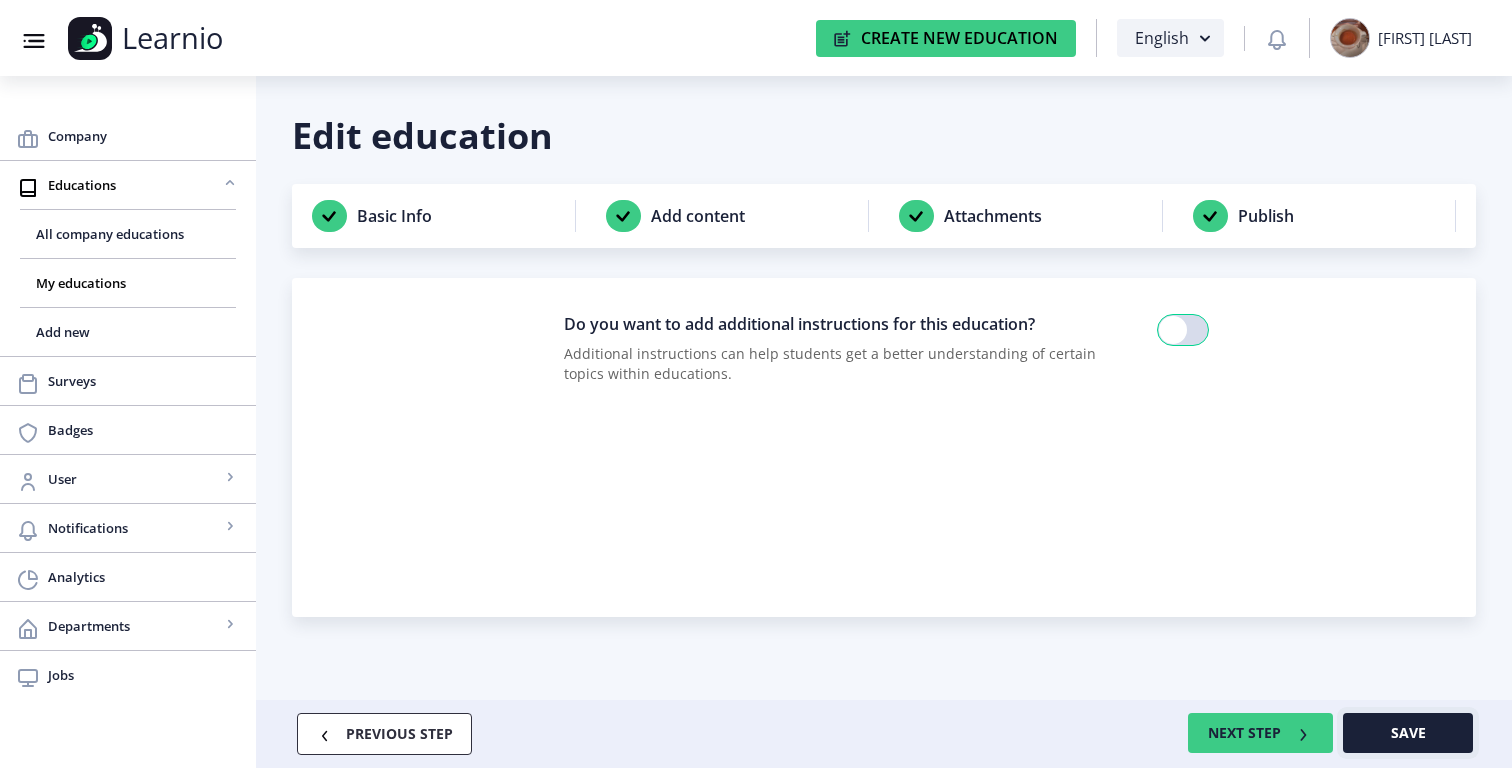 click on "Save" at bounding box center (1408, 733) 